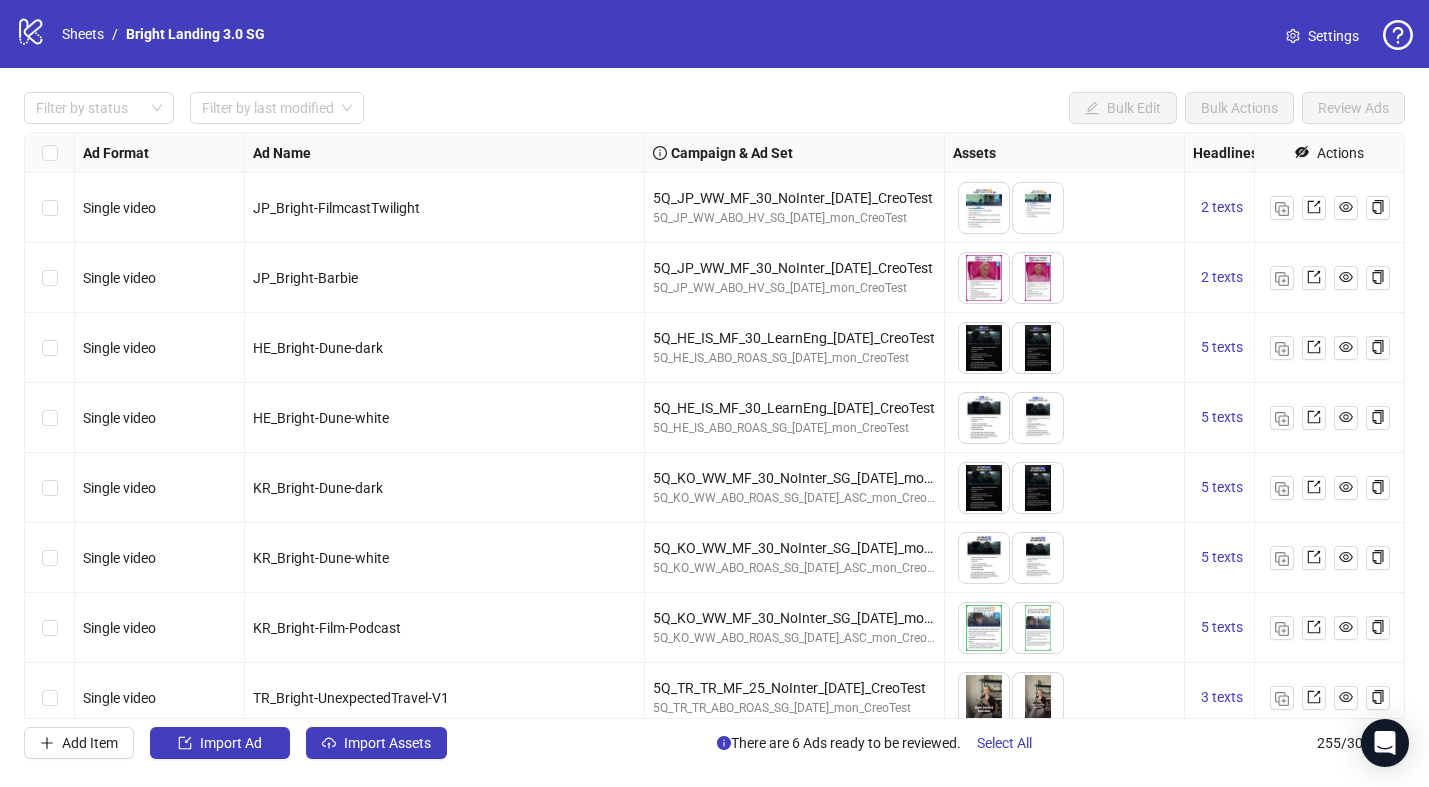 scroll, scrollTop: 0, scrollLeft: 0, axis: both 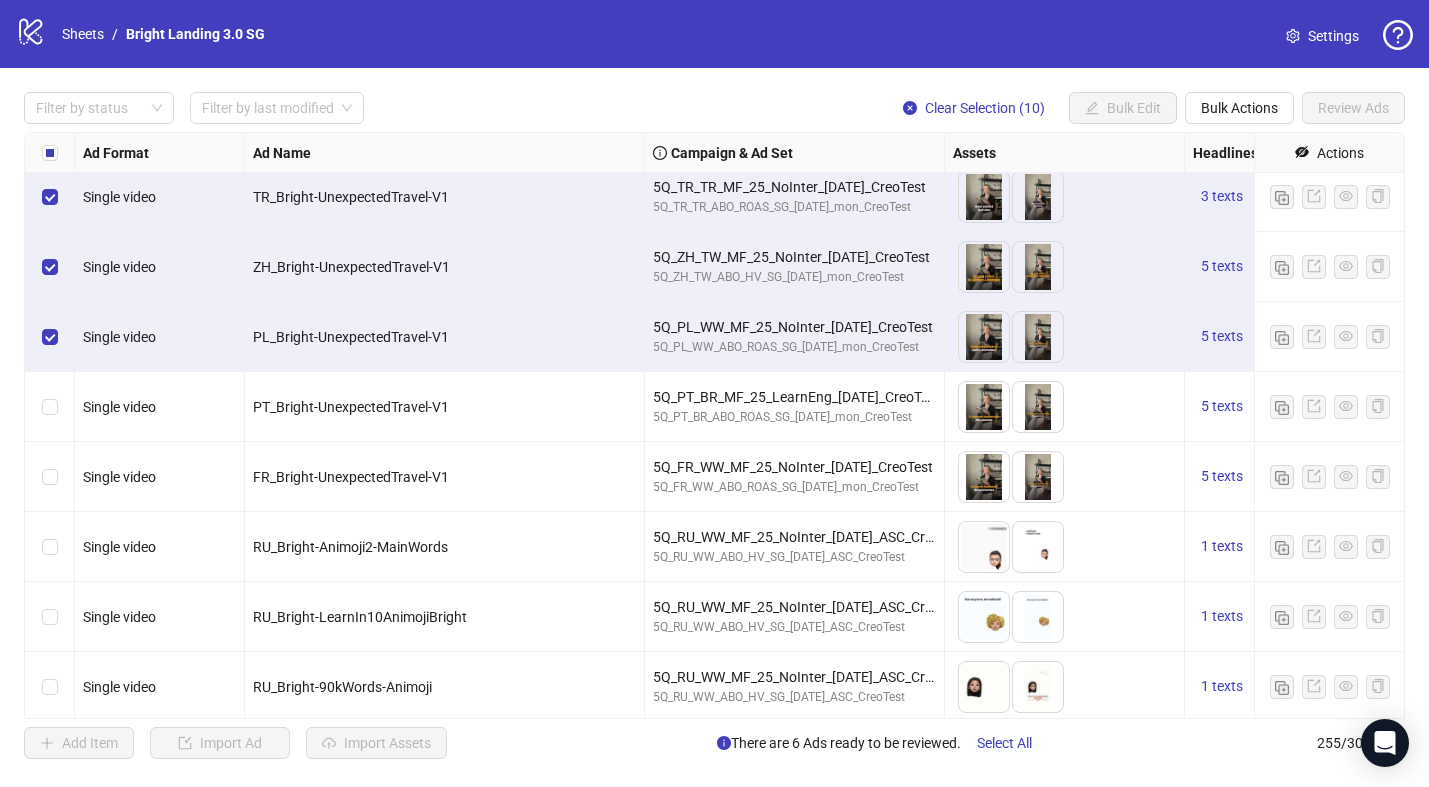 click at bounding box center [50, 547] 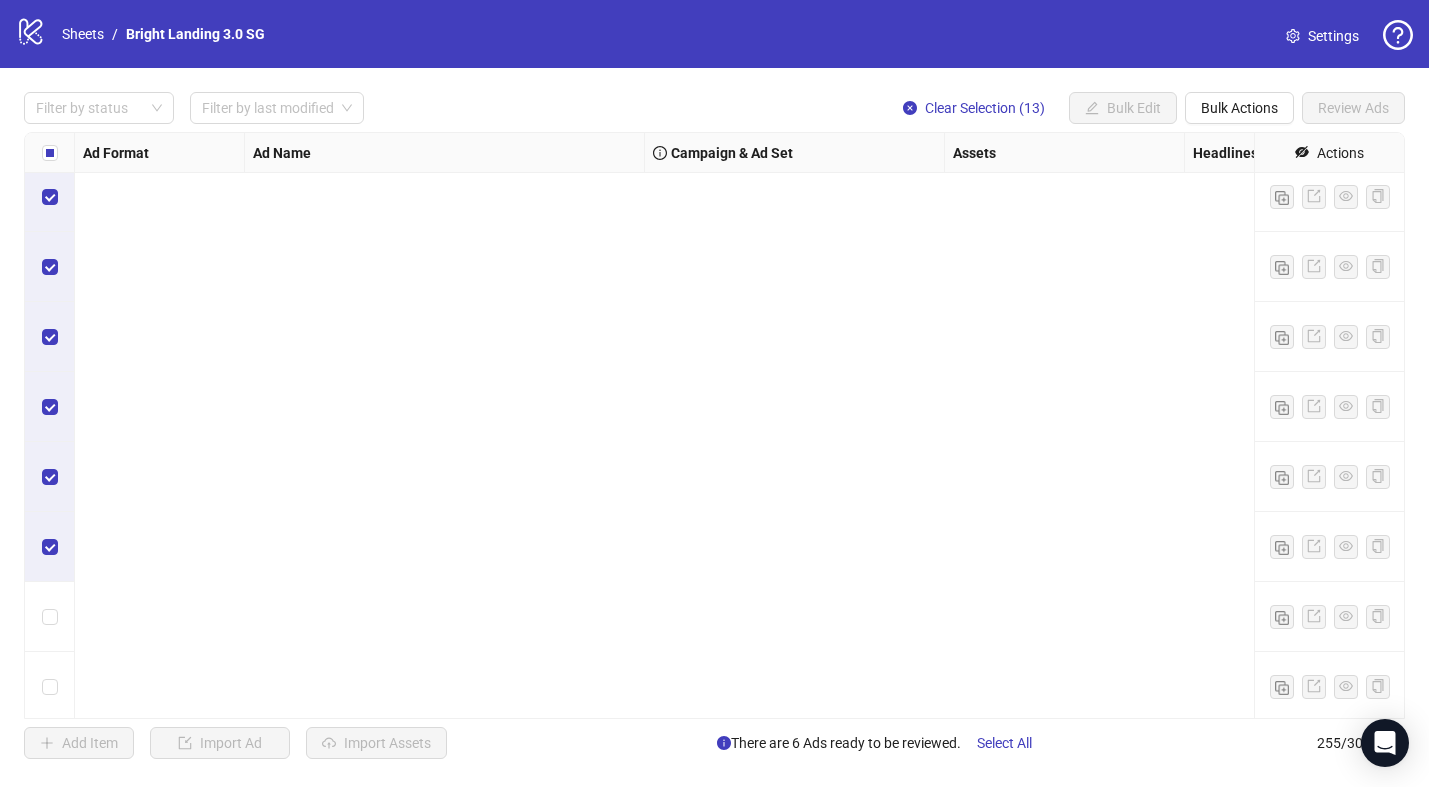 scroll, scrollTop: 1275, scrollLeft: 0, axis: vertical 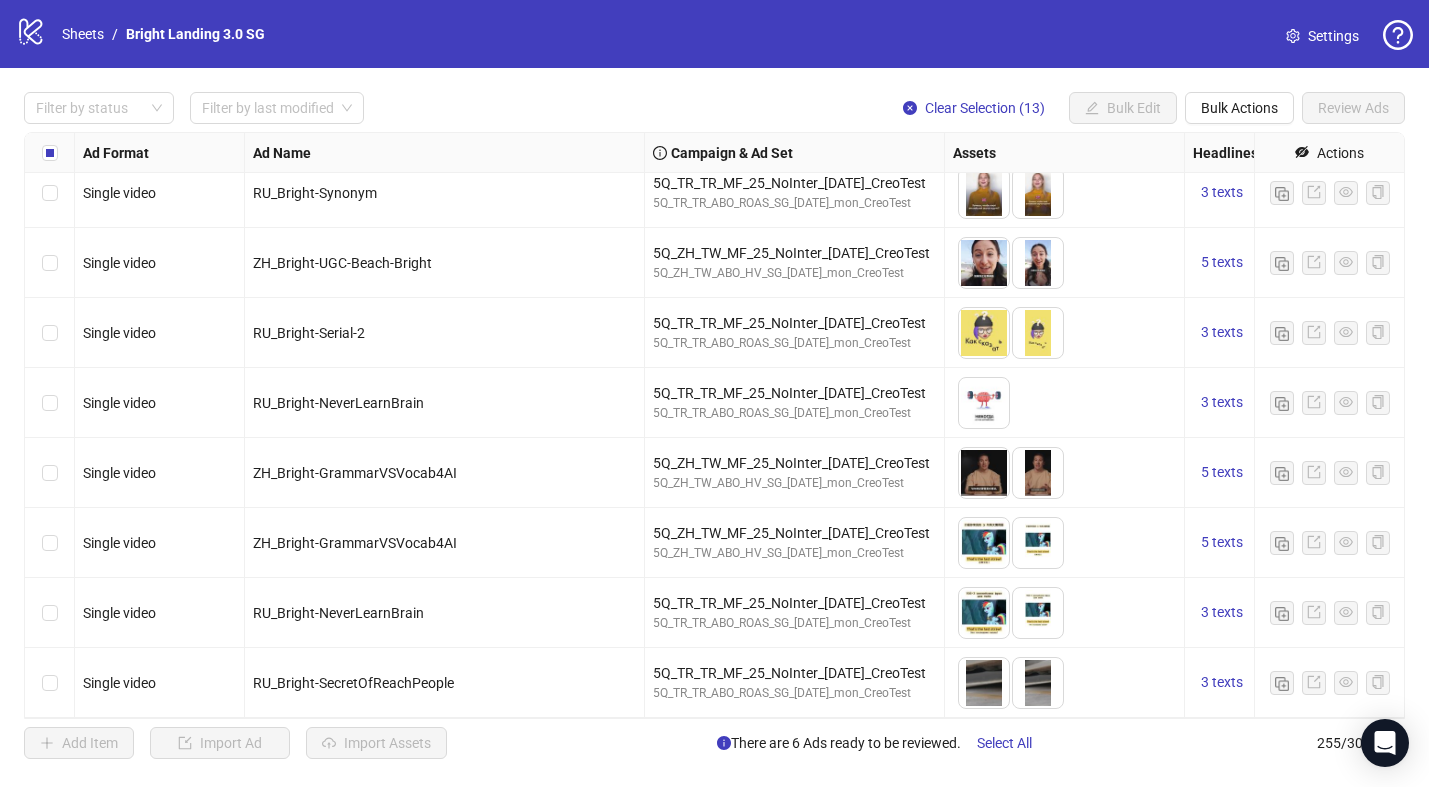 click at bounding box center [50, 613] 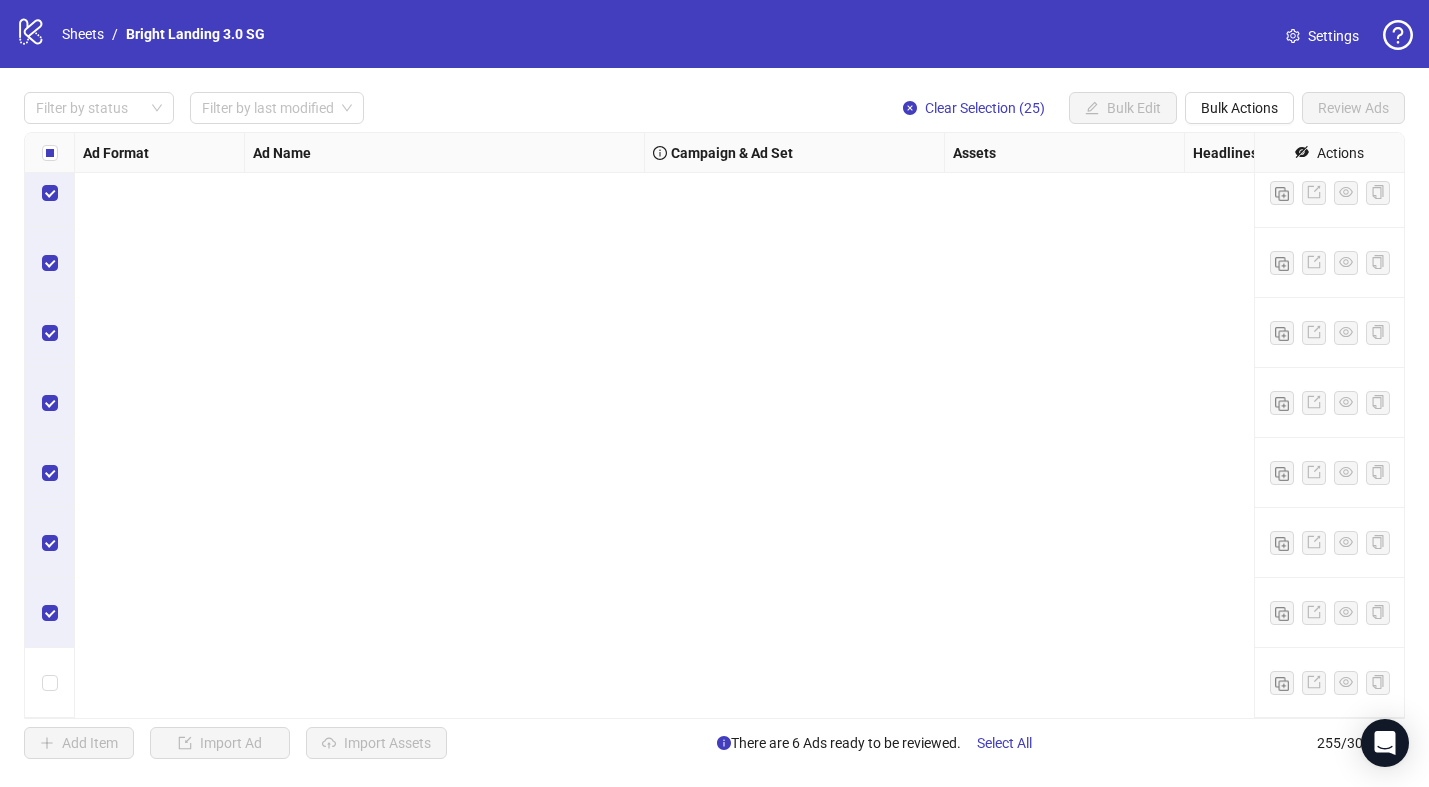 scroll, scrollTop: 2268, scrollLeft: 0, axis: vertical 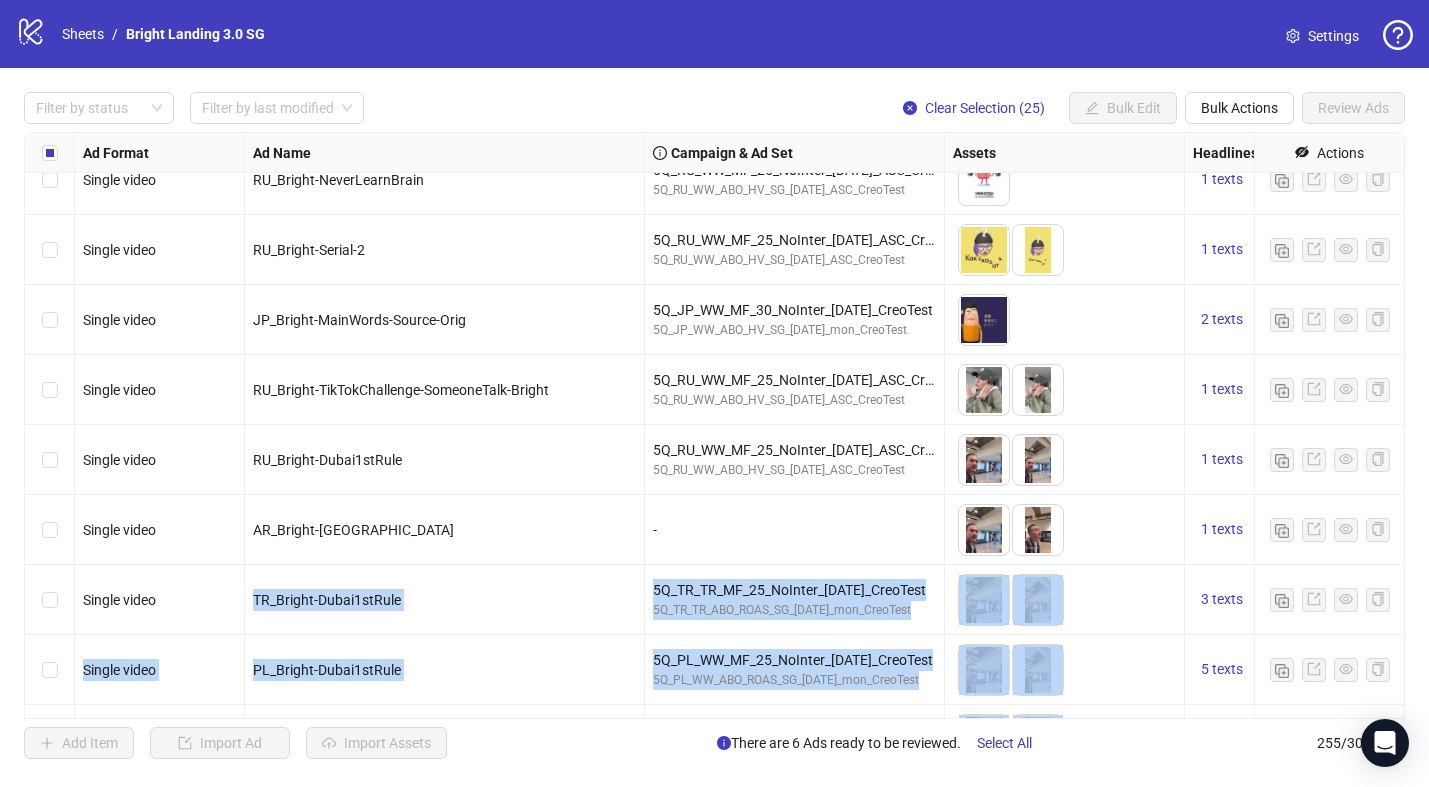 click on "Single video" at bounding box center [160, 600] 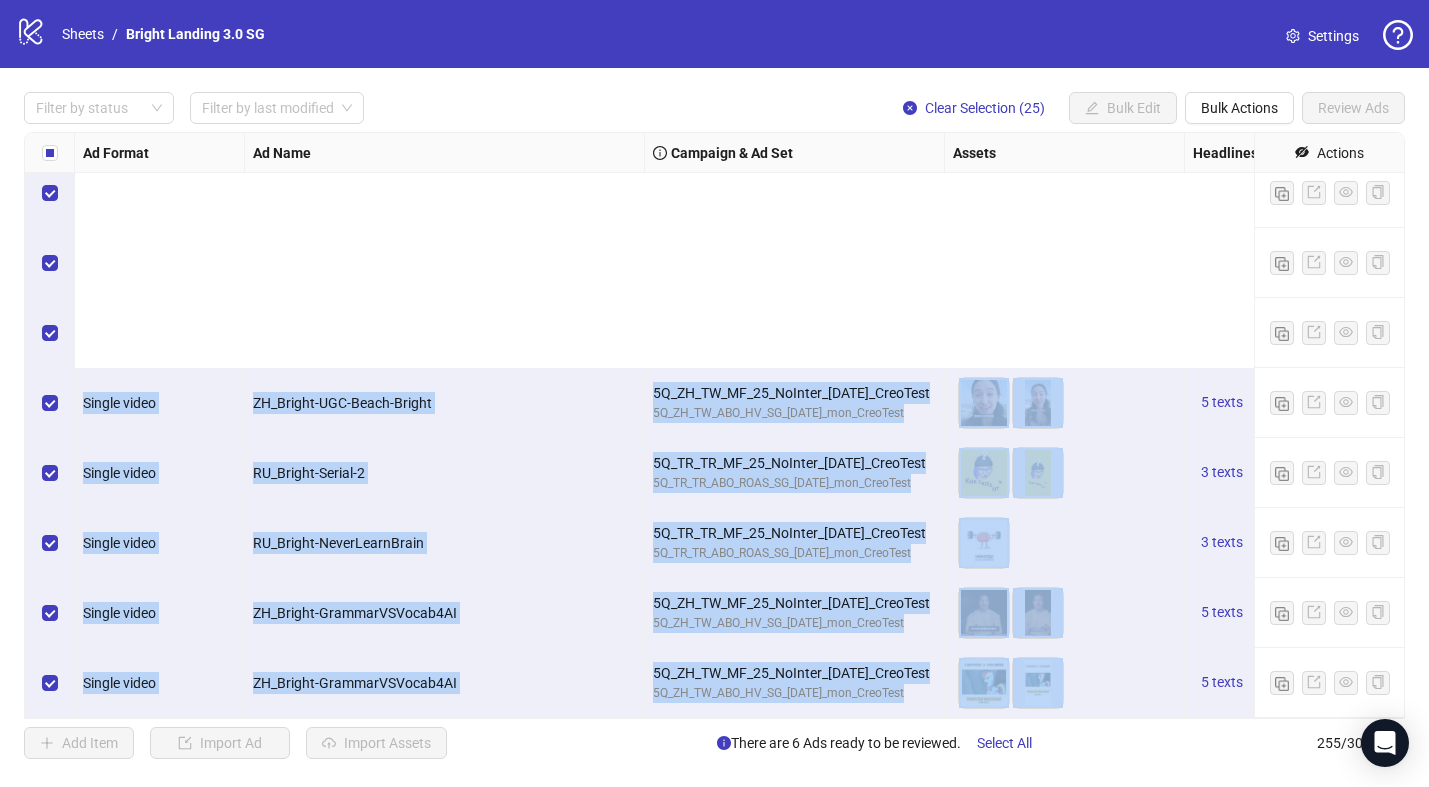 scroll, scrollTop: 1500, scrollLeft: 0, axis: vertical 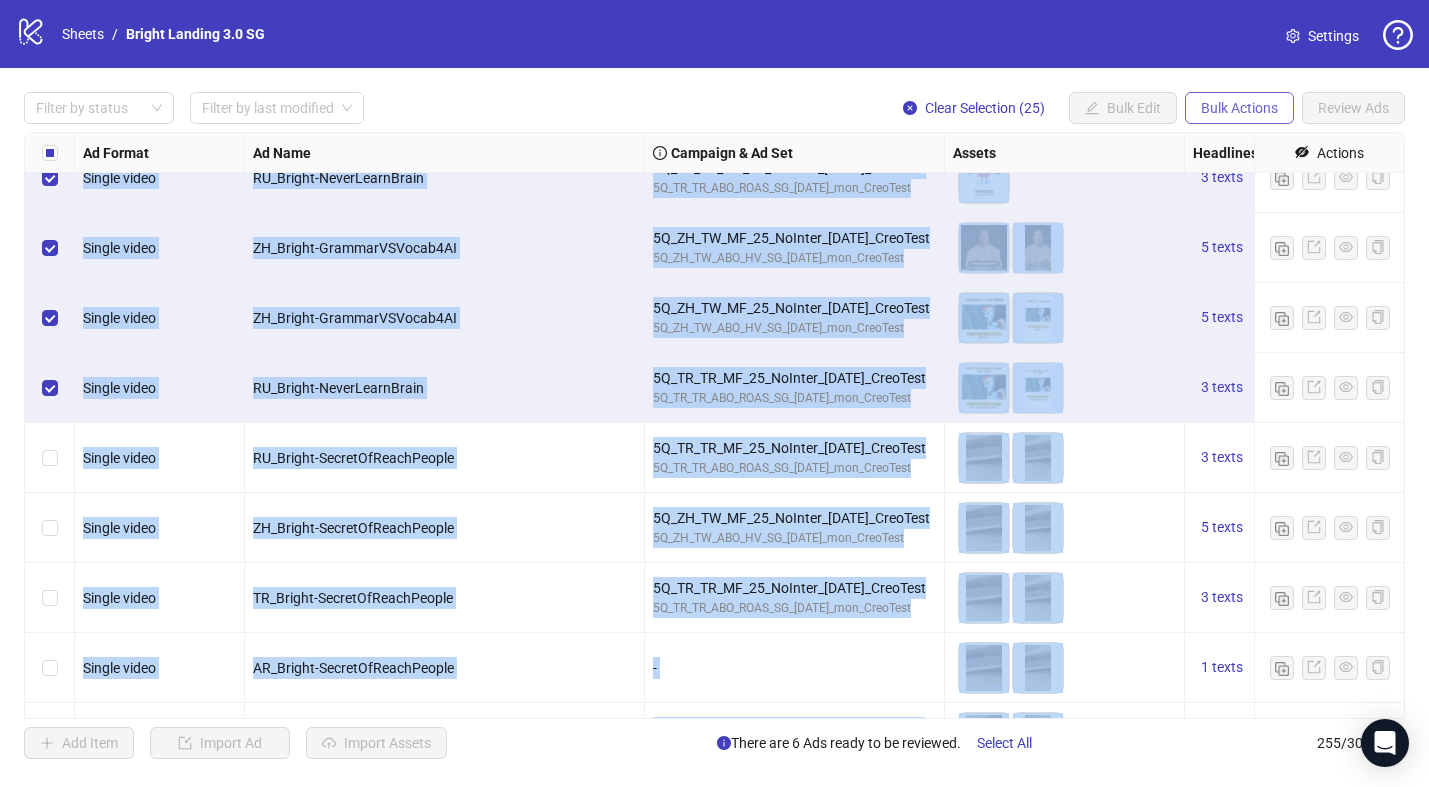 click on "Bulk Actions" at bounding box center (1239, 108) 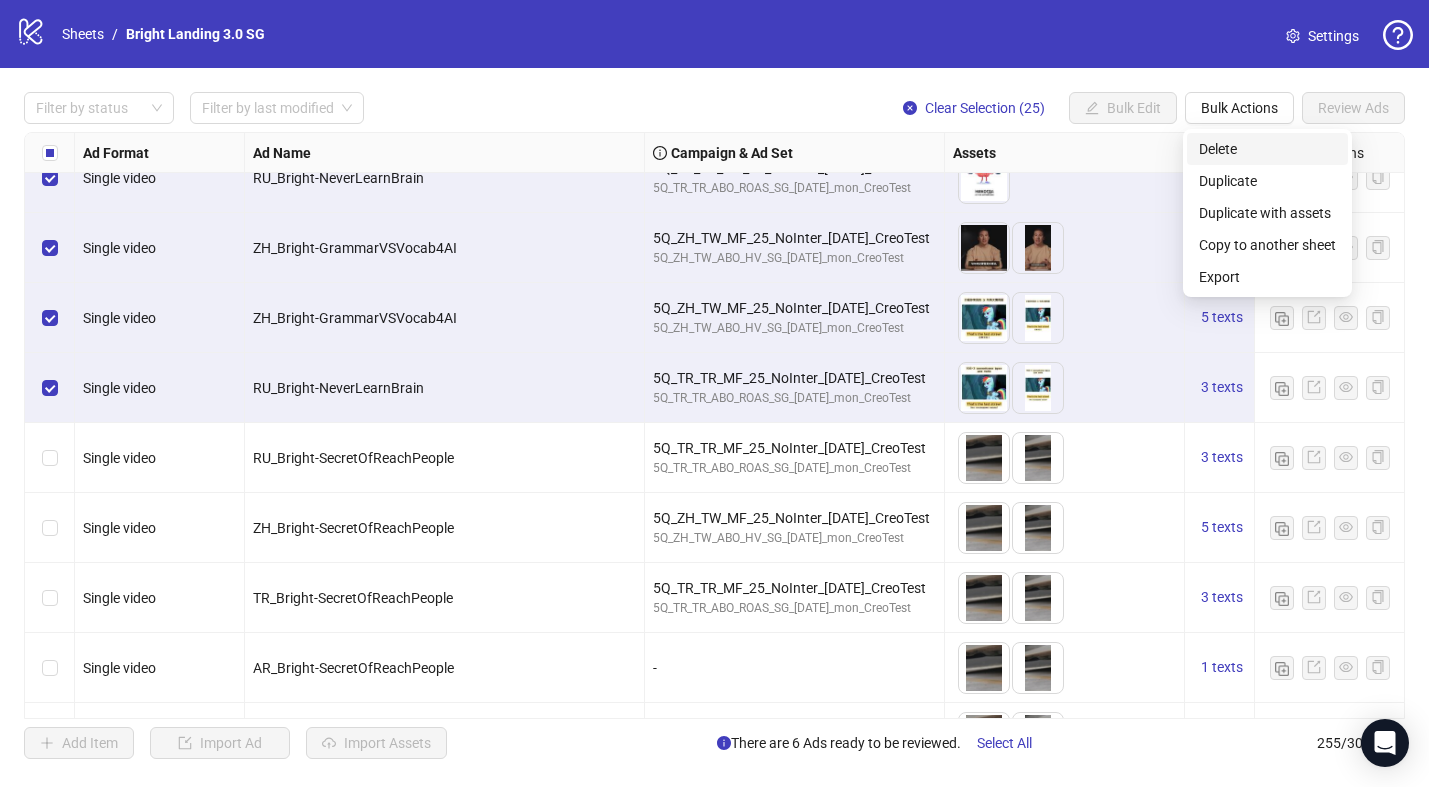 click on "Delete" at bounding box center (1267, 149) 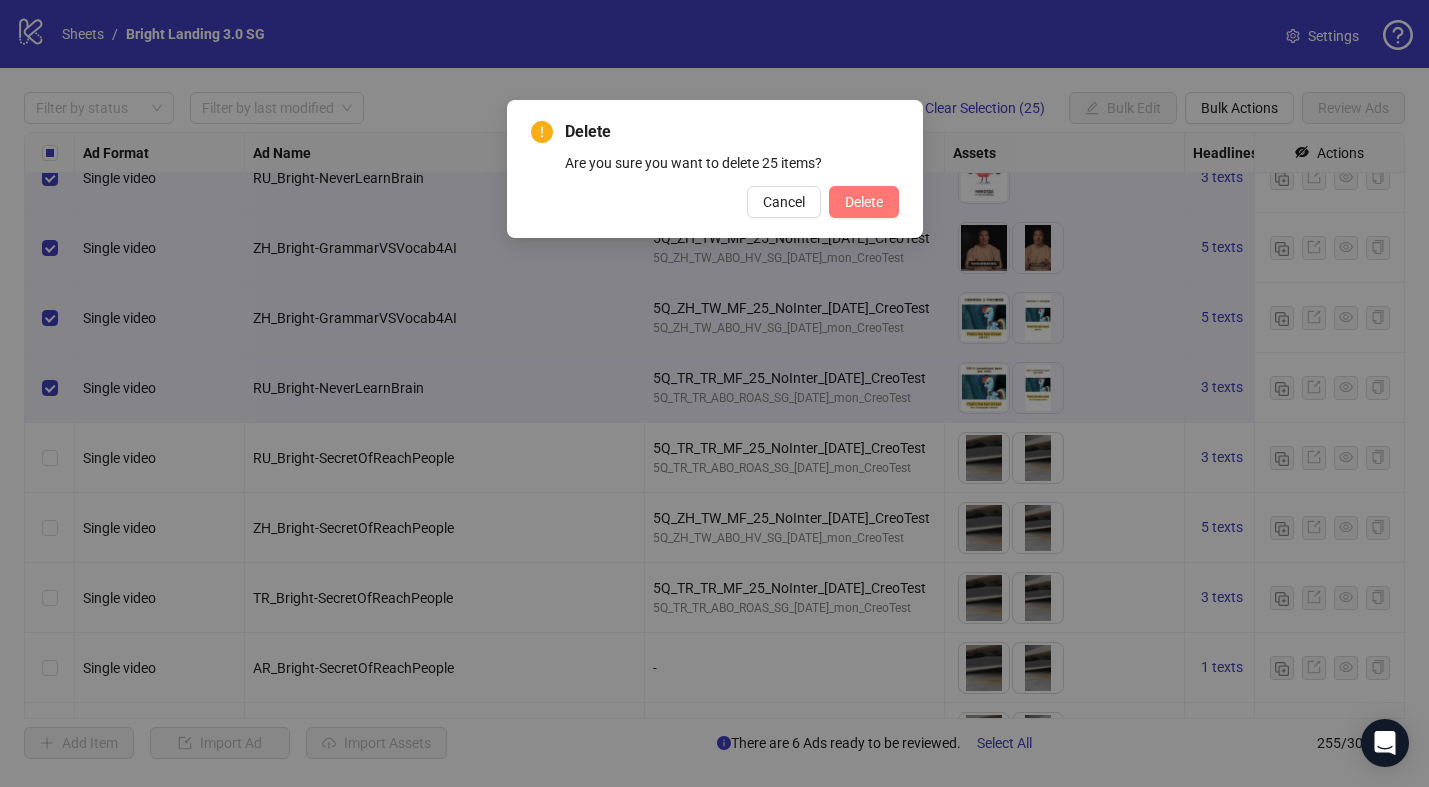 click on "Delete" at bounding box center (864, 202) 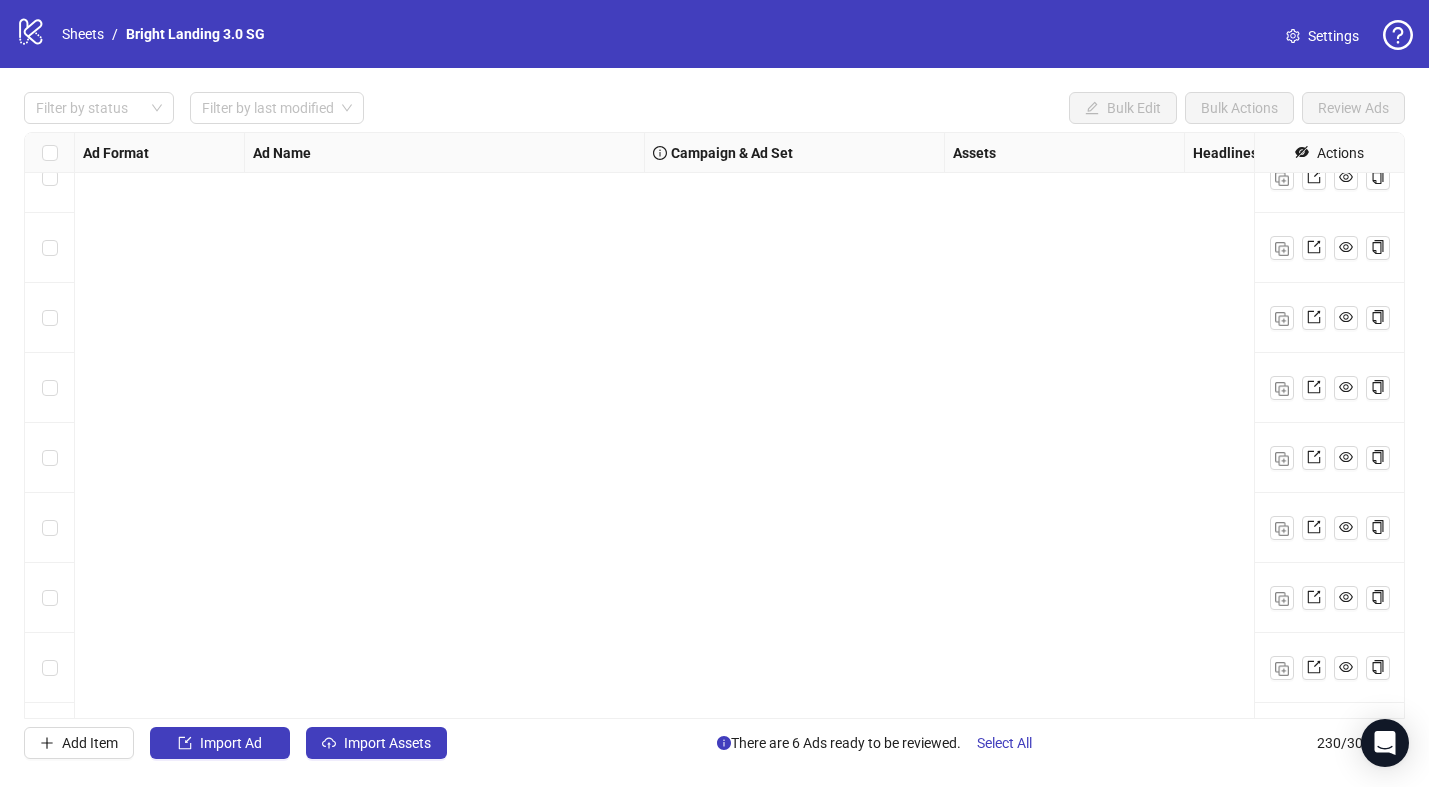 scroll, scrollTop: 0, scrollLeft: 0, axis: both 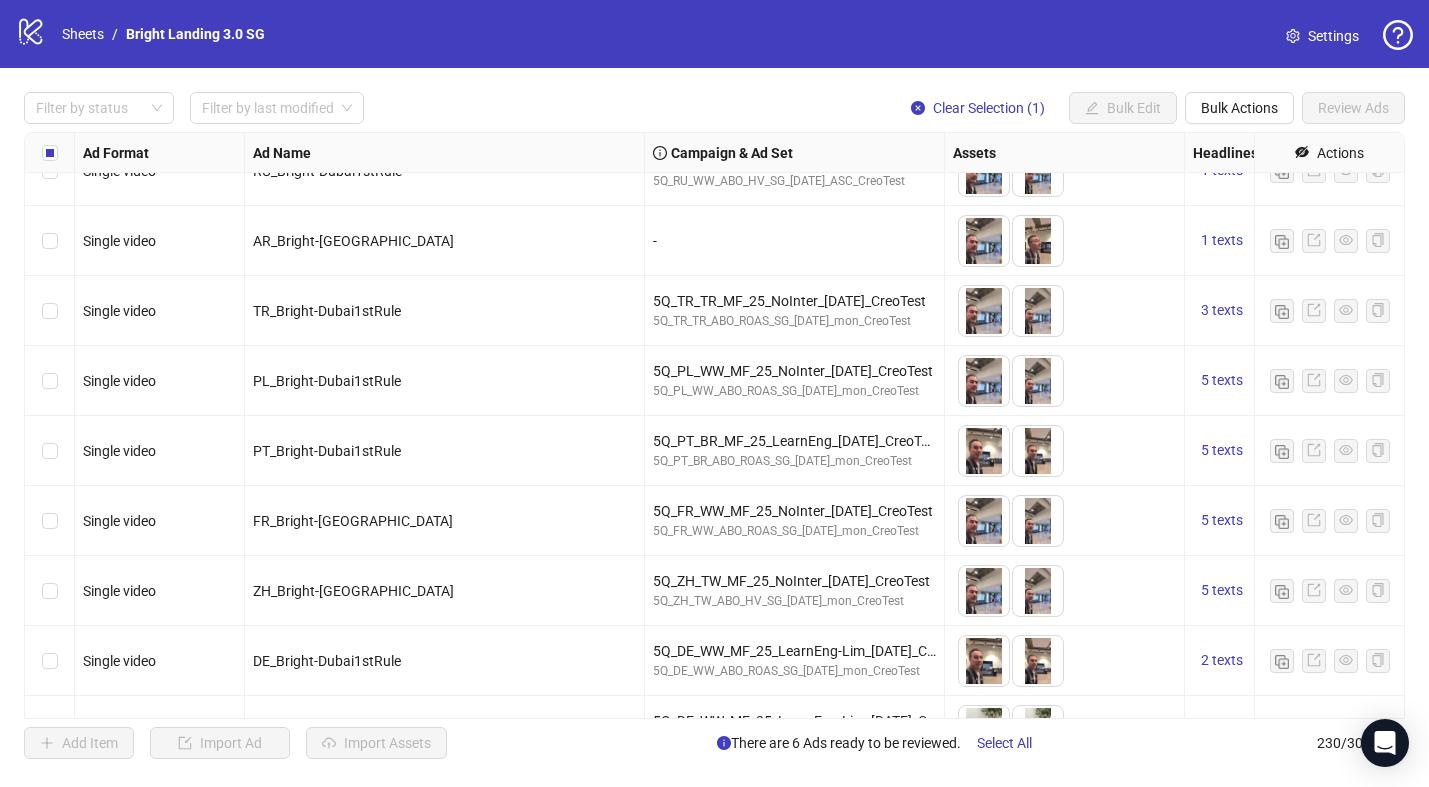 click on "Single video" at bounding box center (160, 451) 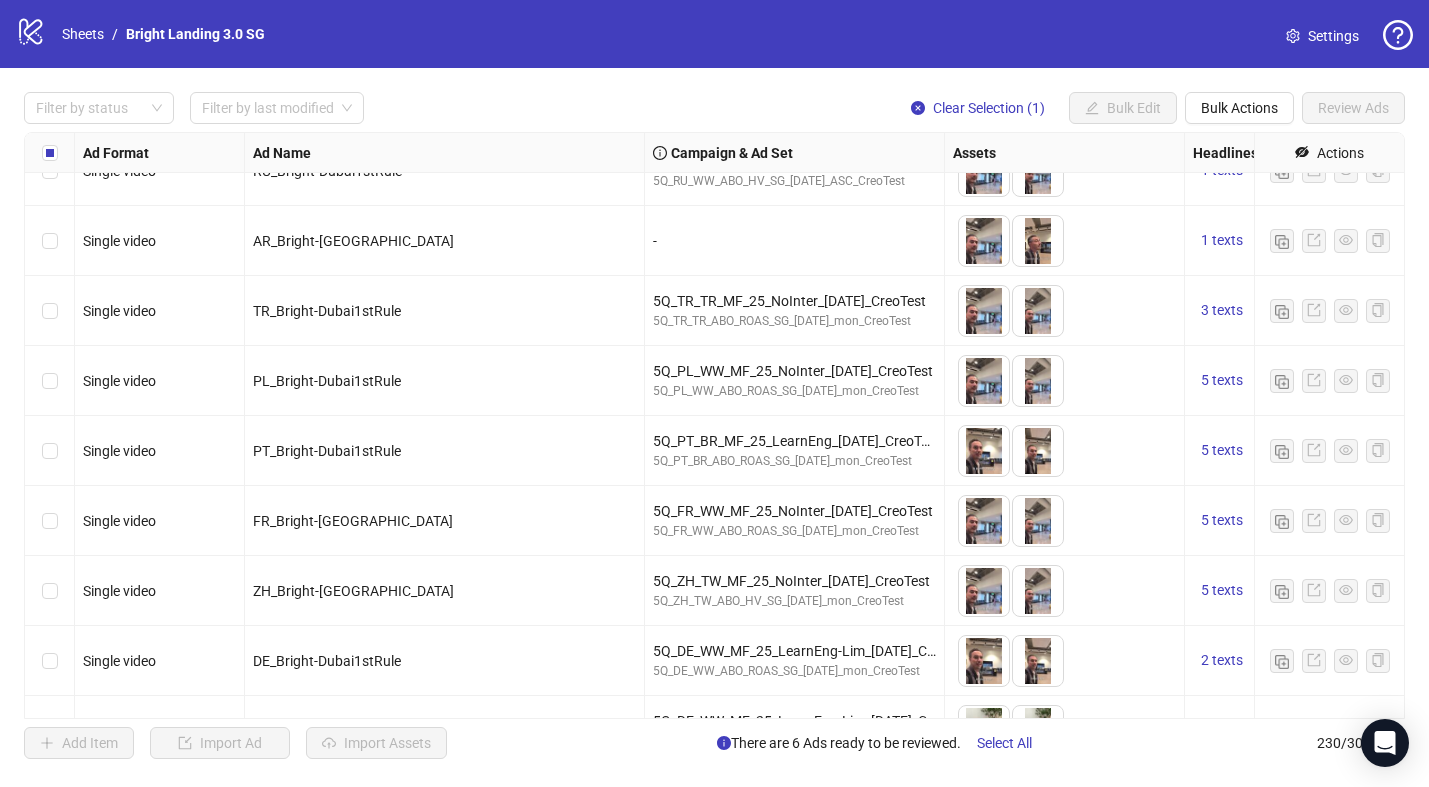 click on "Single video" at bounding box center [160, 381] 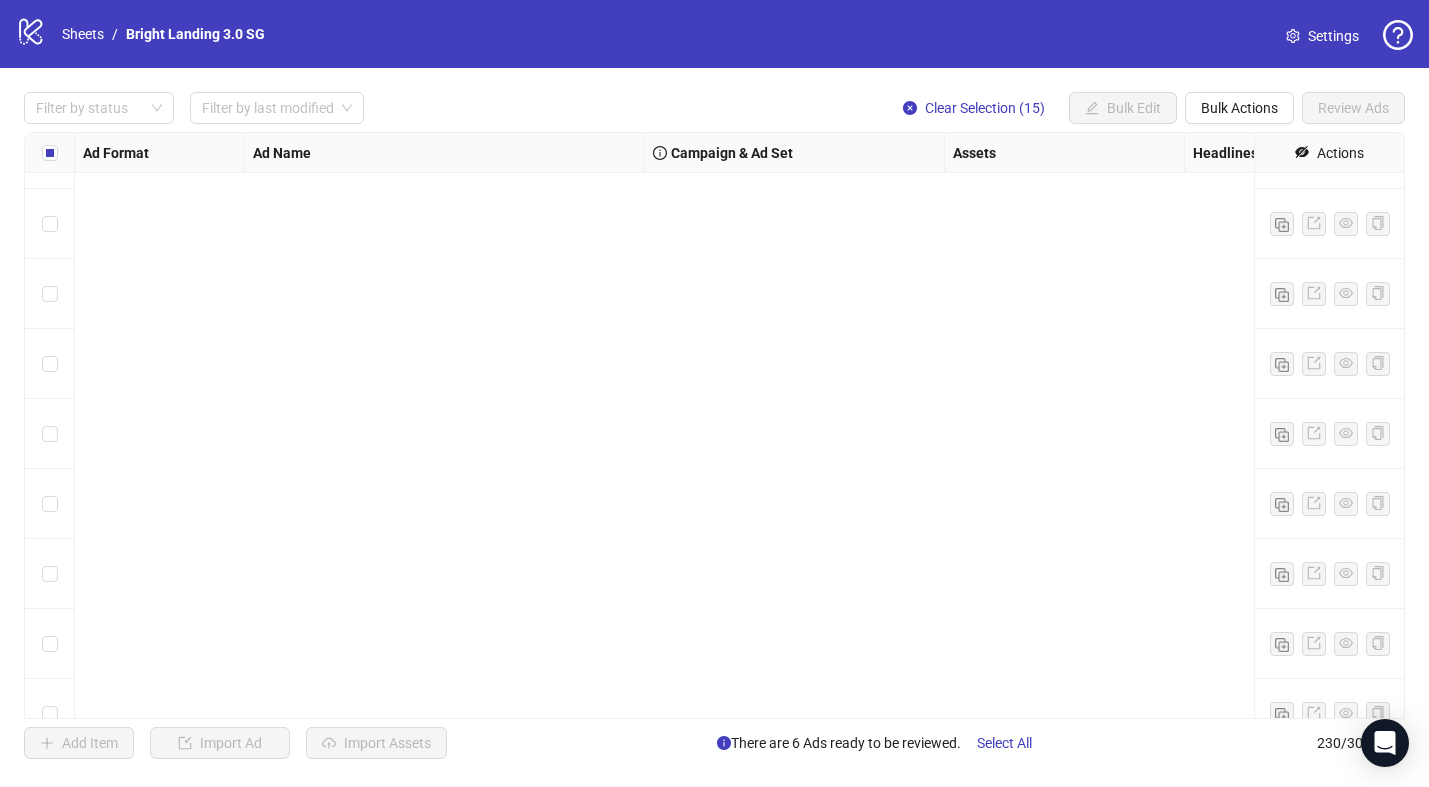 scroll, scrollTop: 2978, scrollLeft: 0, axis: vertical 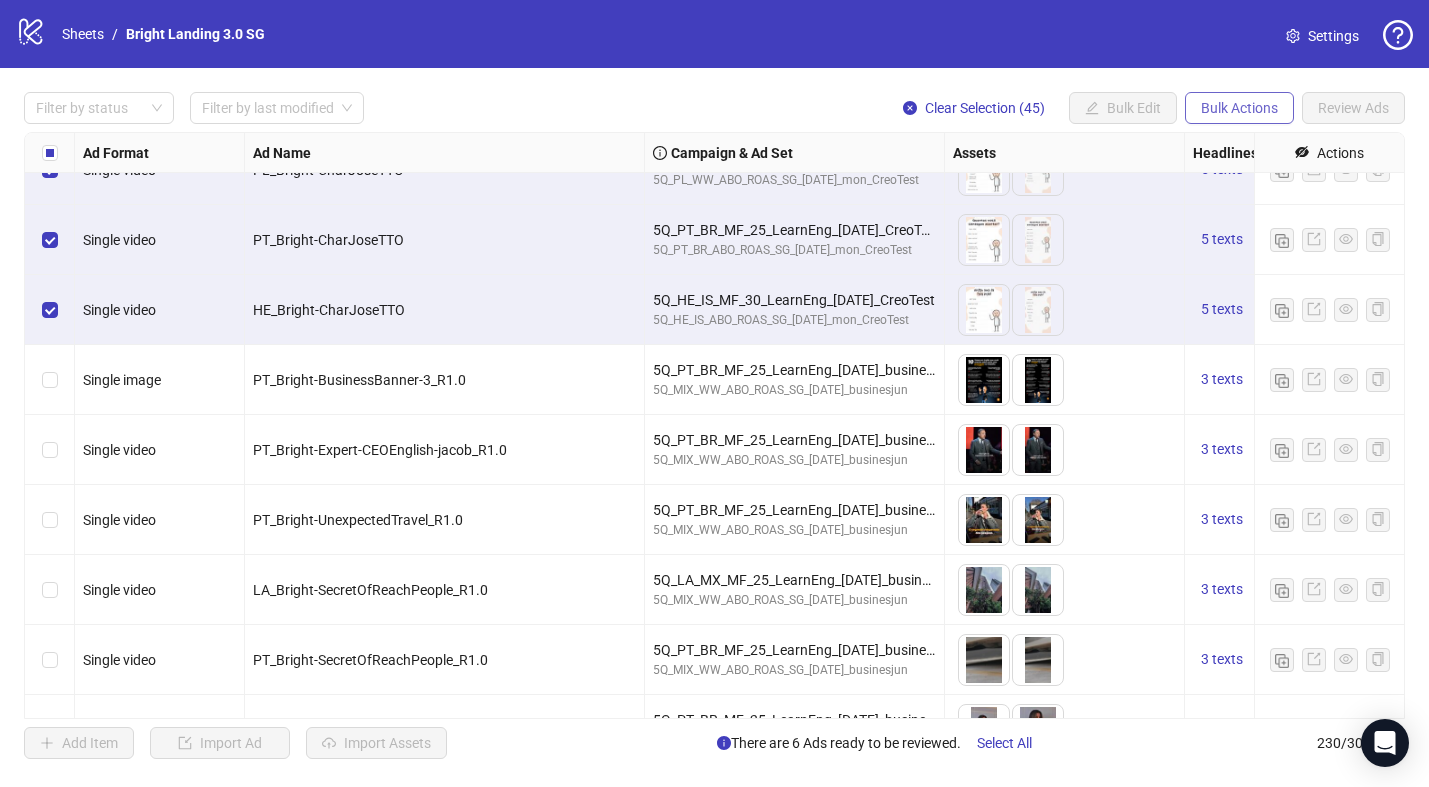 click on "Bulk Actions" at bounding box center [1239, 108] 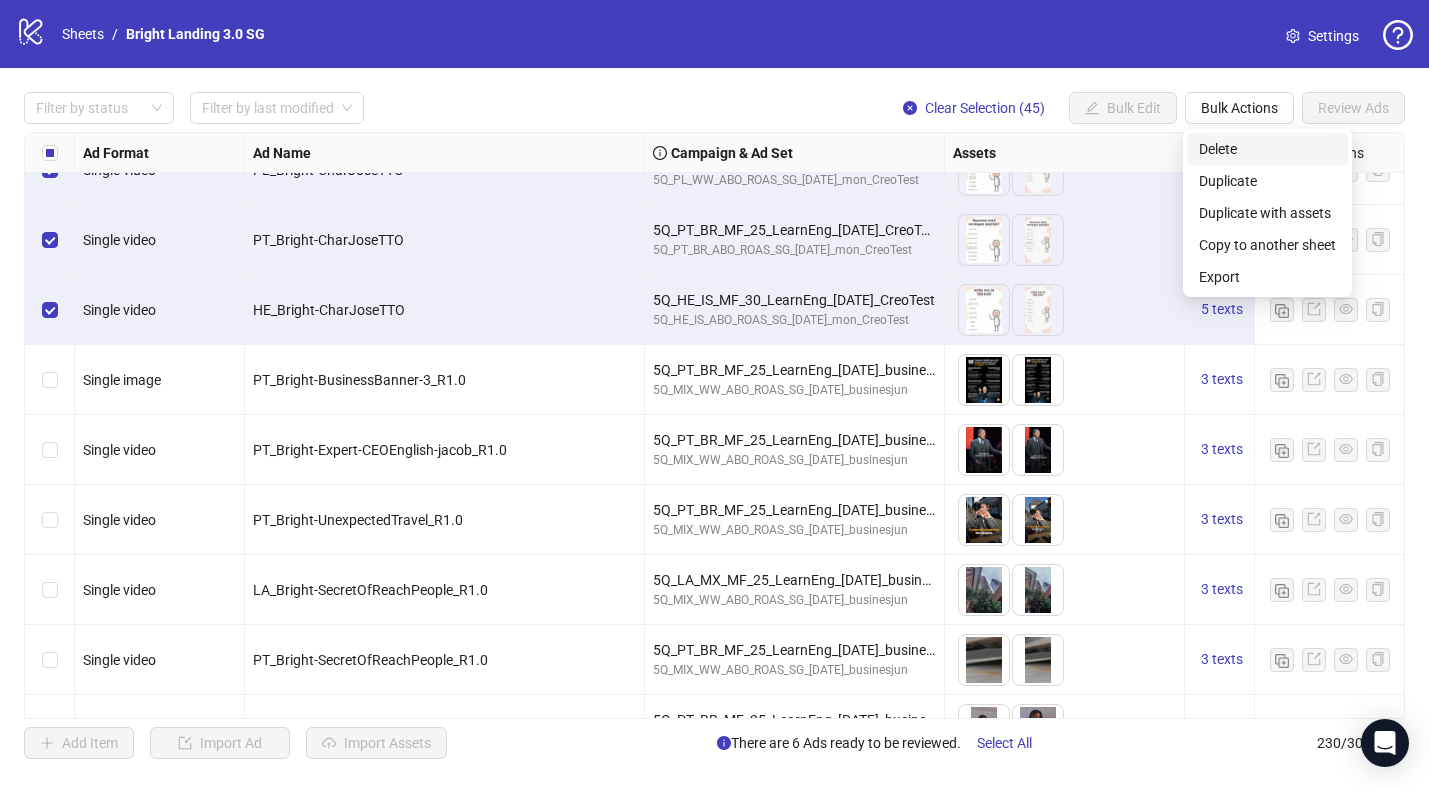 click on "Delete" at bounding box center (1267, 149) 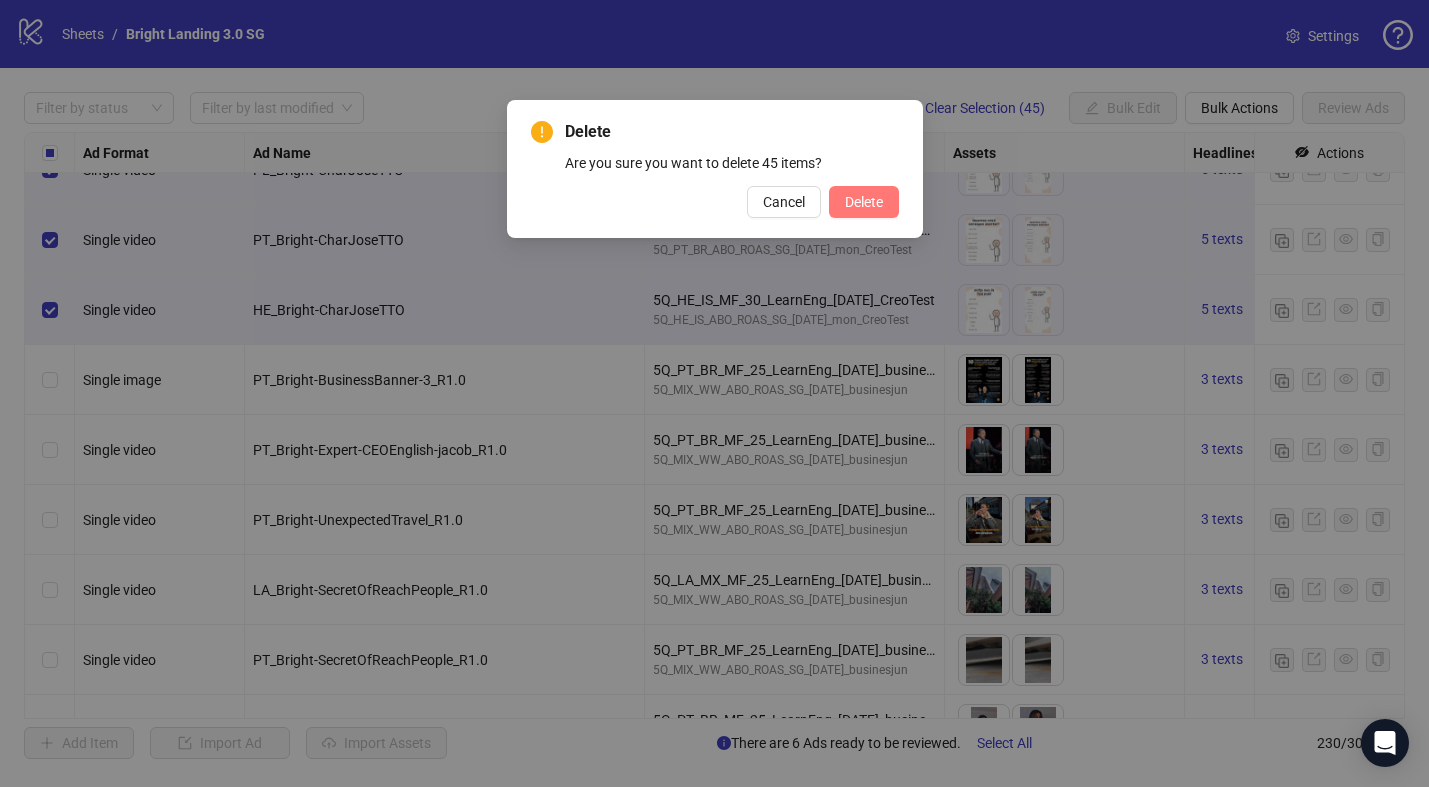 click on "Delete" at bounding box center [864, 202] 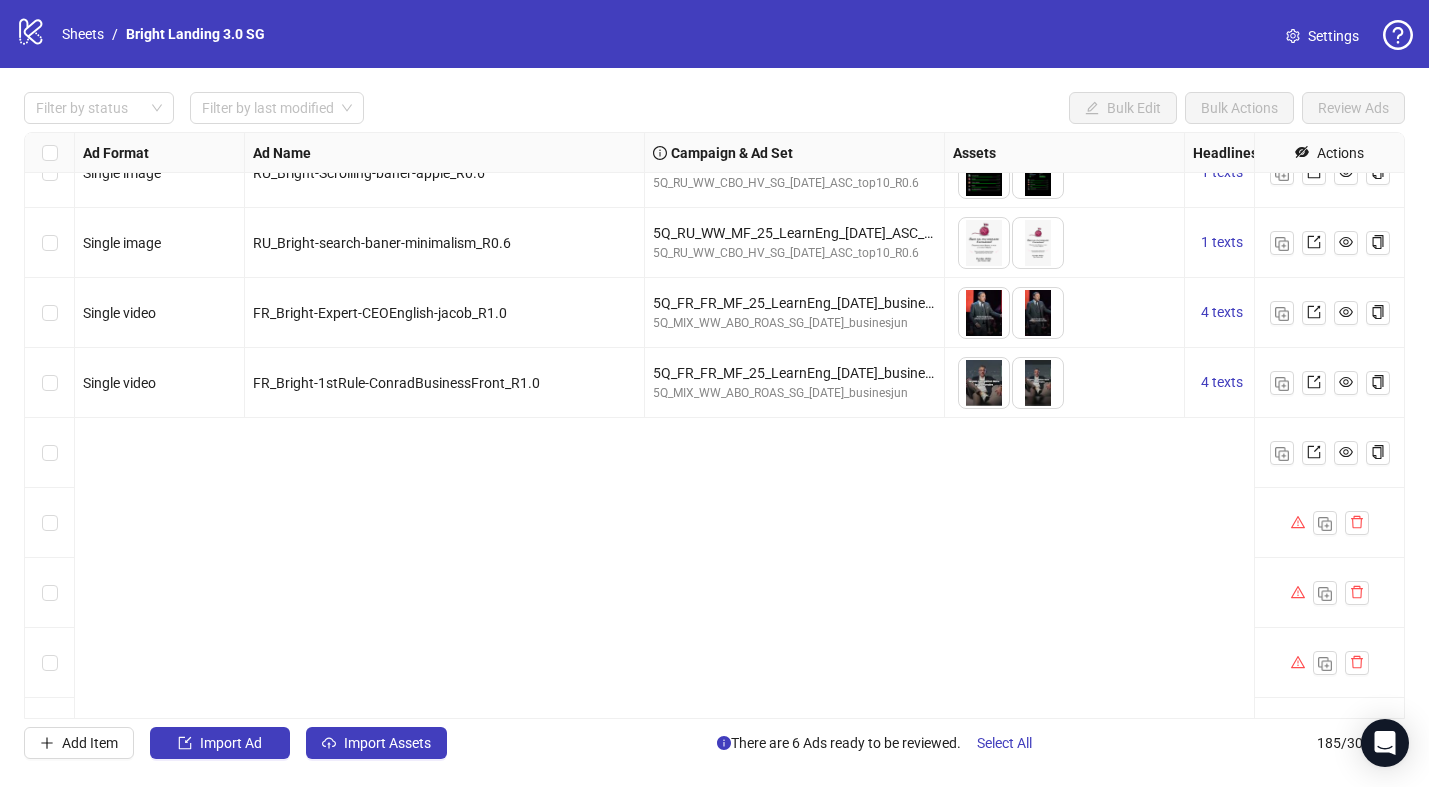 scroll, scrollTop: 5326, scrollLeft: 0, axis: vertical 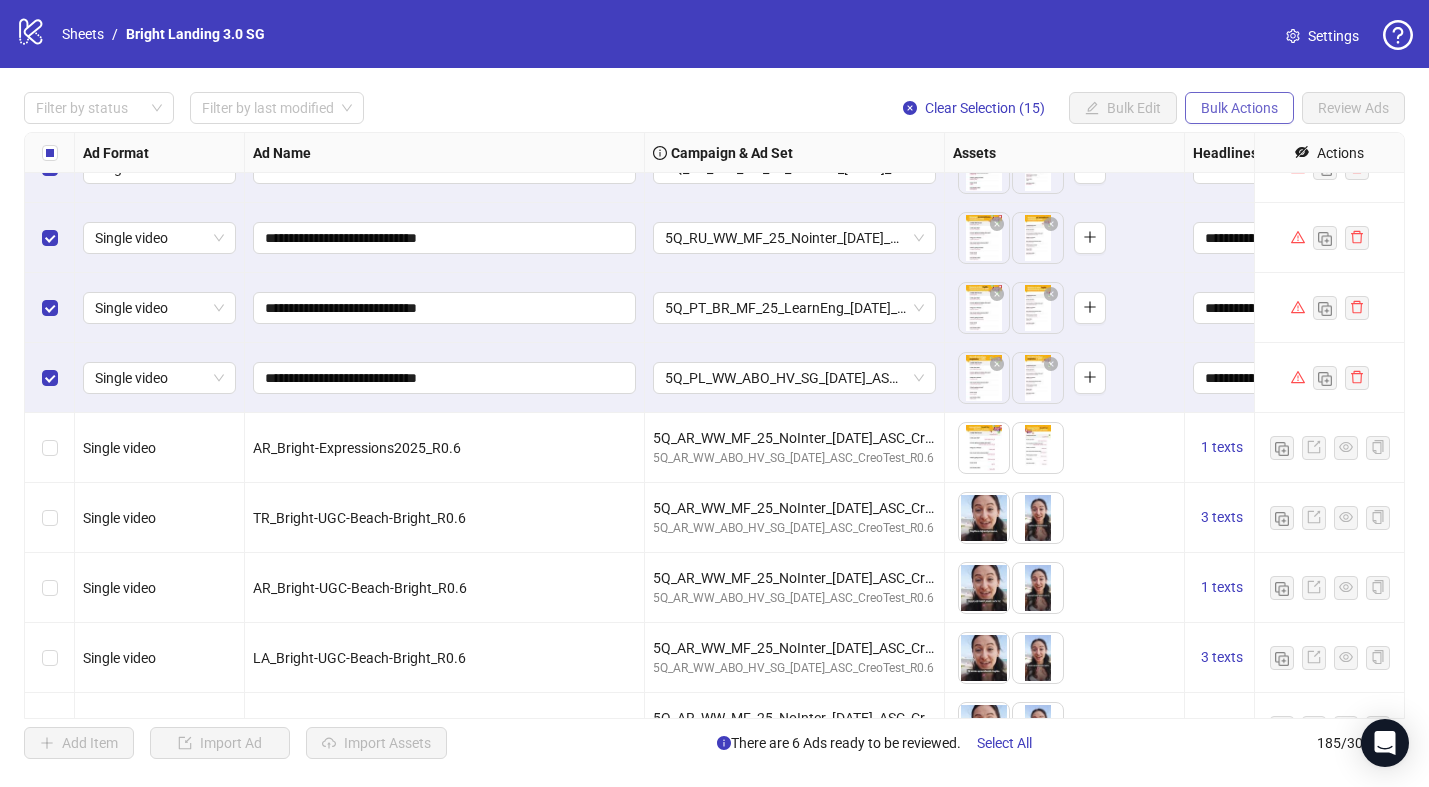 click on "Bulk Actions" at bounding box center [1239, 108] 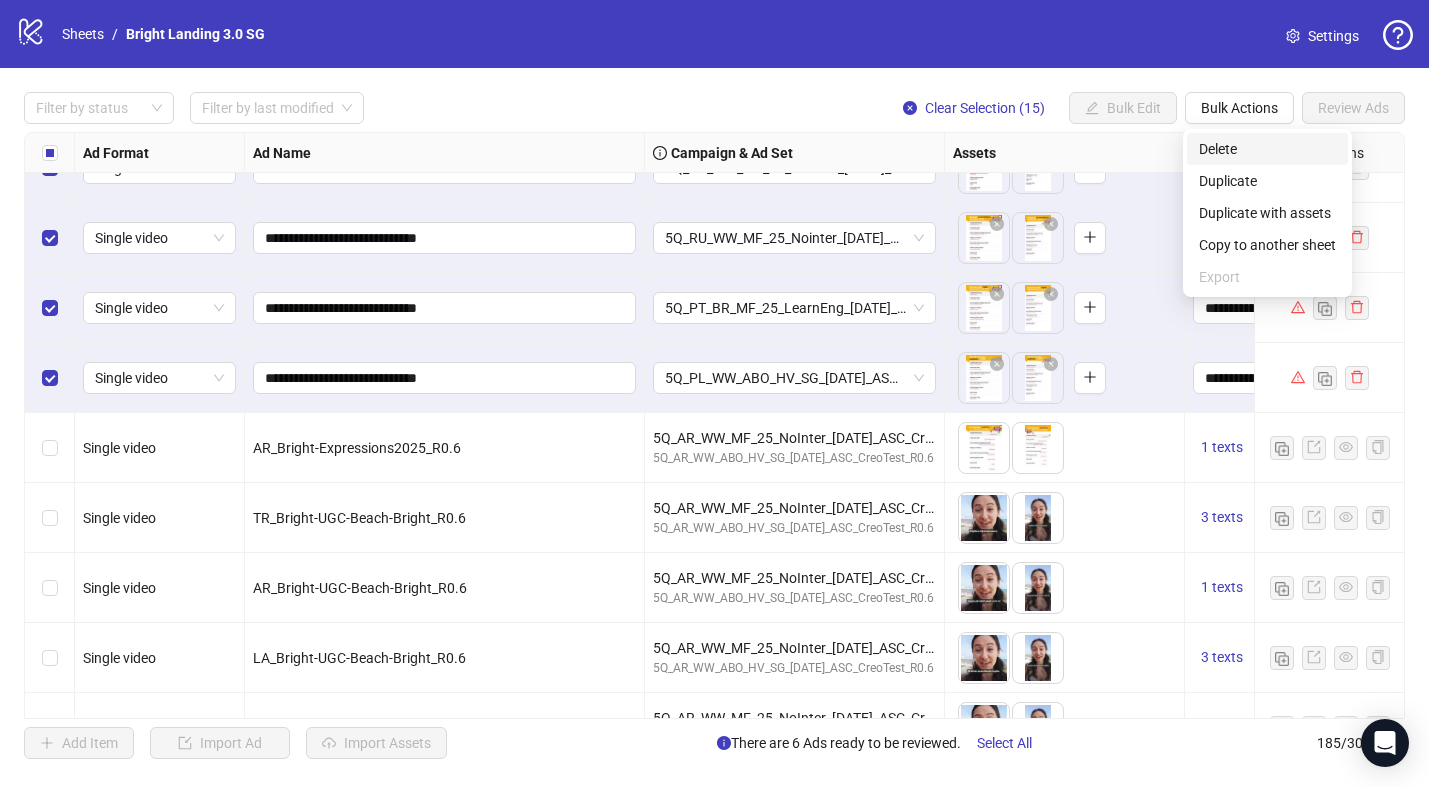 click on "Delete" at bounding box center [1267, 149] 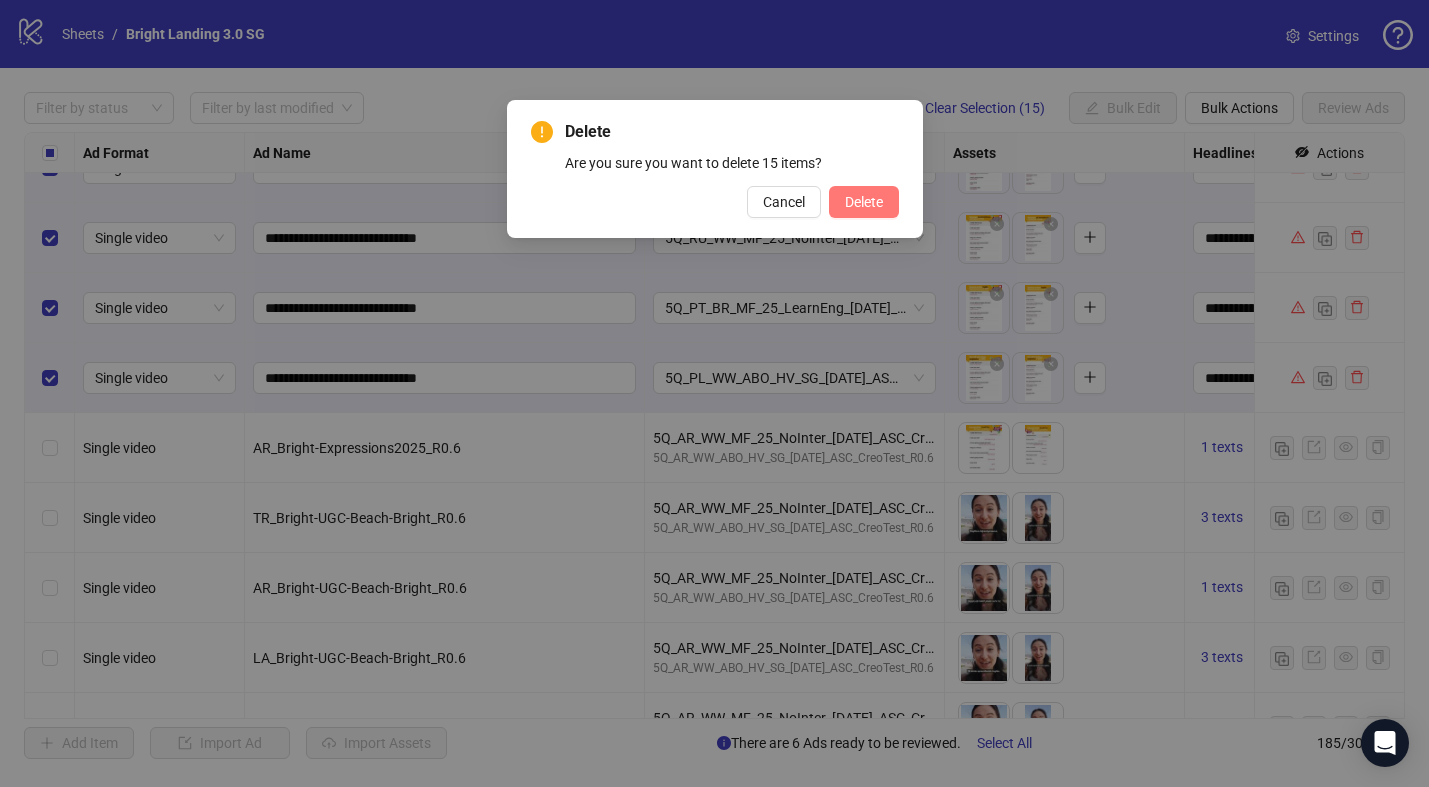 click on "Delete" at bounding box center [864, 202] 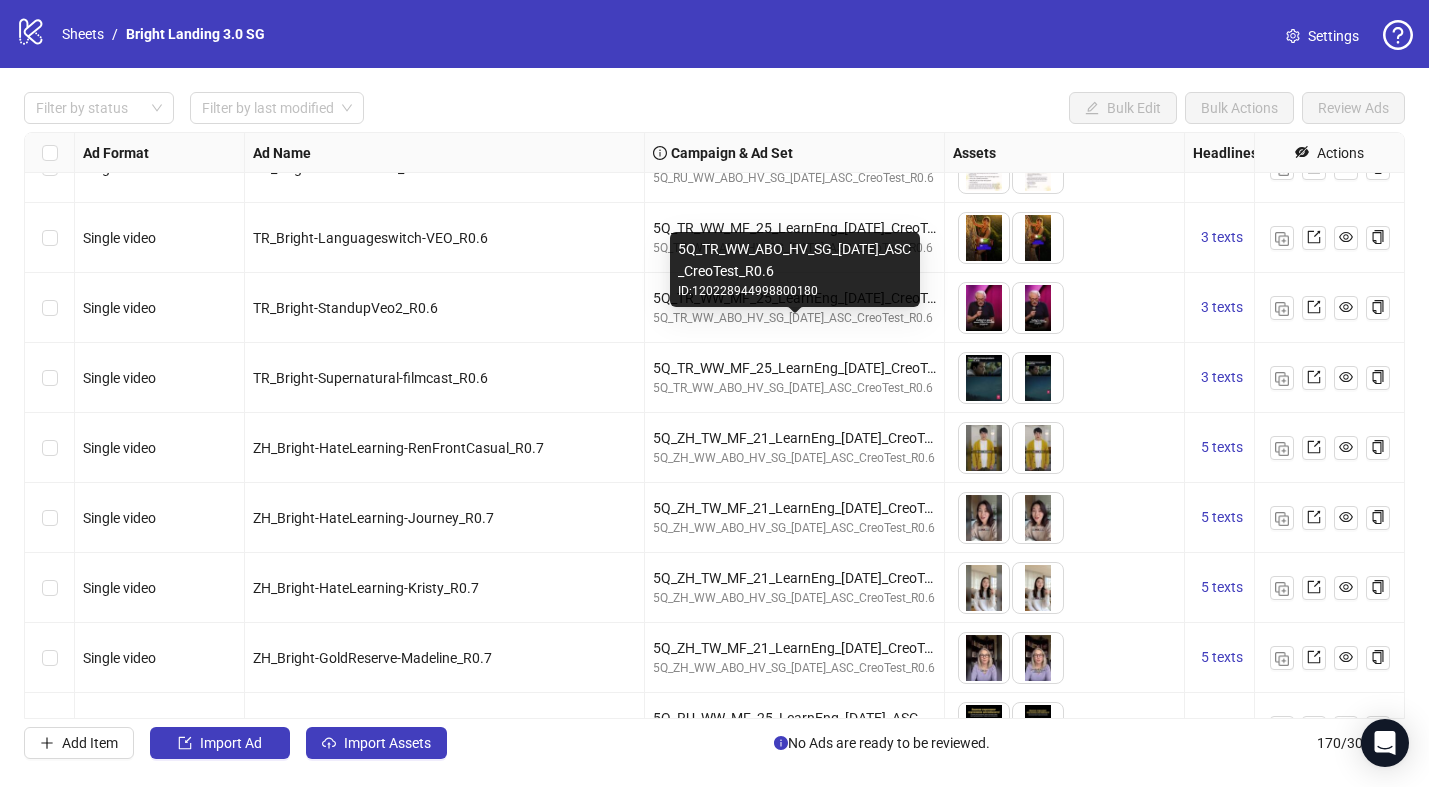 scroll, scrollTop: 8231, scrollLeft: 0, axis: vertical 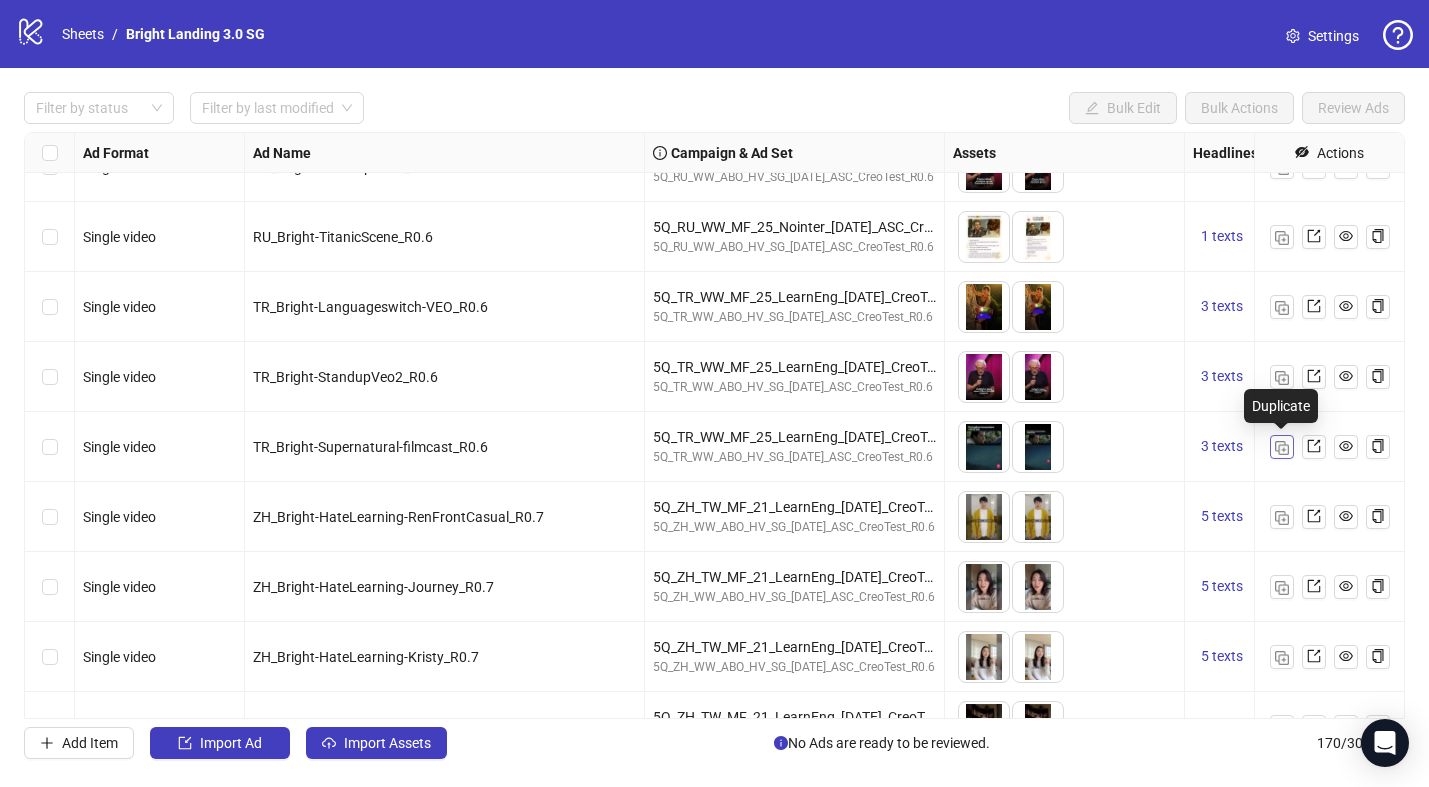 click at bounding box center [1282, 447] 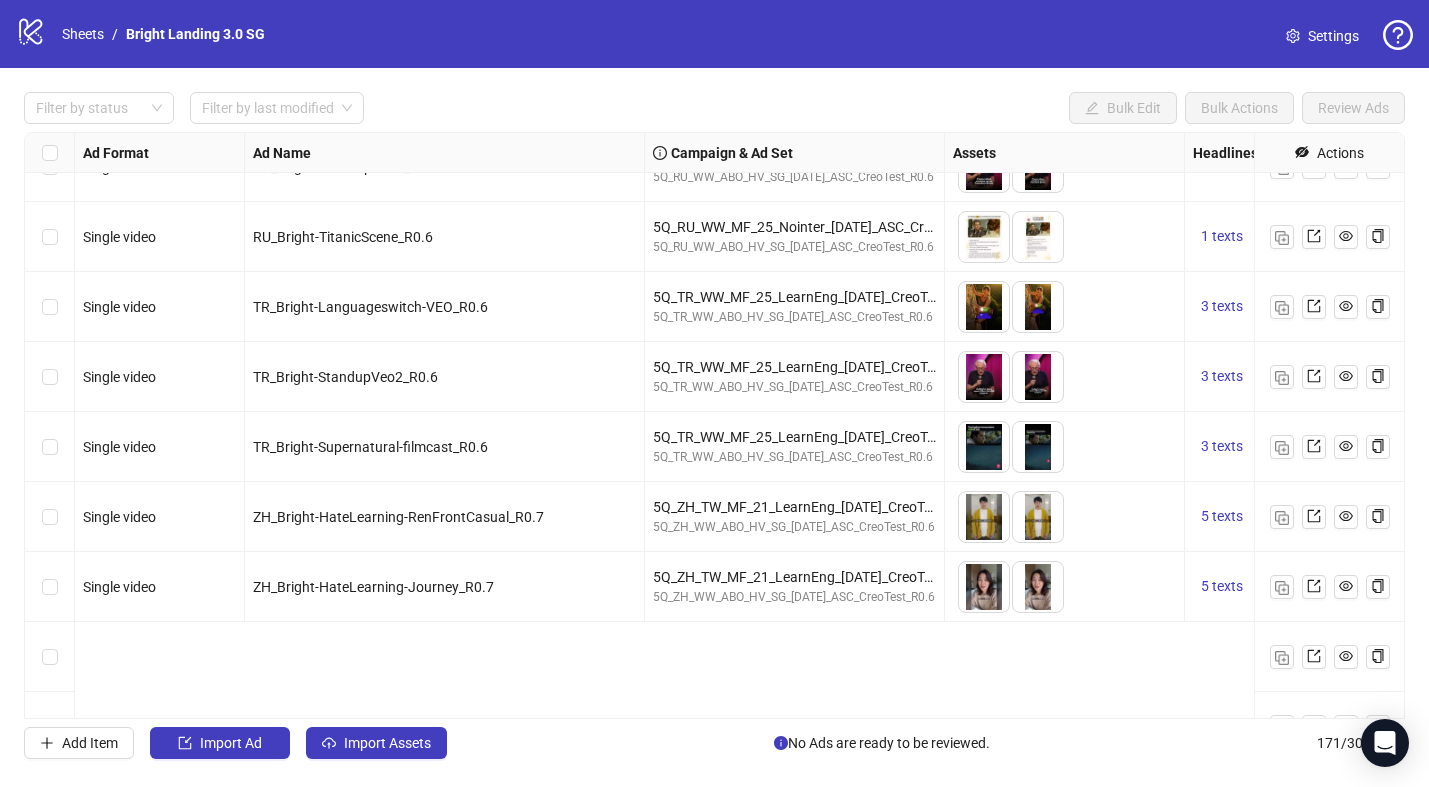 scroll, scrollTop: 7999, scrollLeft: 0, axis: vertical 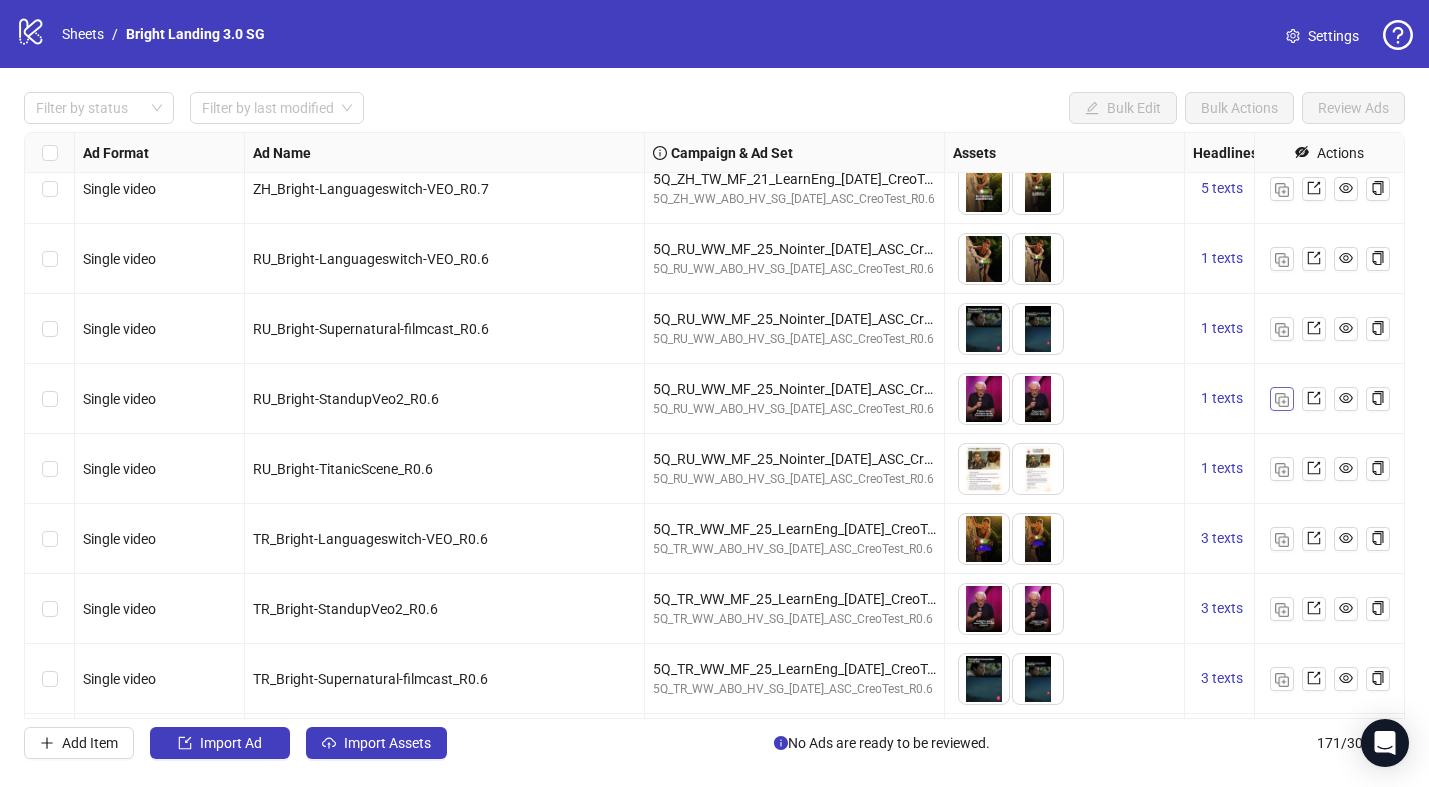 click at bounding box center (1282, 400) 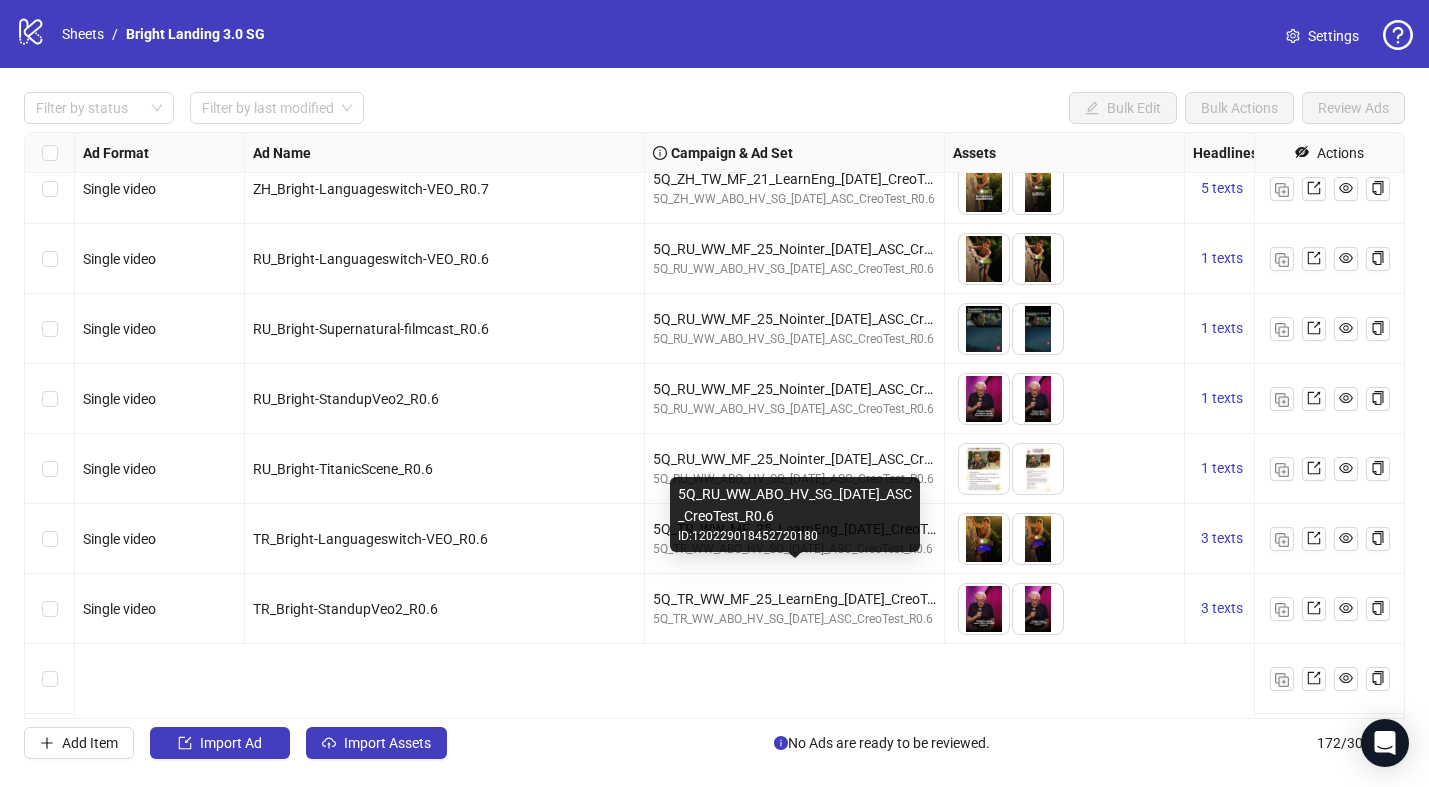 scroll, scrollTop: 7836, scrollLeft: 0, axis: vertical 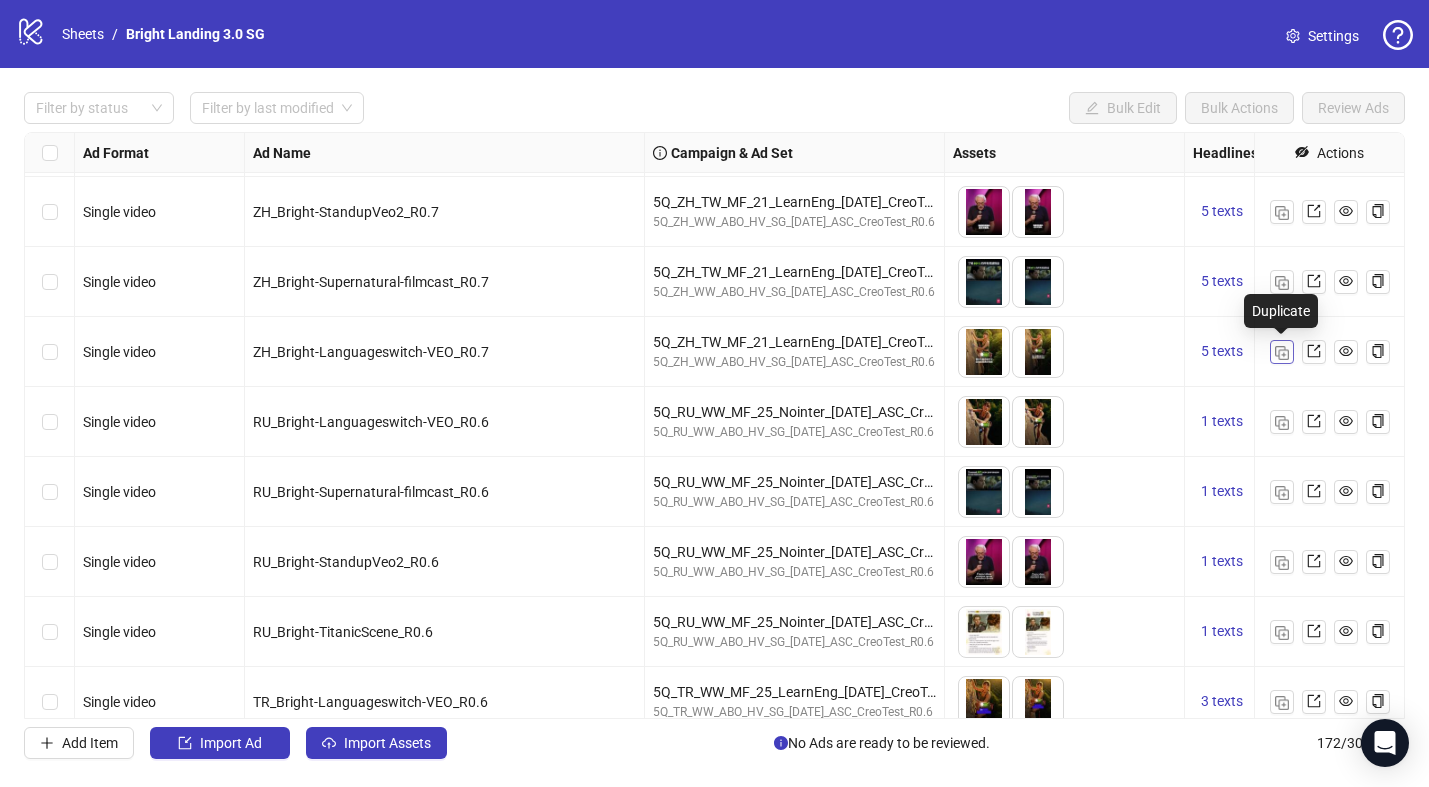 click at bounding box center (1282, 353) 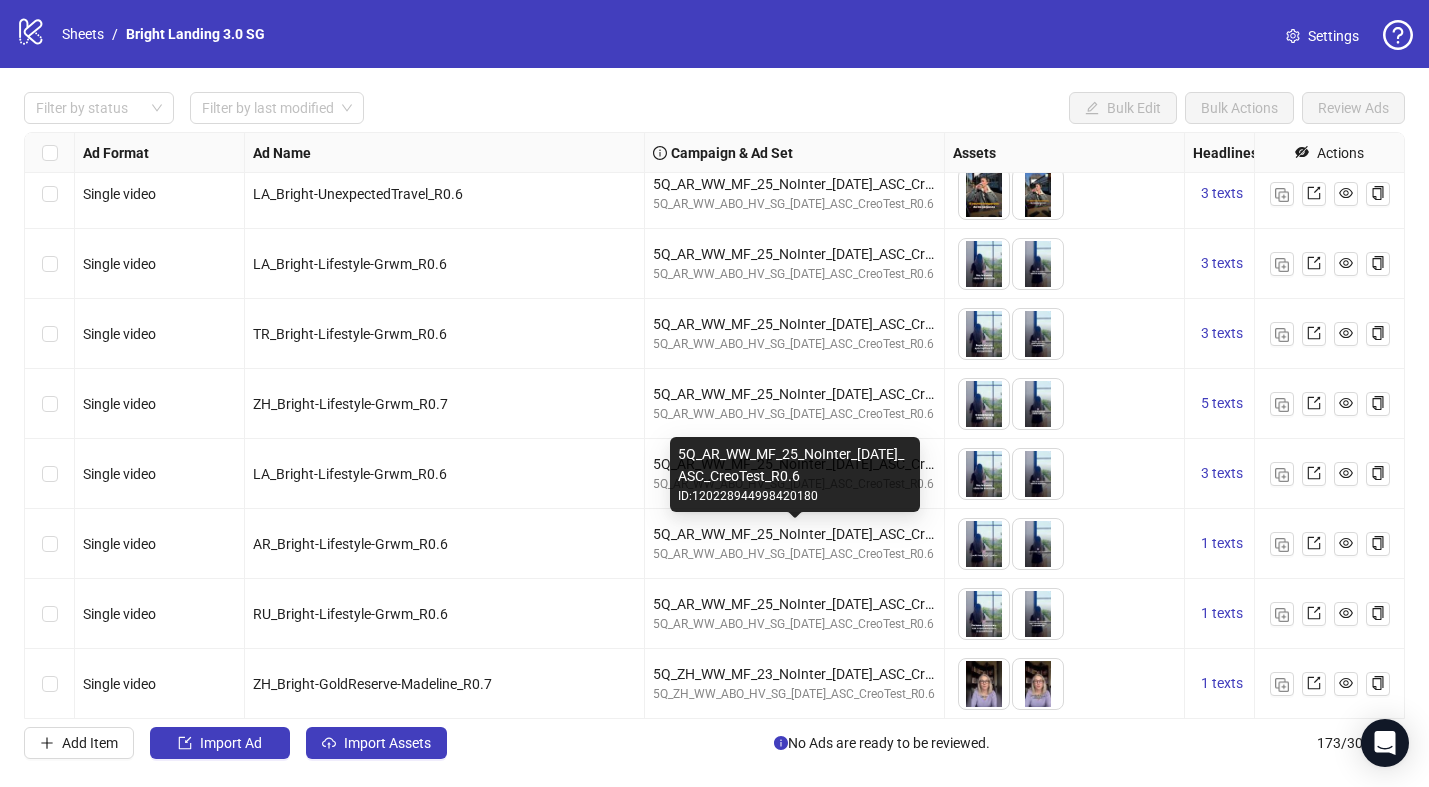 scroll, scrollTop: 6792, scrollLeft: 0, axis: vertical 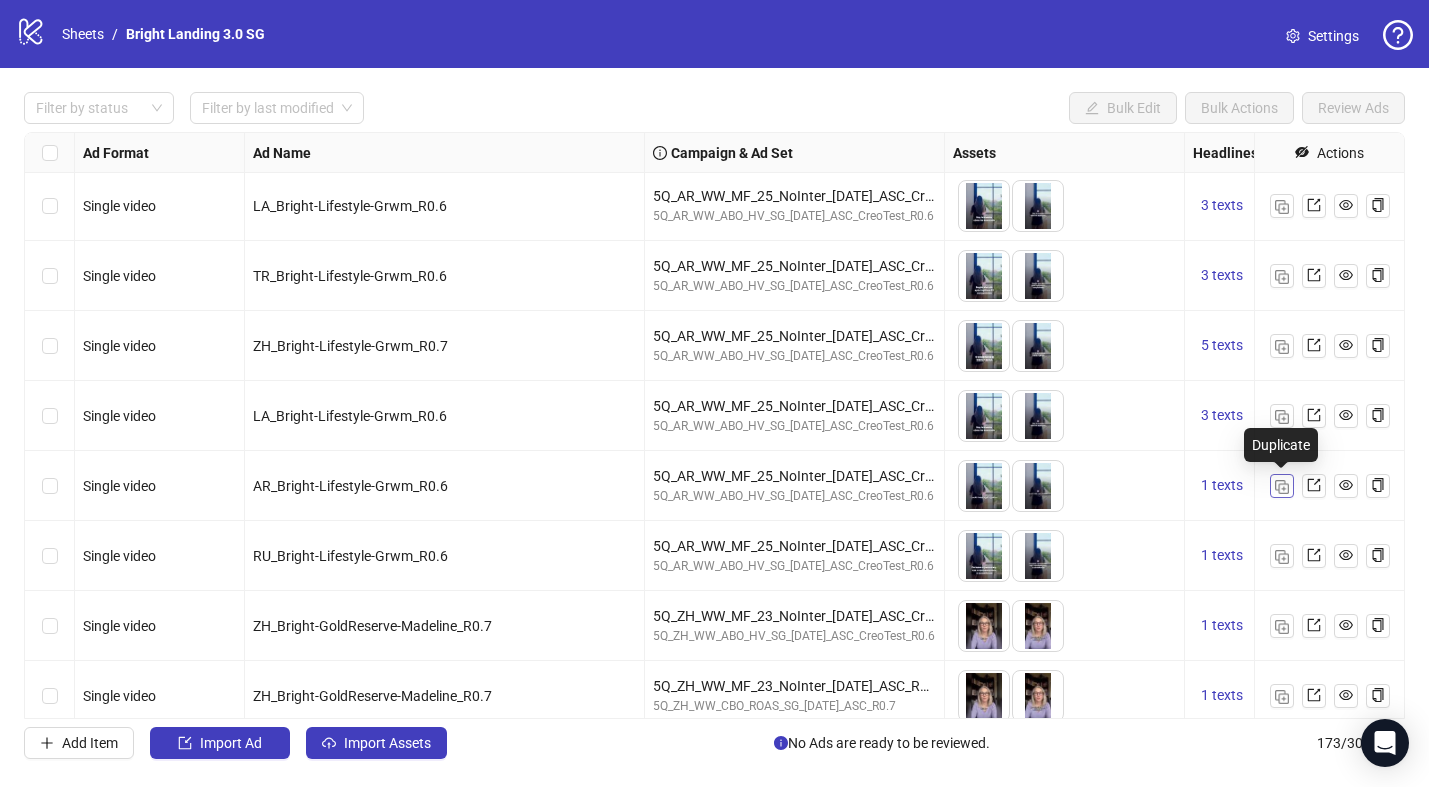 click at bounding box center [1282, 487] 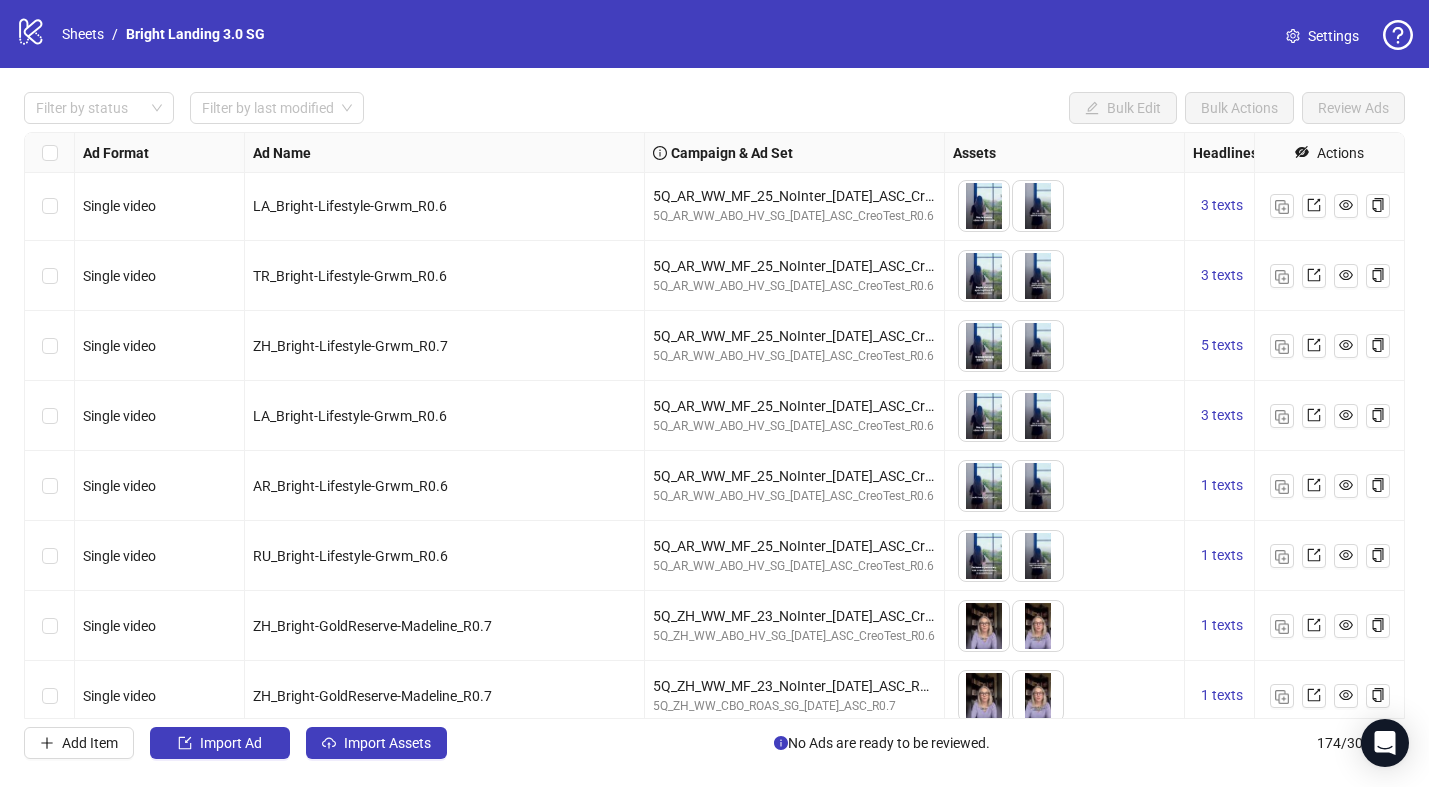 scroll, scrollTop: 6730, scrollLeft: 0, axis: vertical 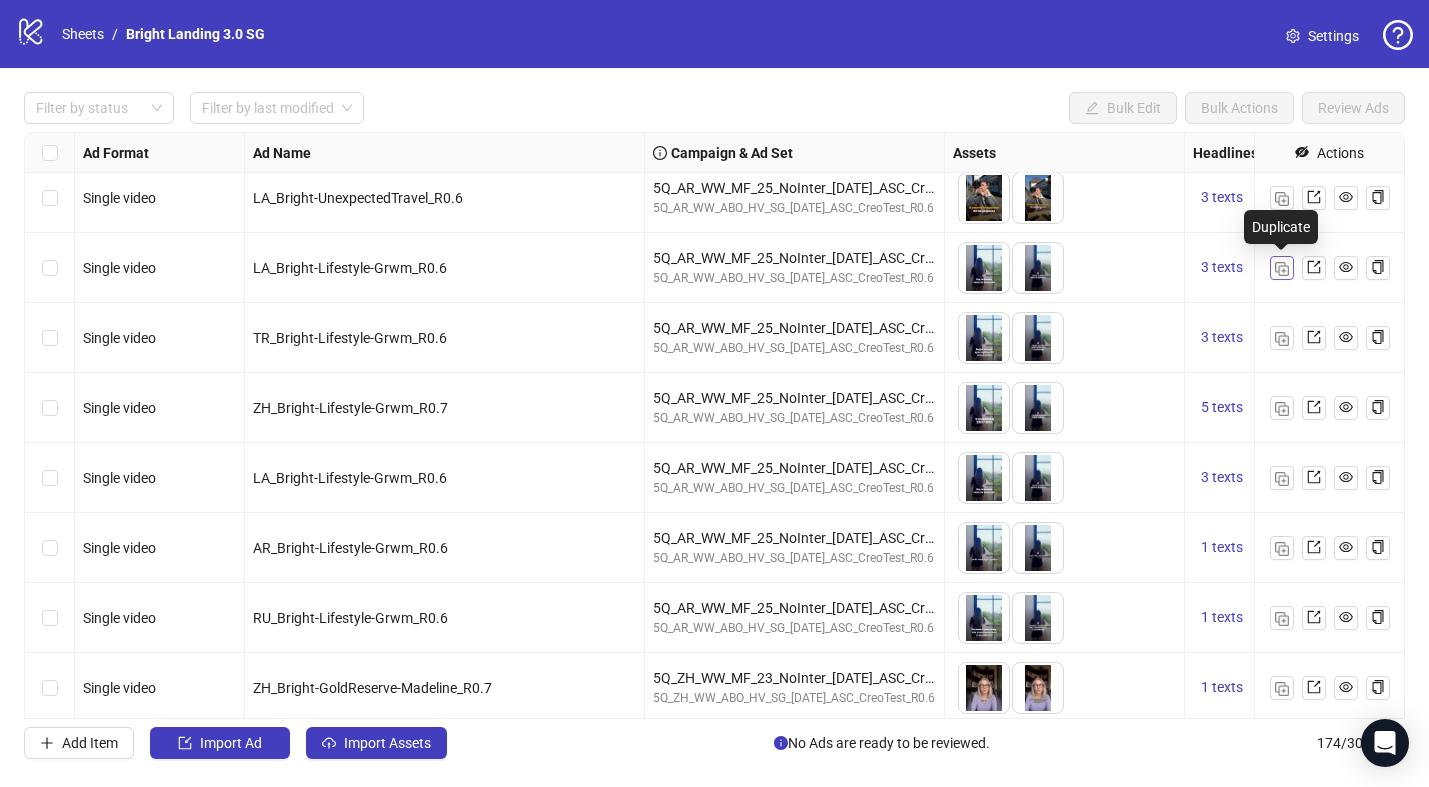 click at bounding box center [1282, 269] 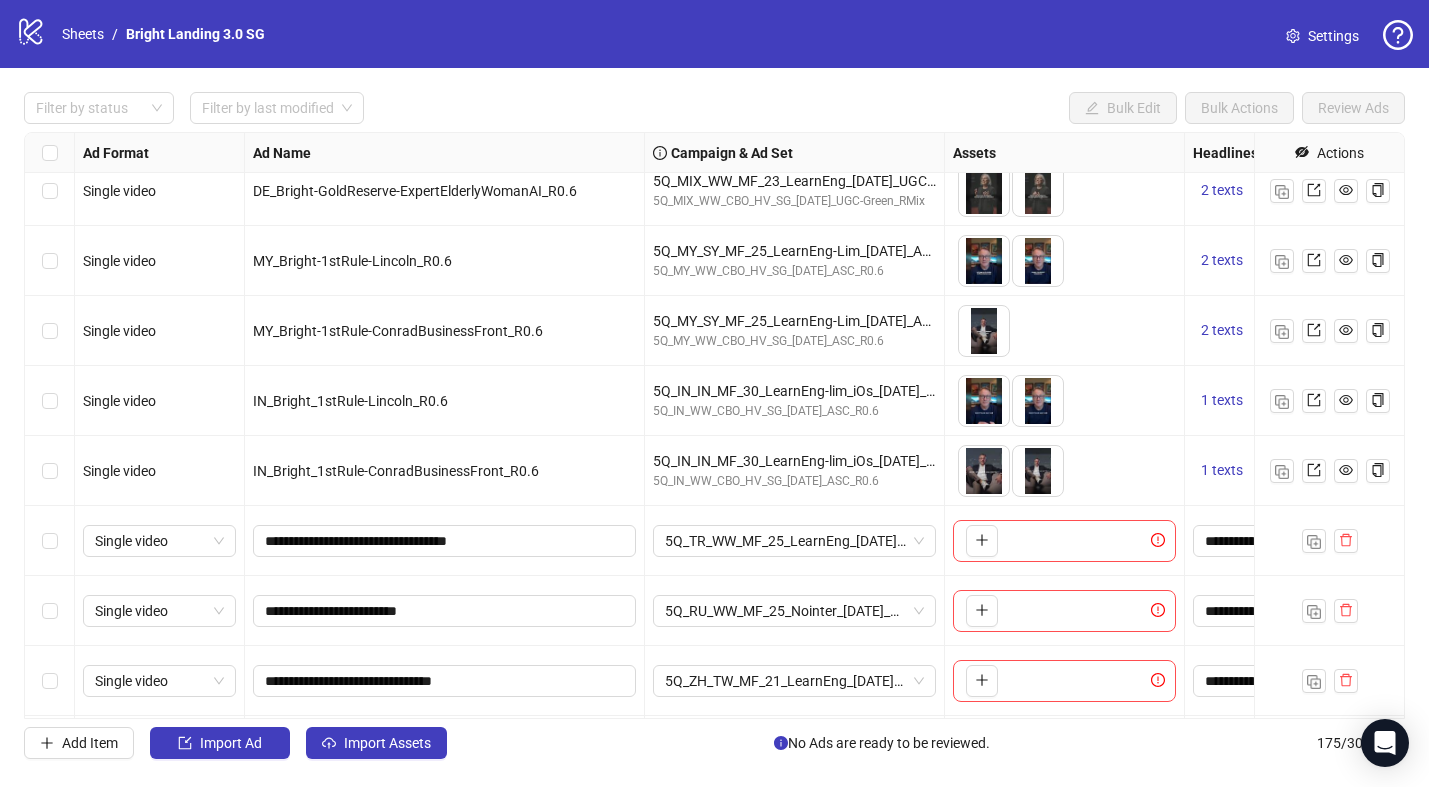 scroll, scrollTop: 11705, scrollLeft: 0, axis: vertical 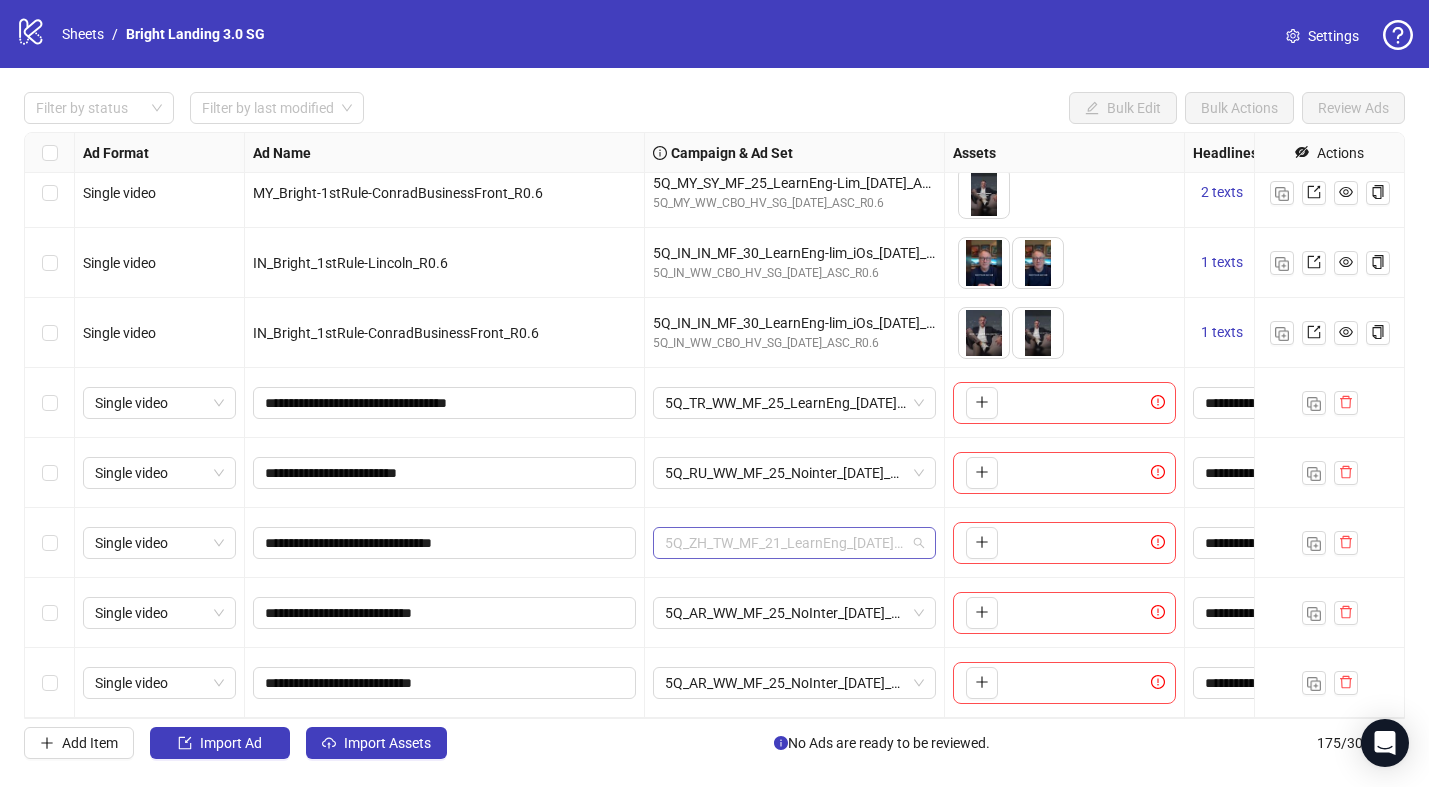 click on "5Q_ZH_TW_MF_21_LearnEng_[DATE]_CreoTest_R0.7" at bounding box center [794, 543] 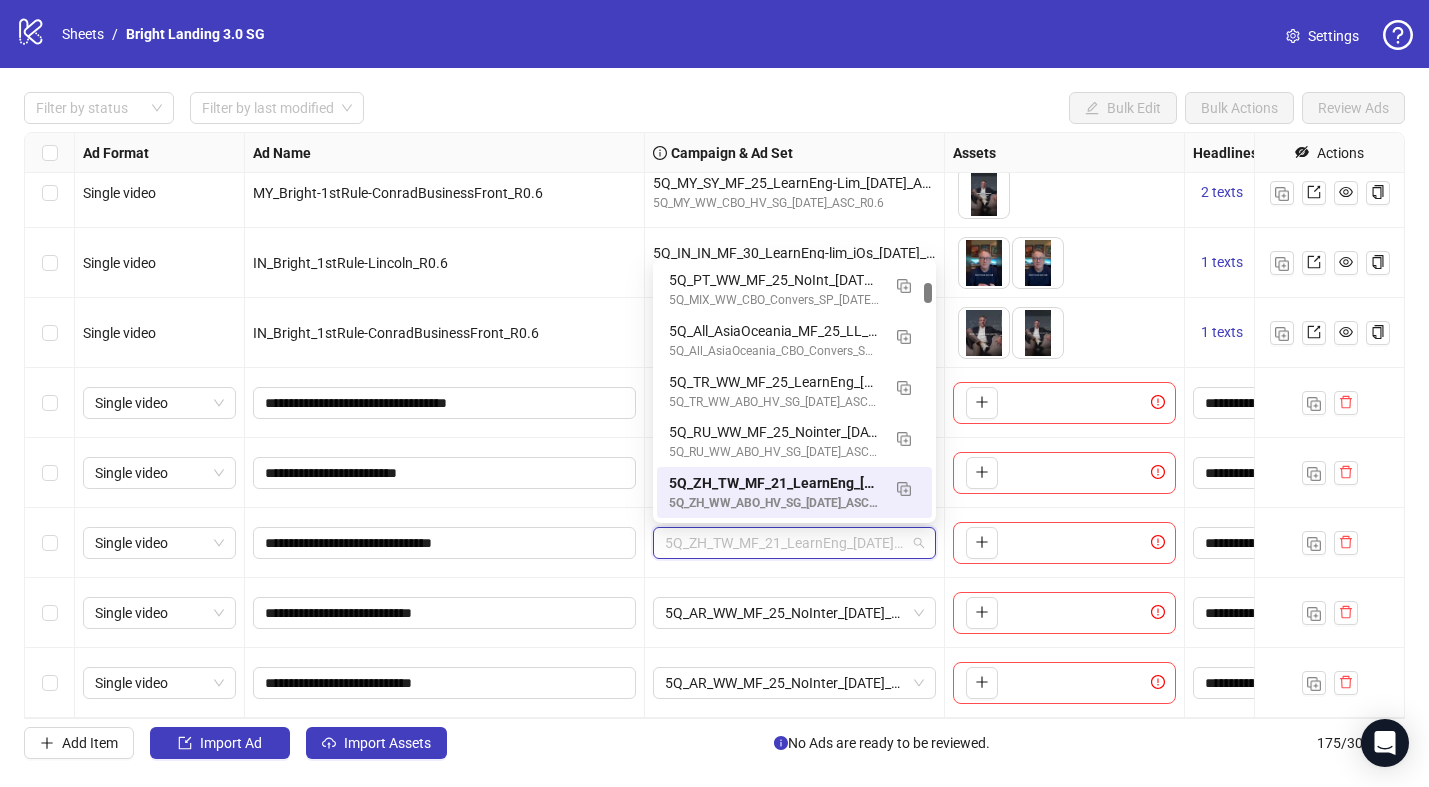 paste on "**********" 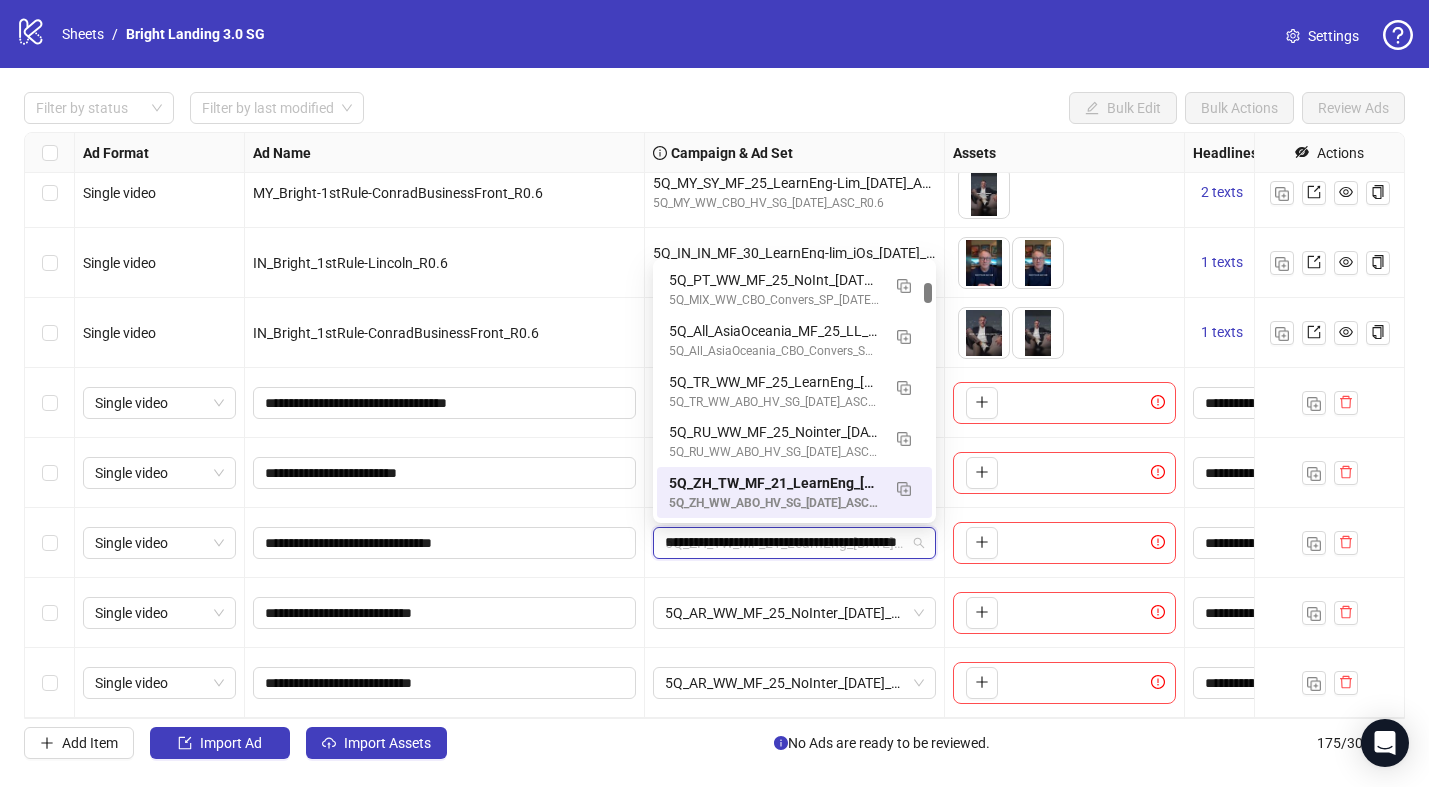 scroll, scrollTop: 0, scrollLeft: 99, axis: horizontal 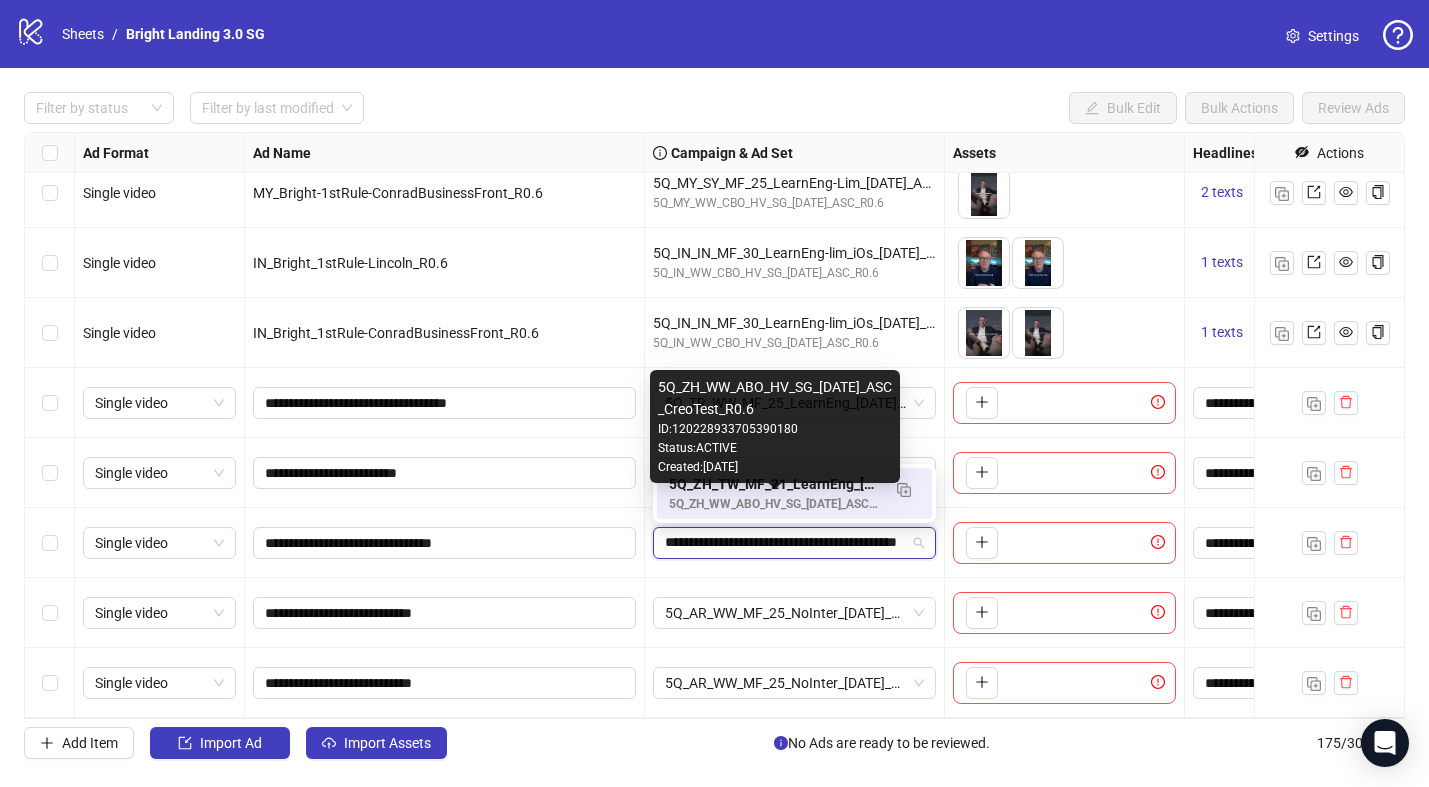 click on "5Q_ZH_WW_ABO_HV_SG_[DATE]_ASC_CreoTest_R0.6" at bounding box center [774, 504] 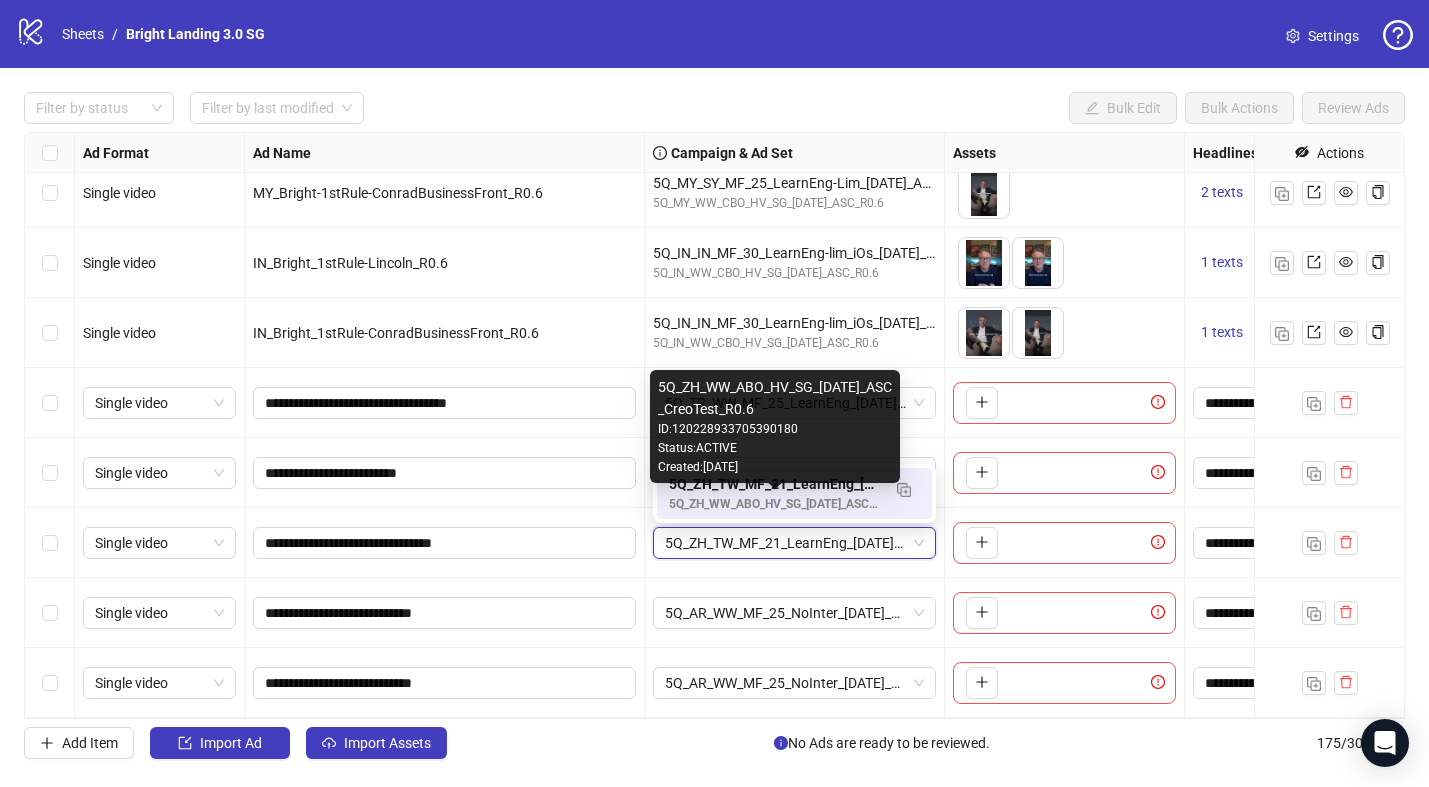 scroll, scrollTop: 0, scrollLeft: 0, axis: both 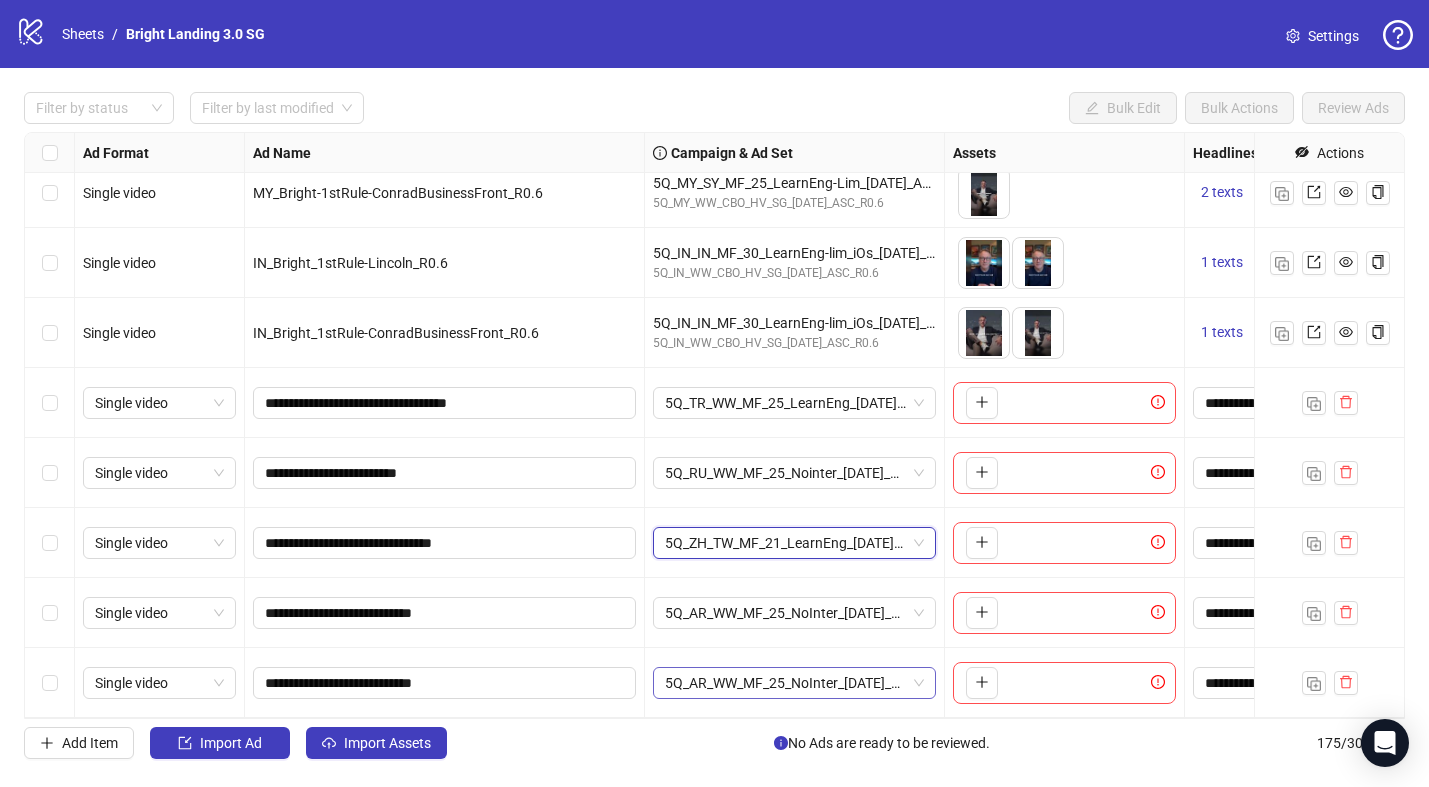 click on "5Q_AR_WW_MF_25_NoInter_[DATE]_ASC_CreoTest_R0.6" at bounding box center (794, 683) 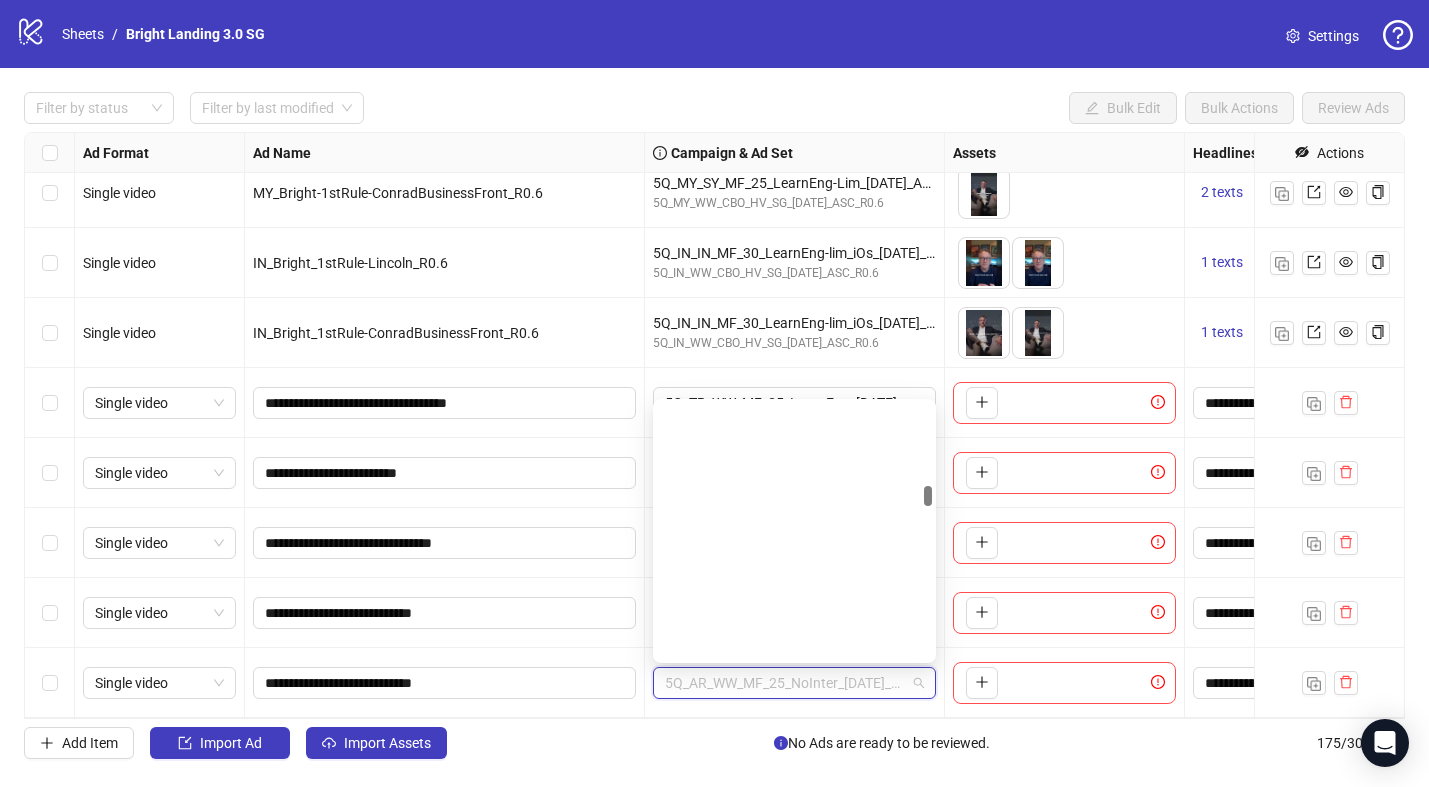 scroll, scrollTop: 5481, scrollLeft: 0, axis: vertical 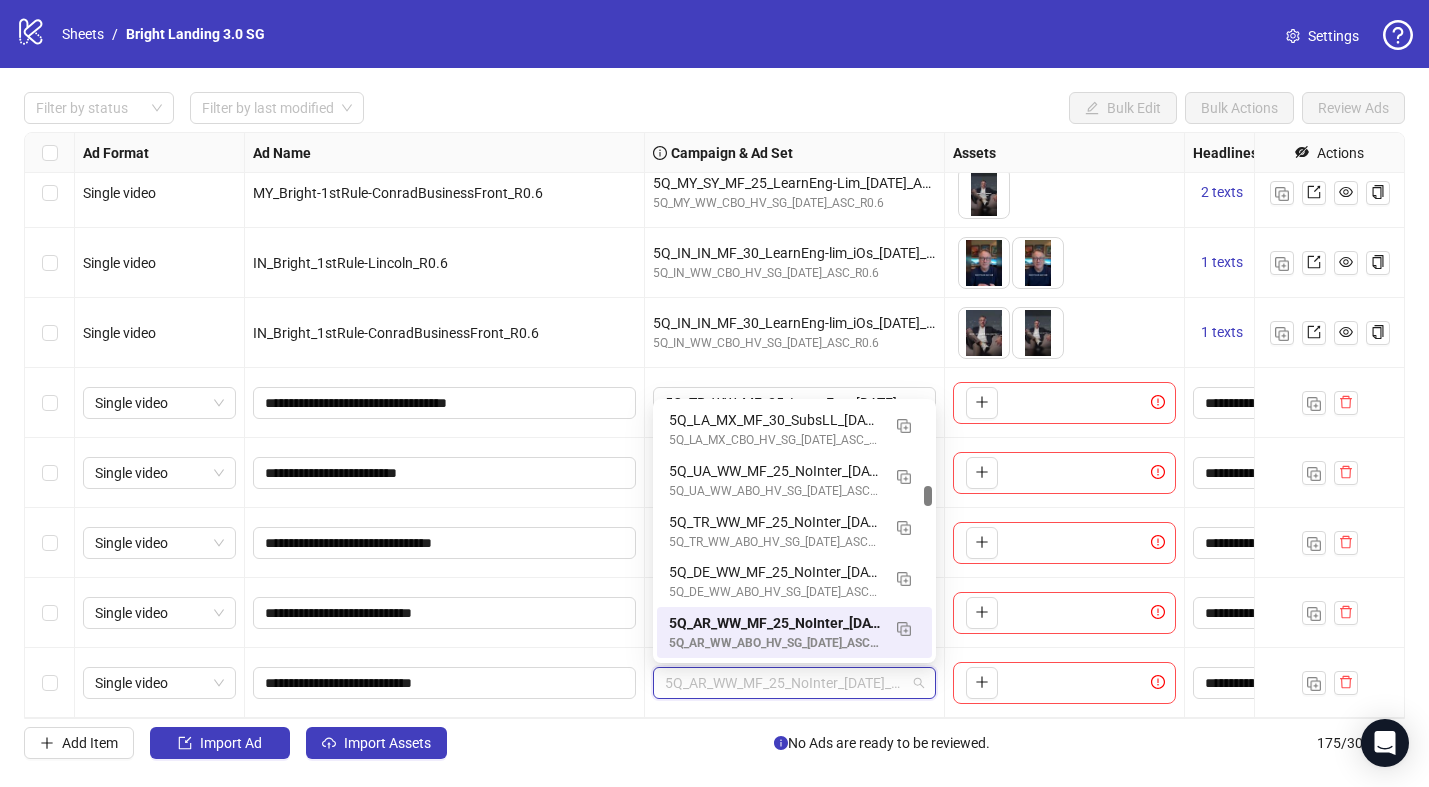 paste on "**********" 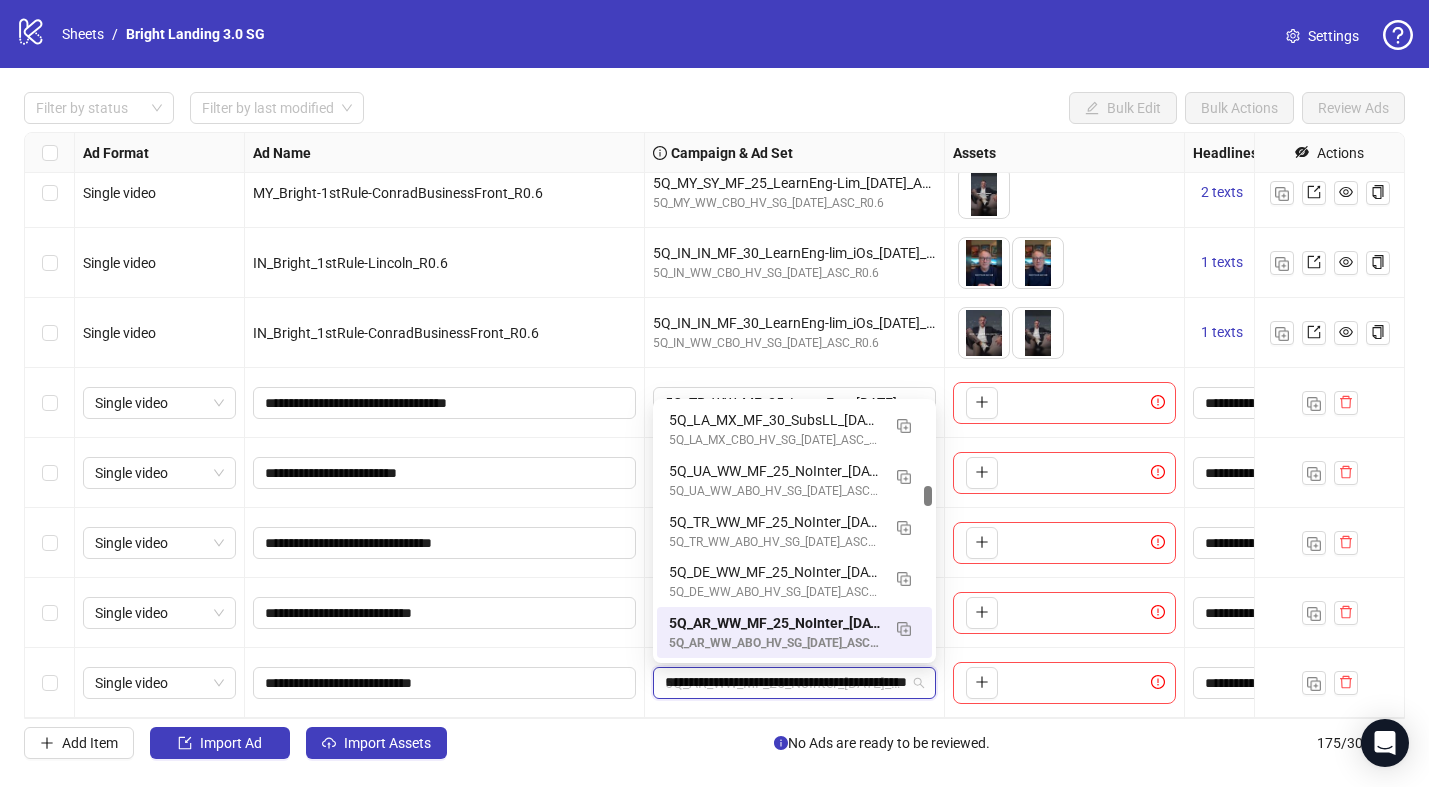 scroll, scrollTop: 0, scrollLeft: 122, axis: horizontal 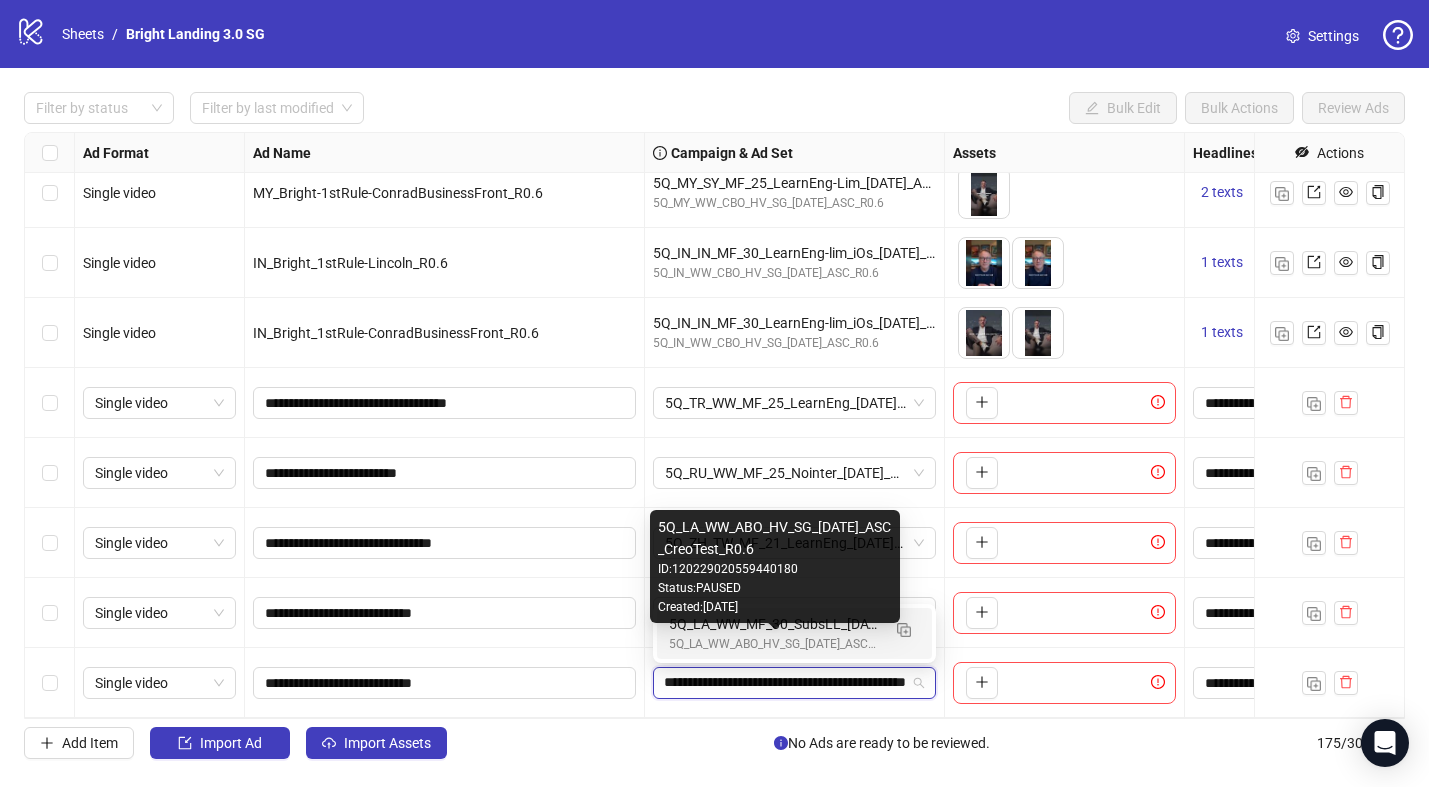 click on "5Q_LA_WW_ABO_HV_SG_[DATE]_ASC_CreoTest_R0.6" at bounding box center [774, 644] 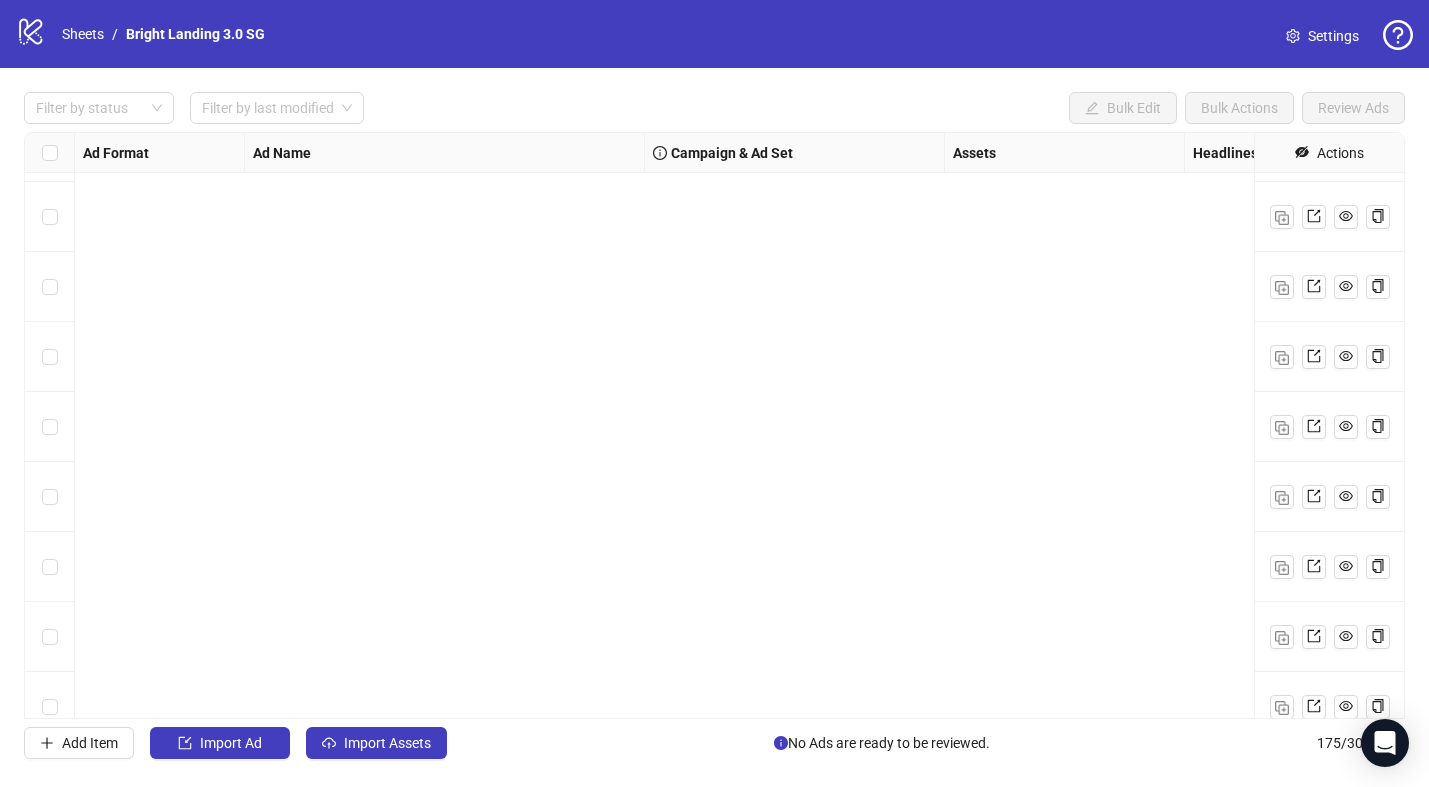 scroll, scrollTop: 11705, scrollLeft: 0, axis: vertical 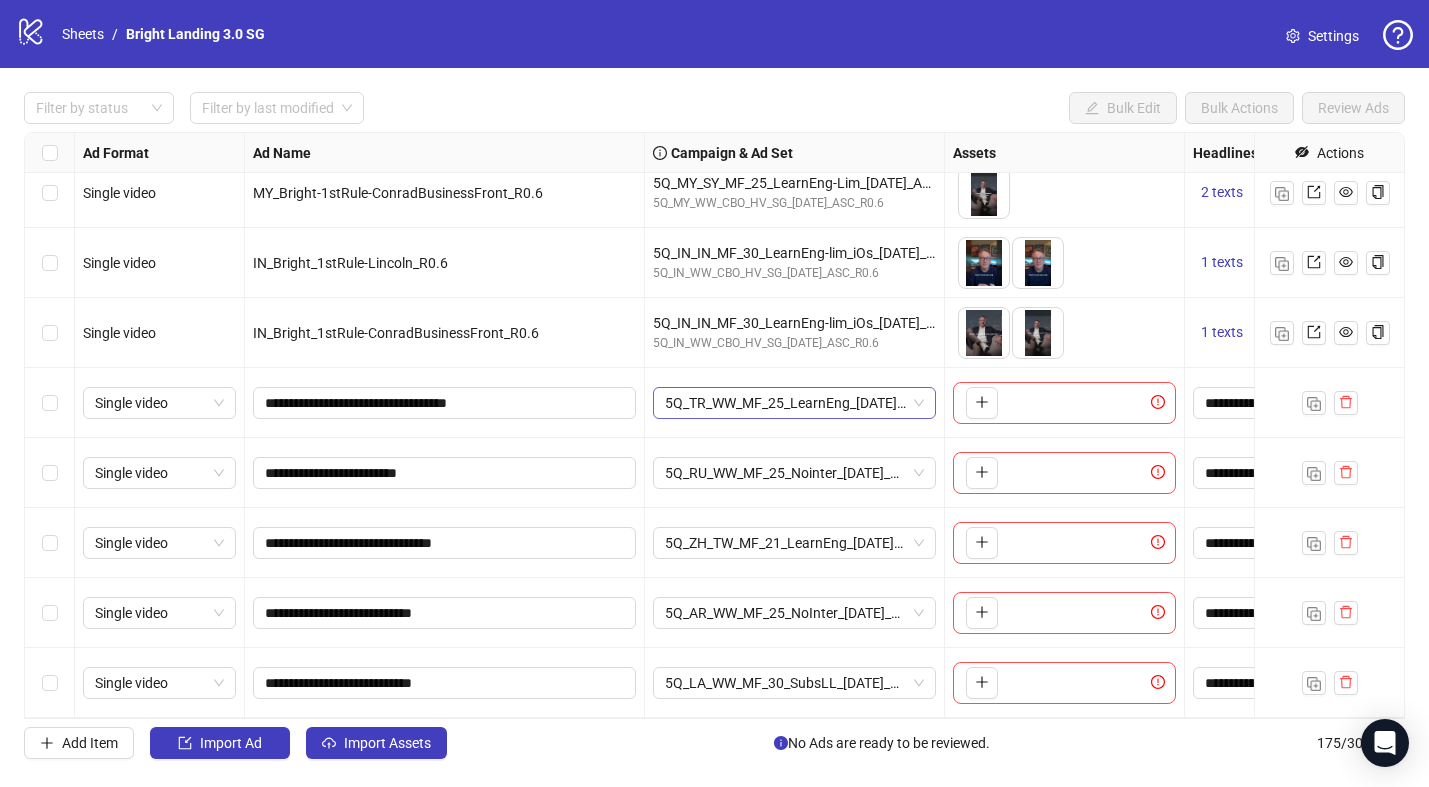 click on "5Q_TR_WW_MF_25_LearnEng_[DATE]_CreoTest_R0.6" at bounding box center [794, 403] 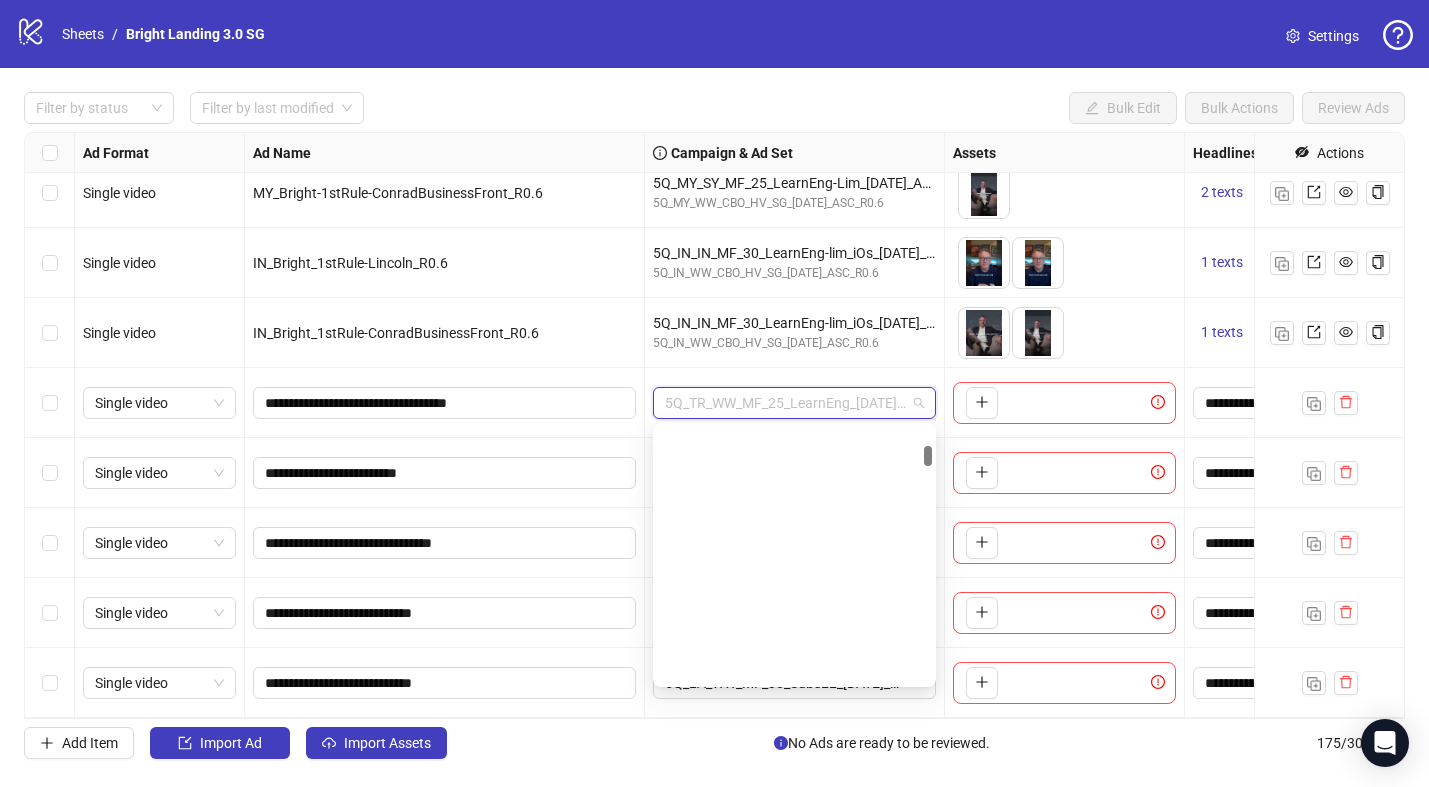 scroll, scrollTop: 1225, scrollLeft: 0, axis: vertical 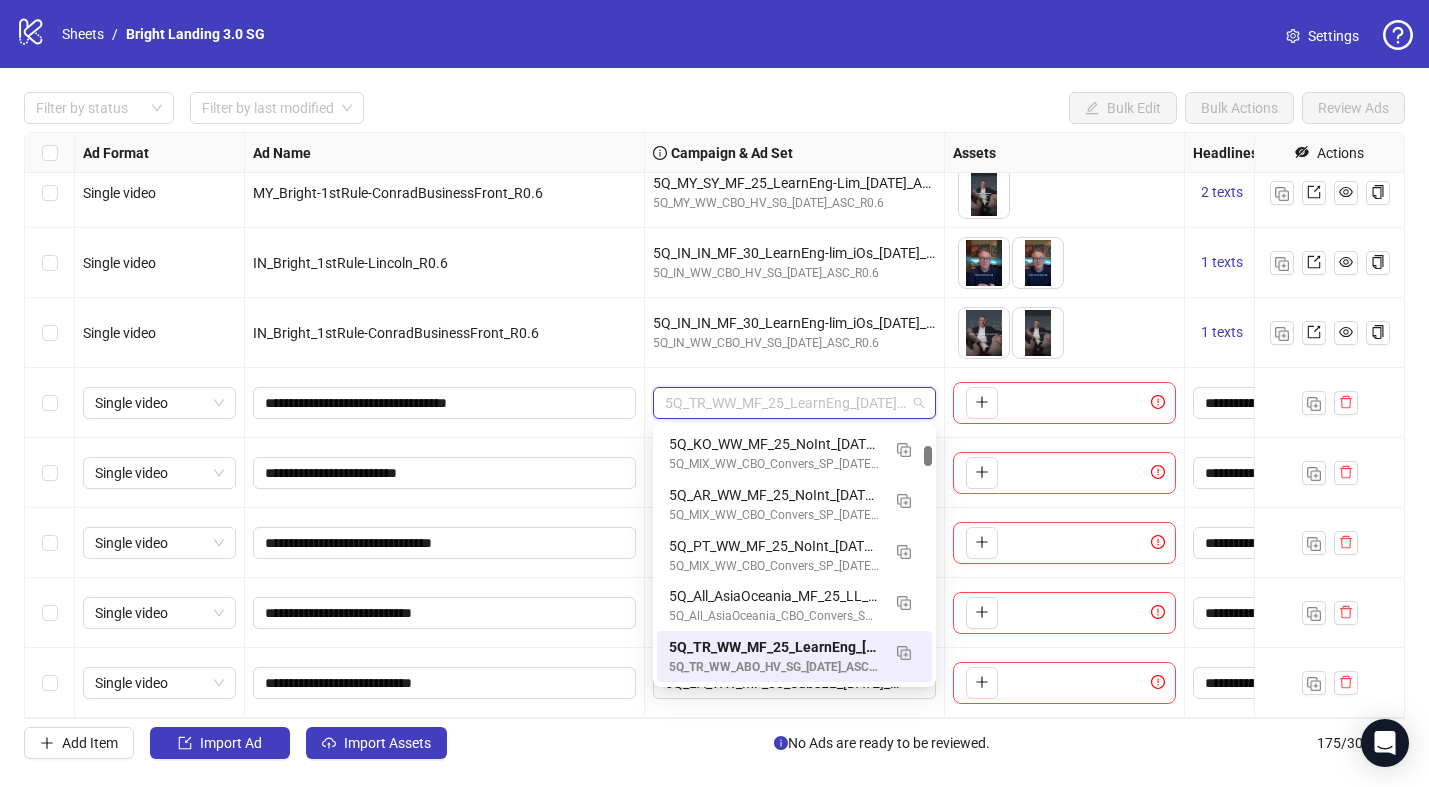 paste on "**********" 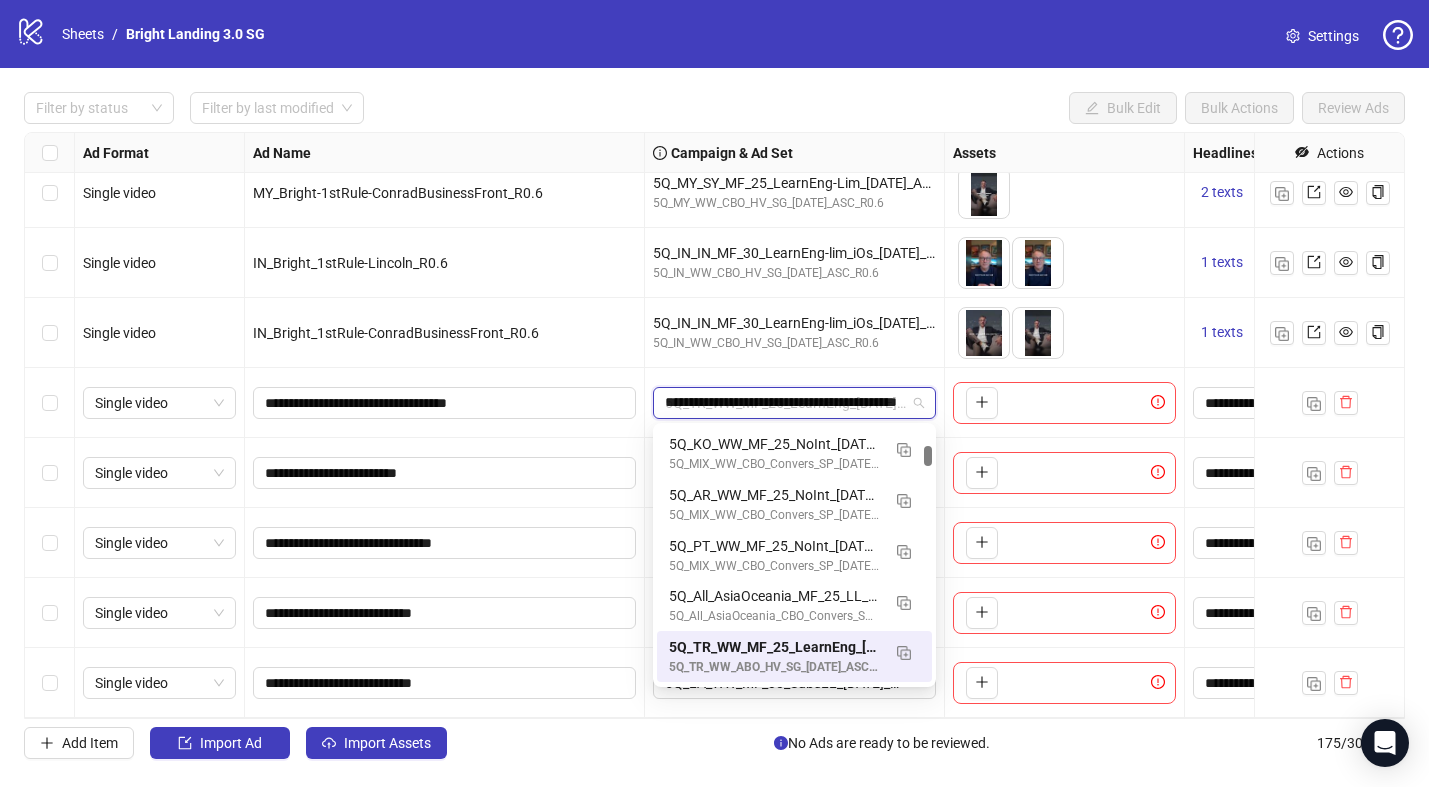 scroll, scrollTop: 0, scrollLeft: 101, axis: horizontal 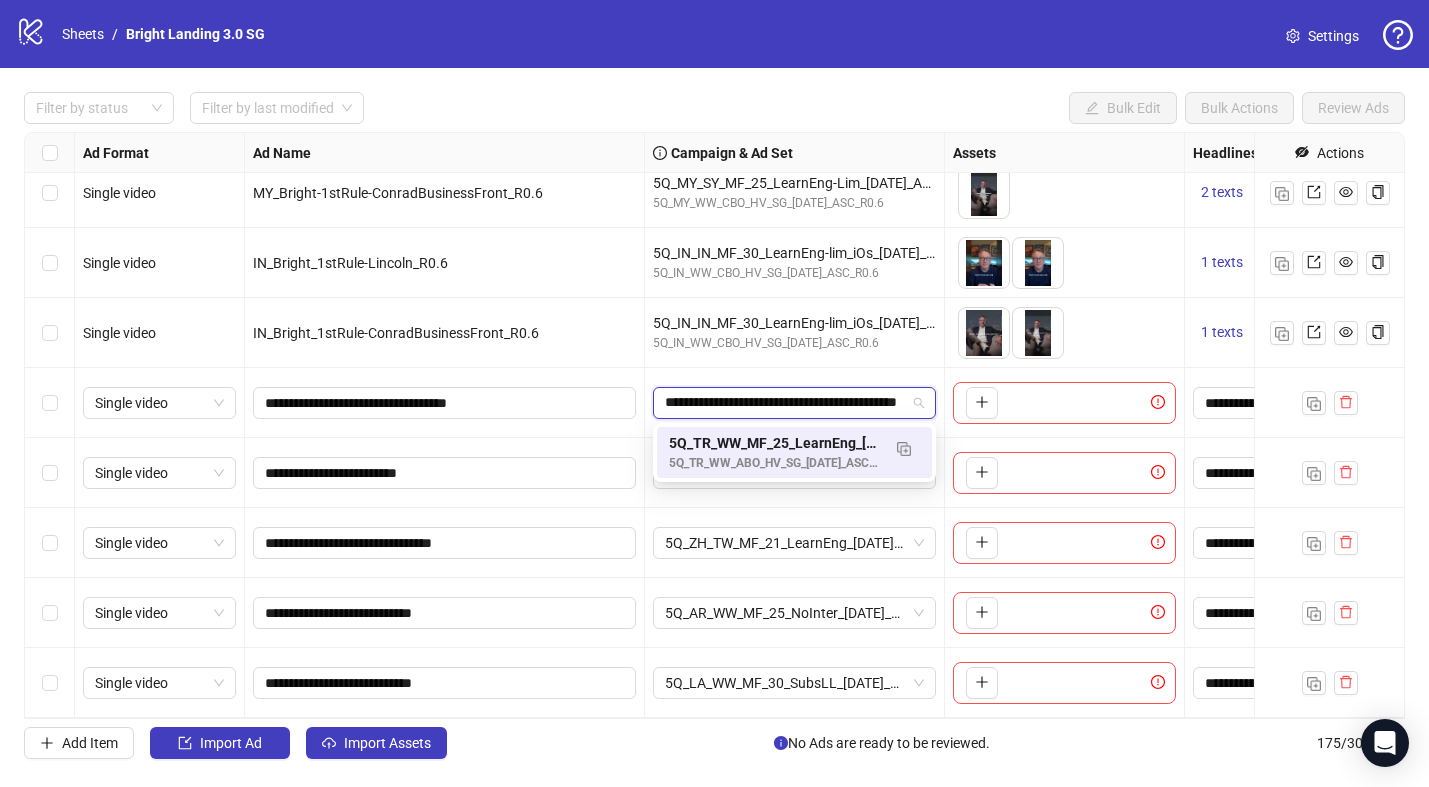click on "5Q_TR_WW_MF_25_LearnEng_[DATE]_CreoTest_R0.6" at bounding box center (774, 443) 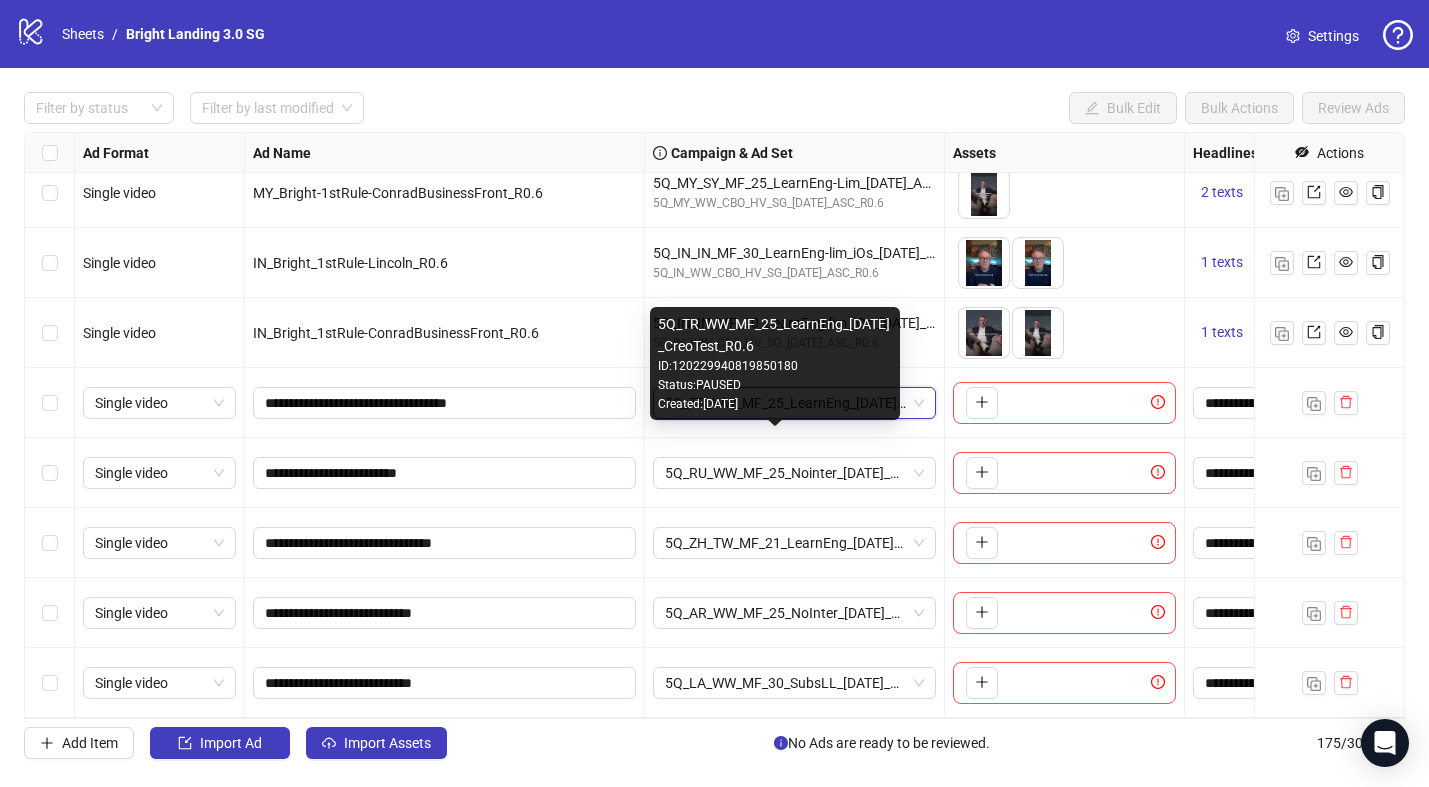scroll, scrollTop: 0, scrollLeft: 0, axis: both 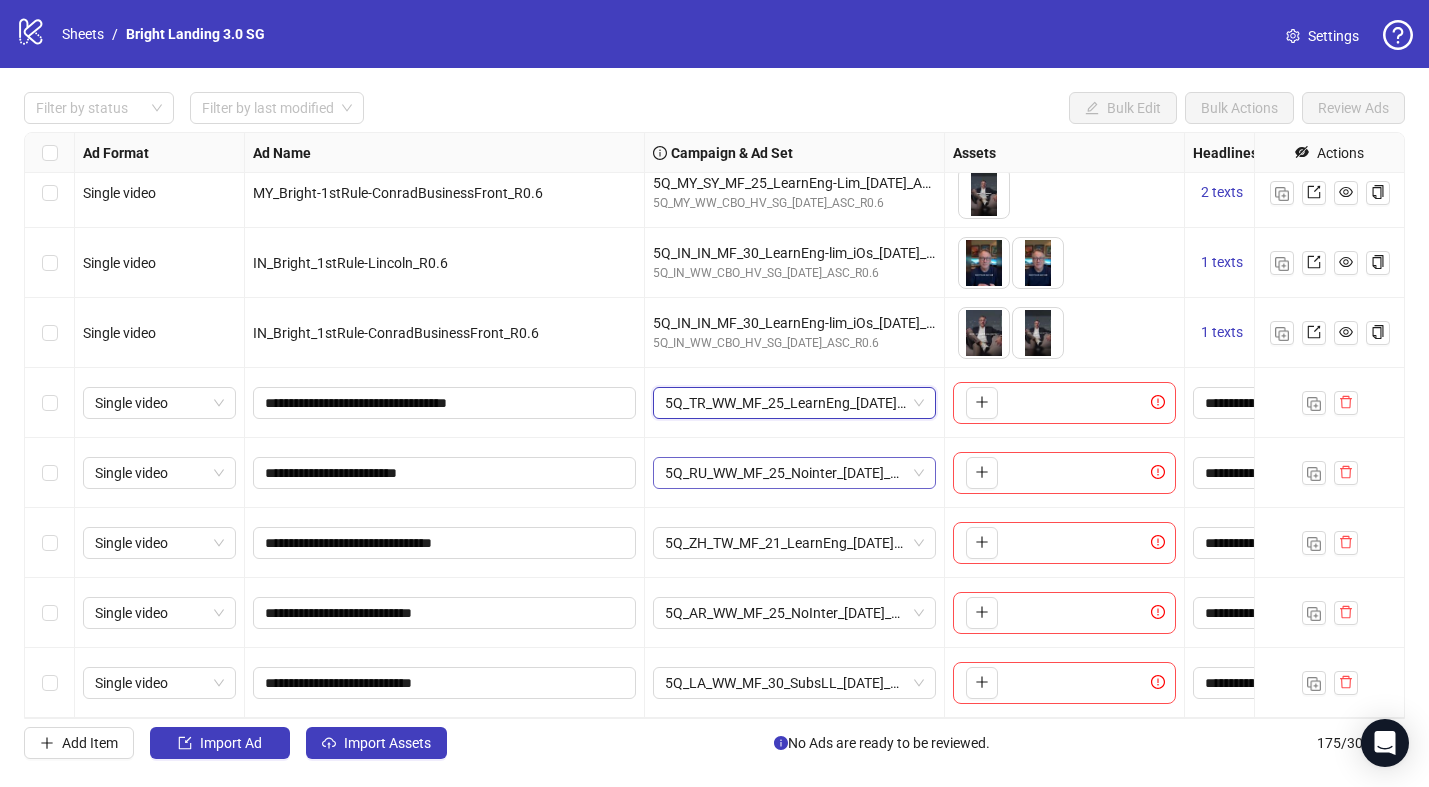 click on "5Q_RU_WW_MF_25_Nointer_[DATE]_ASC_CreoTest_R0.6" at bounding box center (794, 473) 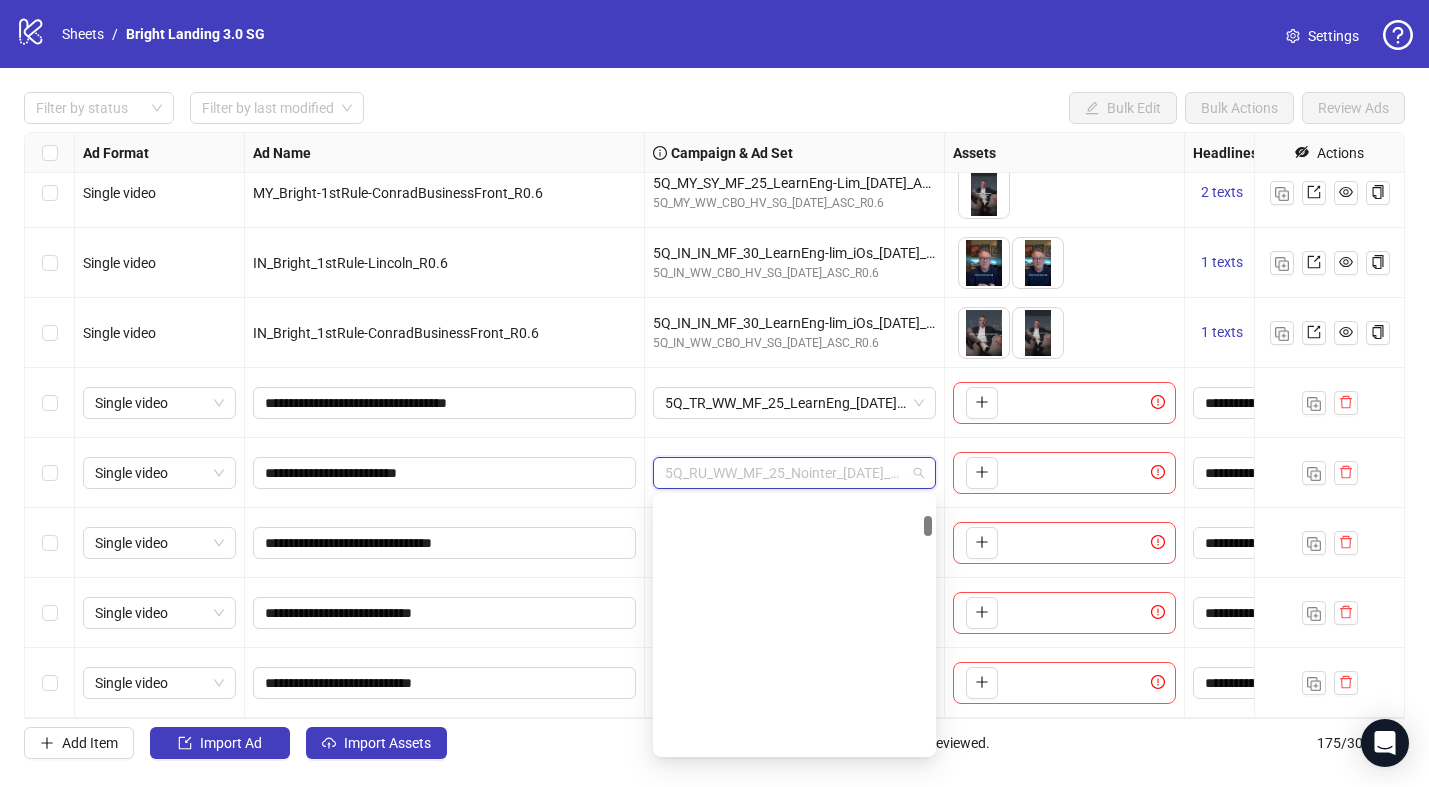 scroll, scrollTop: 1257, scrollLeft: 0, axis: vertical 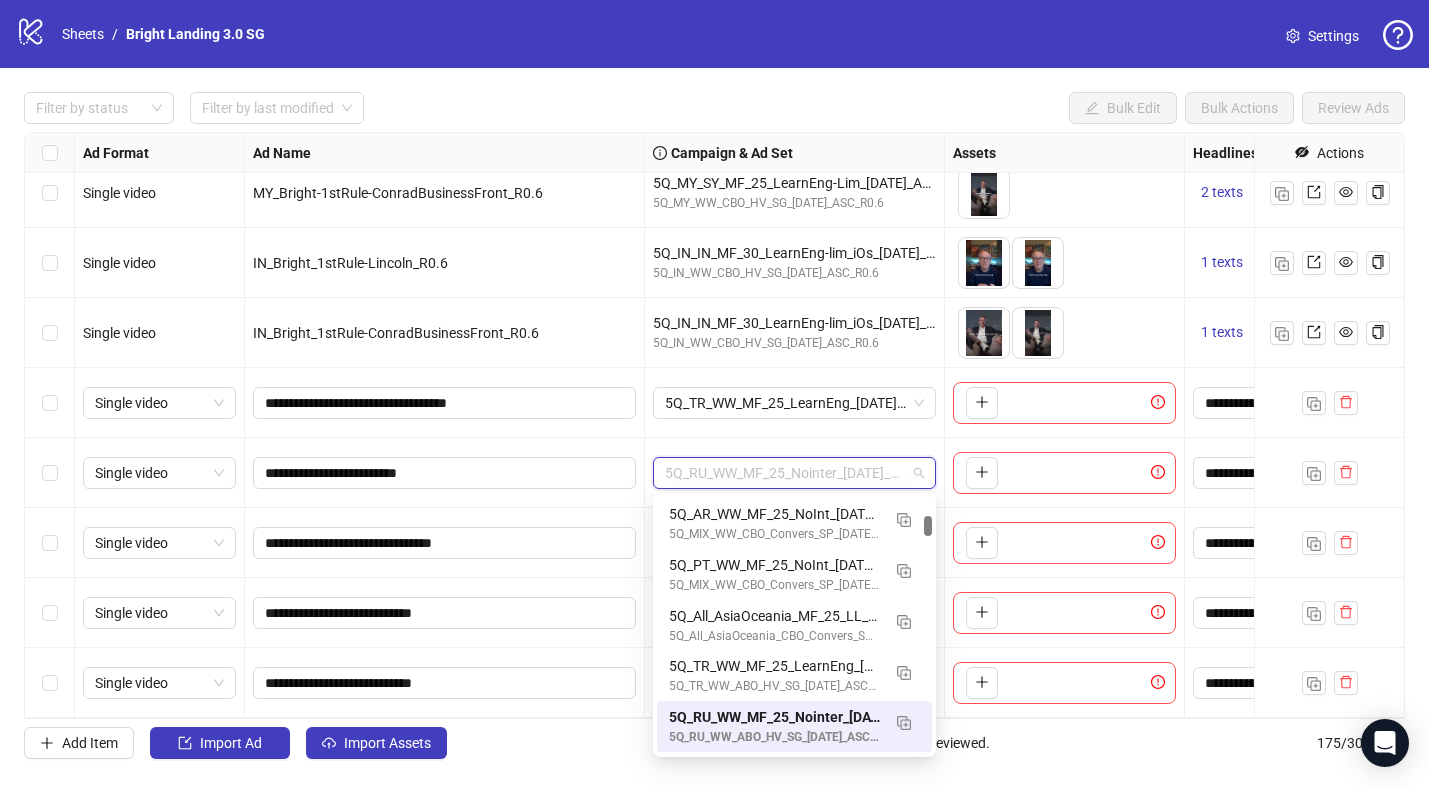 paste on "**********" 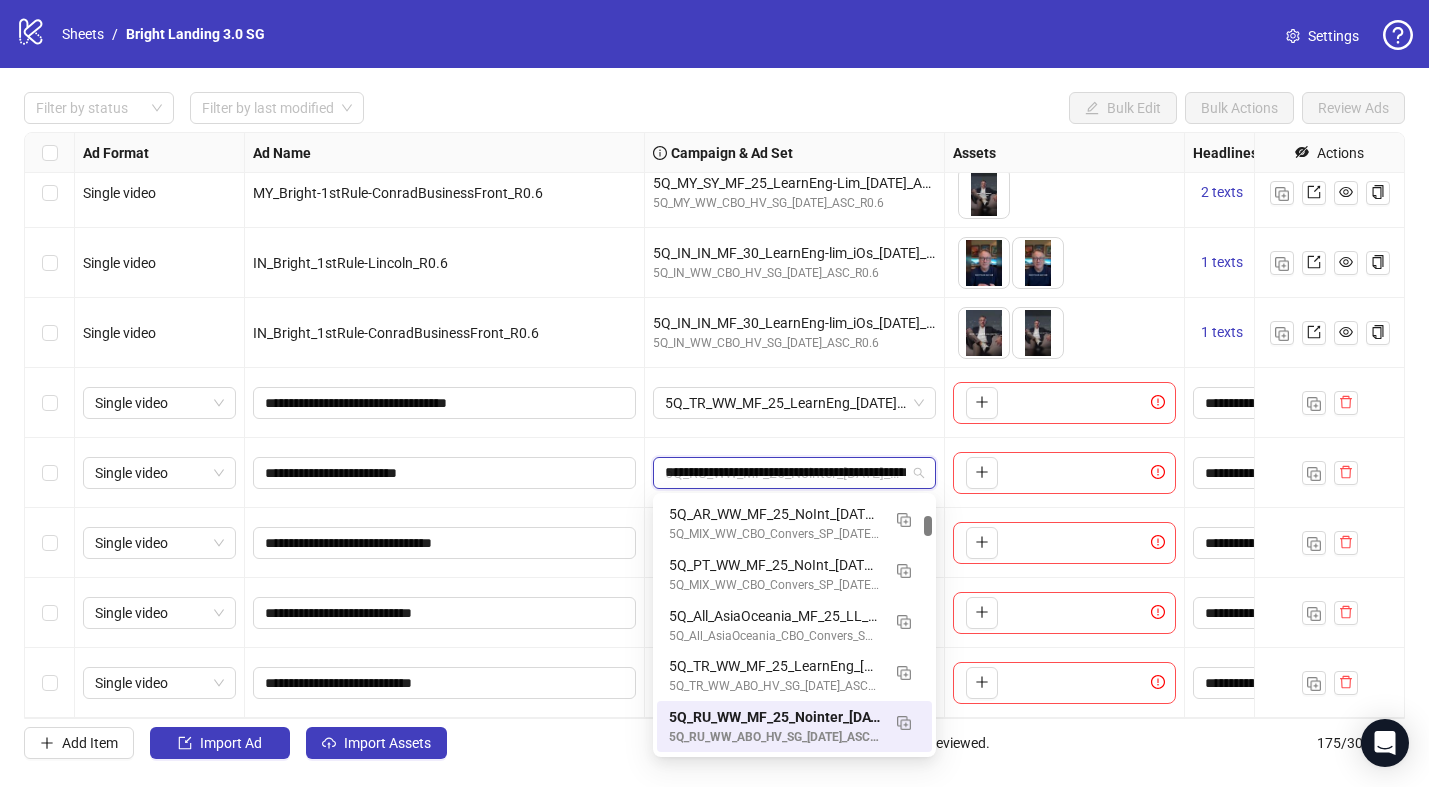 scroll, scrollTop: 0, scrollLeft: 122, axis: horizontal 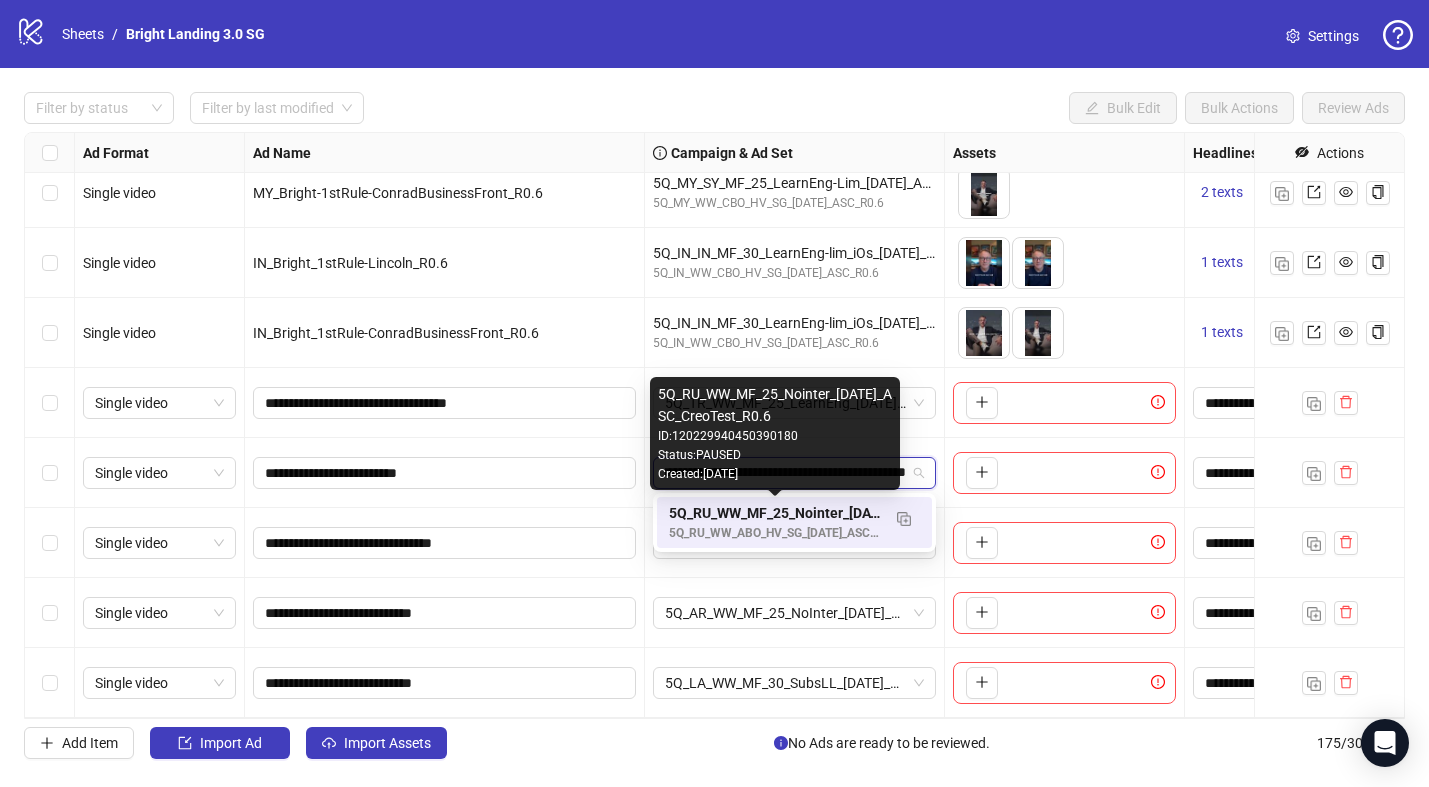 click on "5Q_RU_WW_ABO_HV_SG_[DATE]_ASC_CreoTest_R0.6" at bounding box center (774, 533) 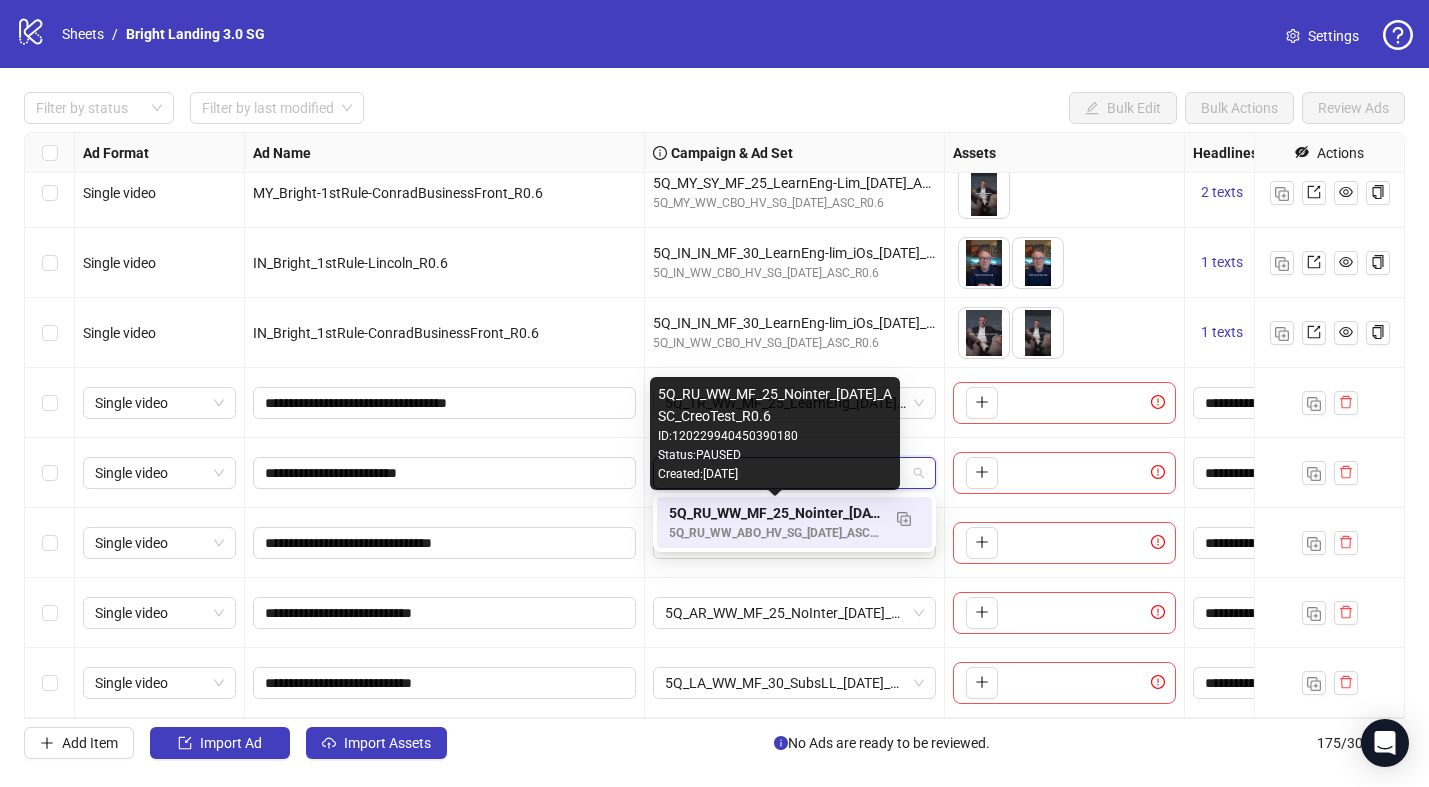 scroll, scrollTop: 0, scrollLeft: 0, axis: both 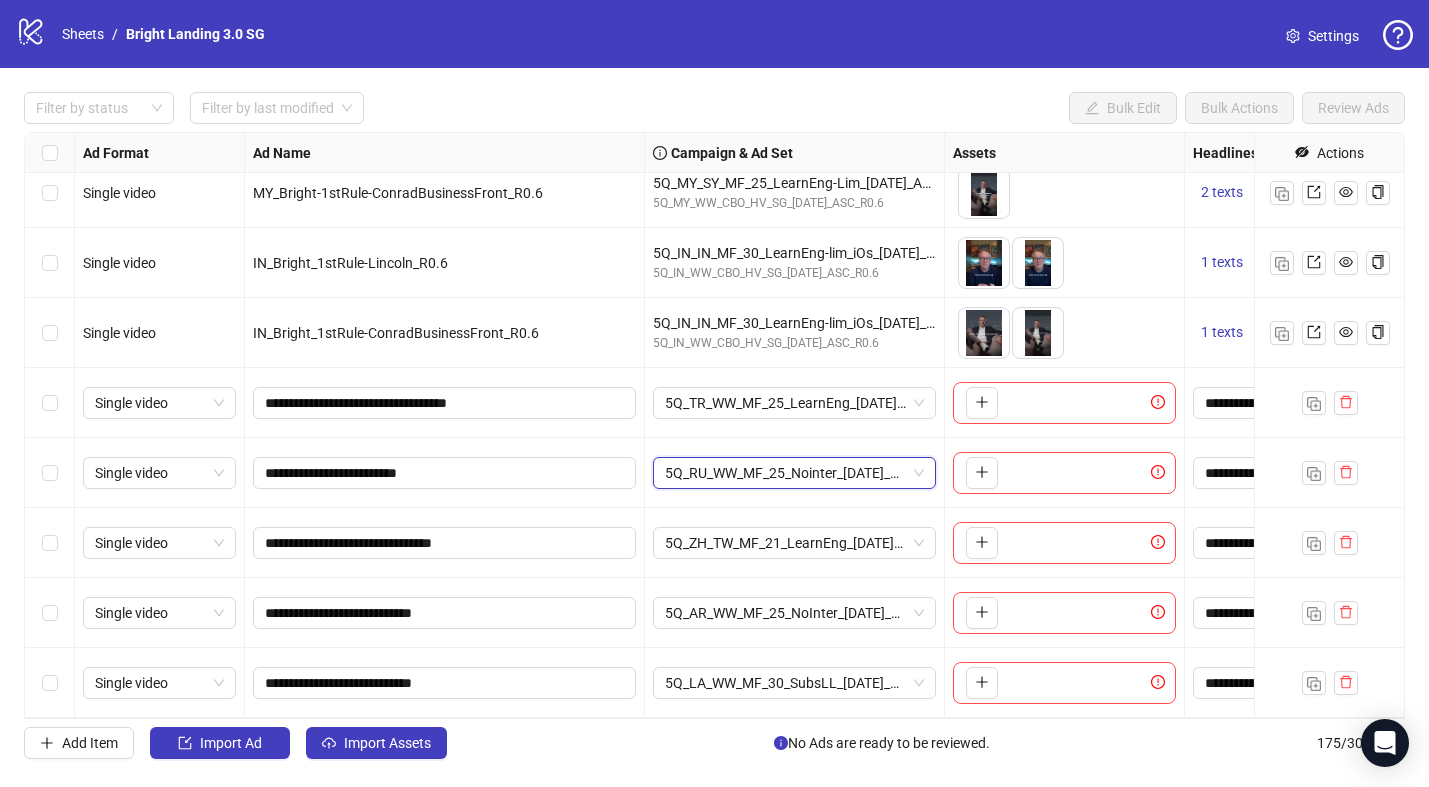 click on "5Q_RU_WW_MF_25_Nointer_[DATE]_ASC_CreoTest_R0.6 5Q_RU_WW_MF_25_Nointer_[DATE]_ASC_CreoTest_R0.6" at bounding box center [795, 473] 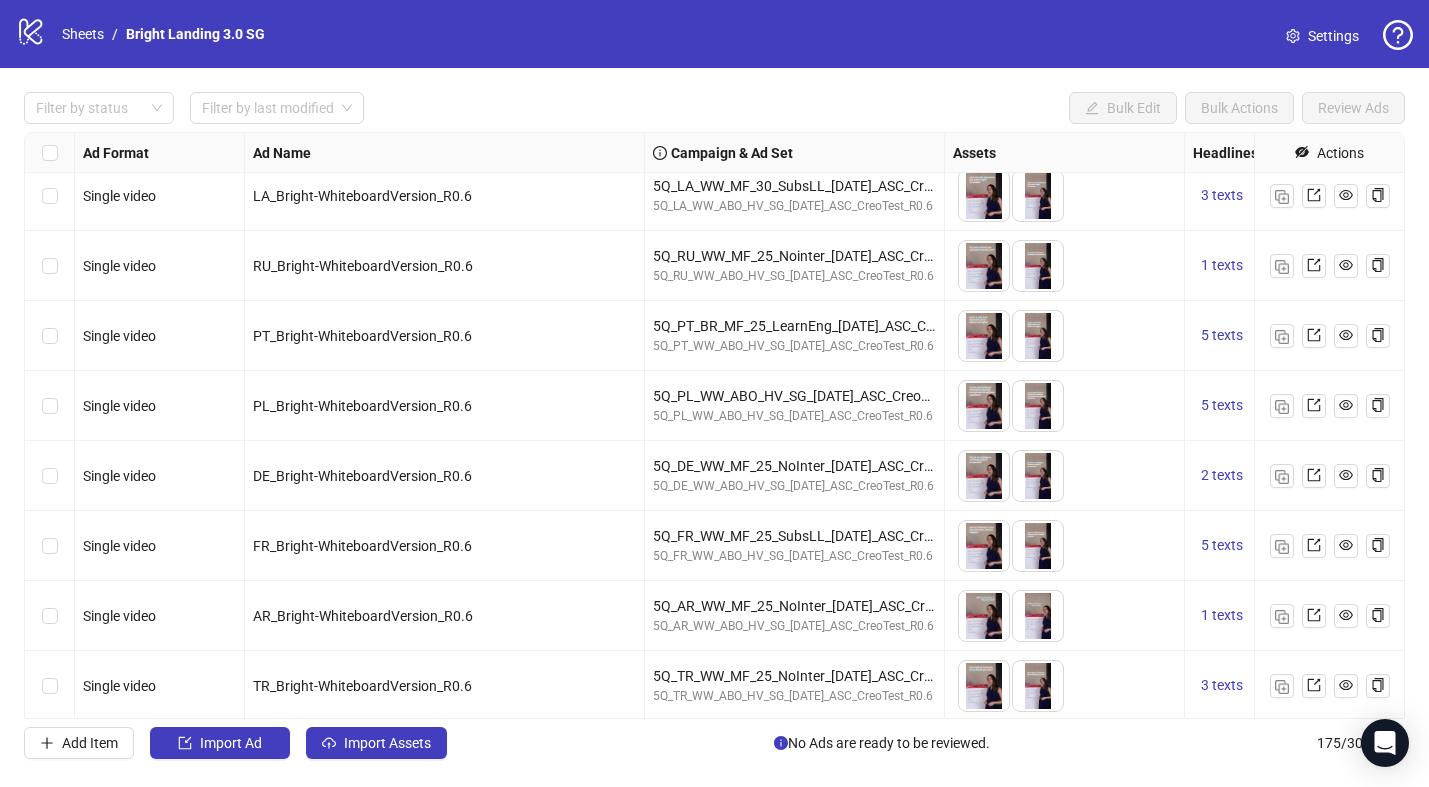 scroll, scrollTop: 2777, scrollLeft: 0, axis: vertical 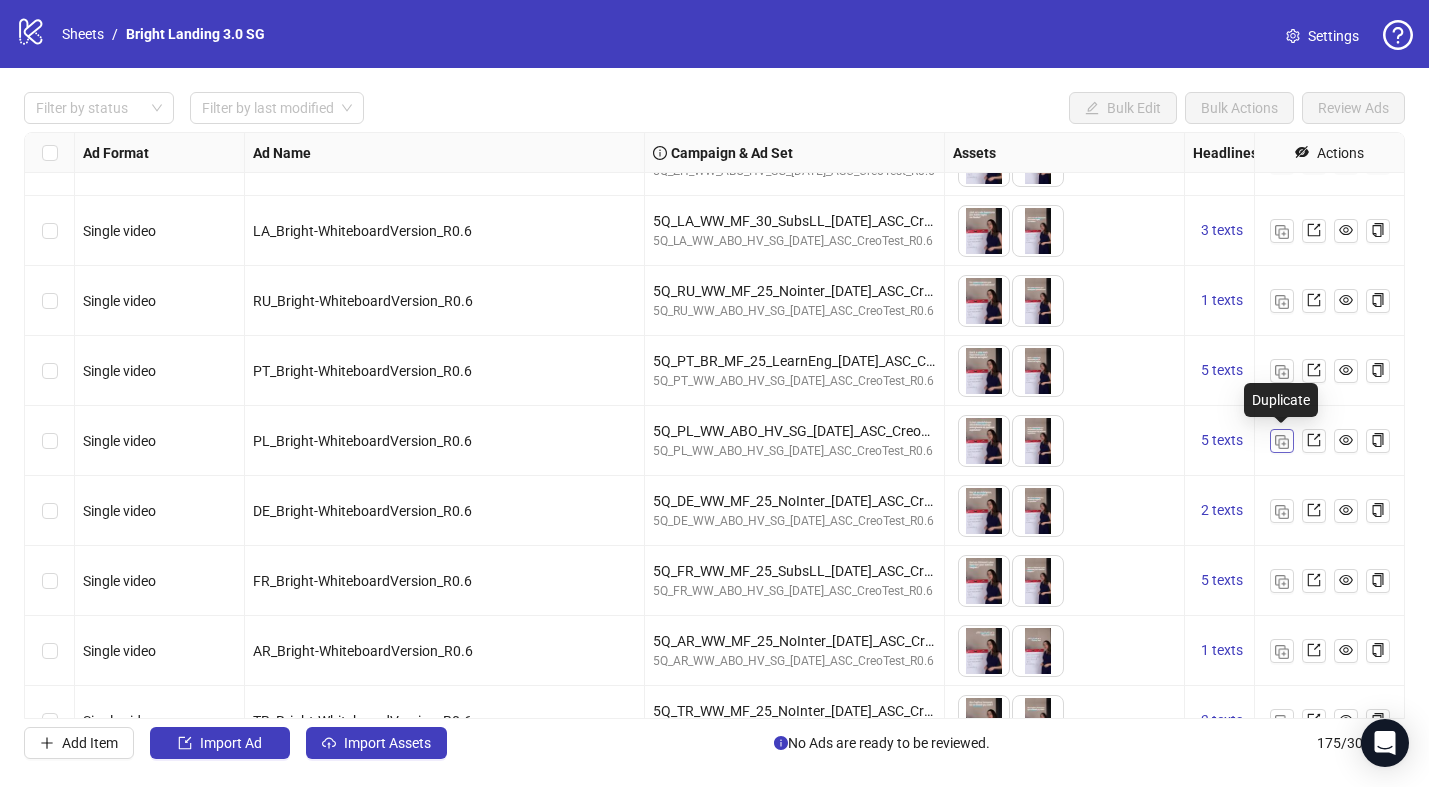 click at bounding box center (1282, 442) 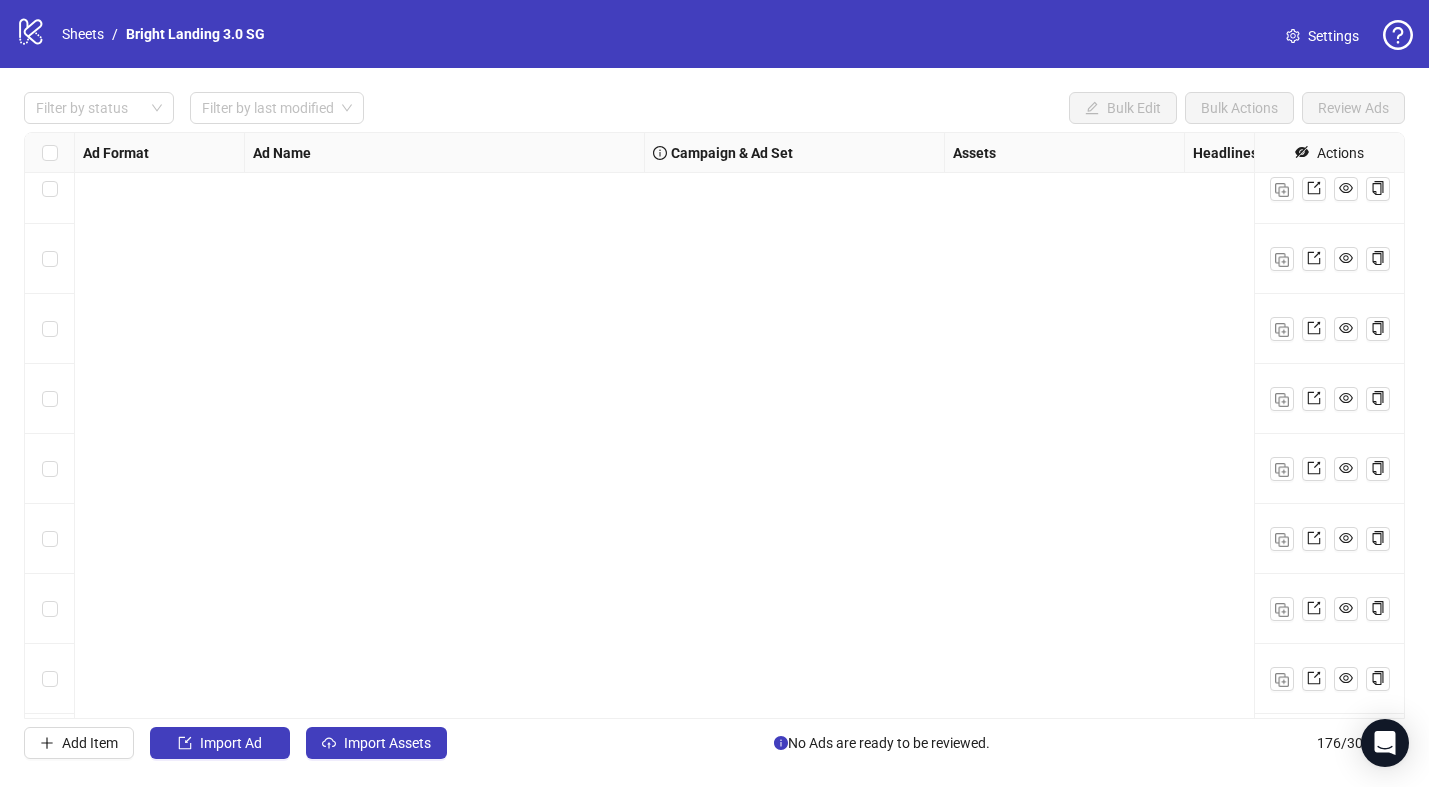 scroll, scrollTop: 11775, scrollLeft: 0, axis: vertical 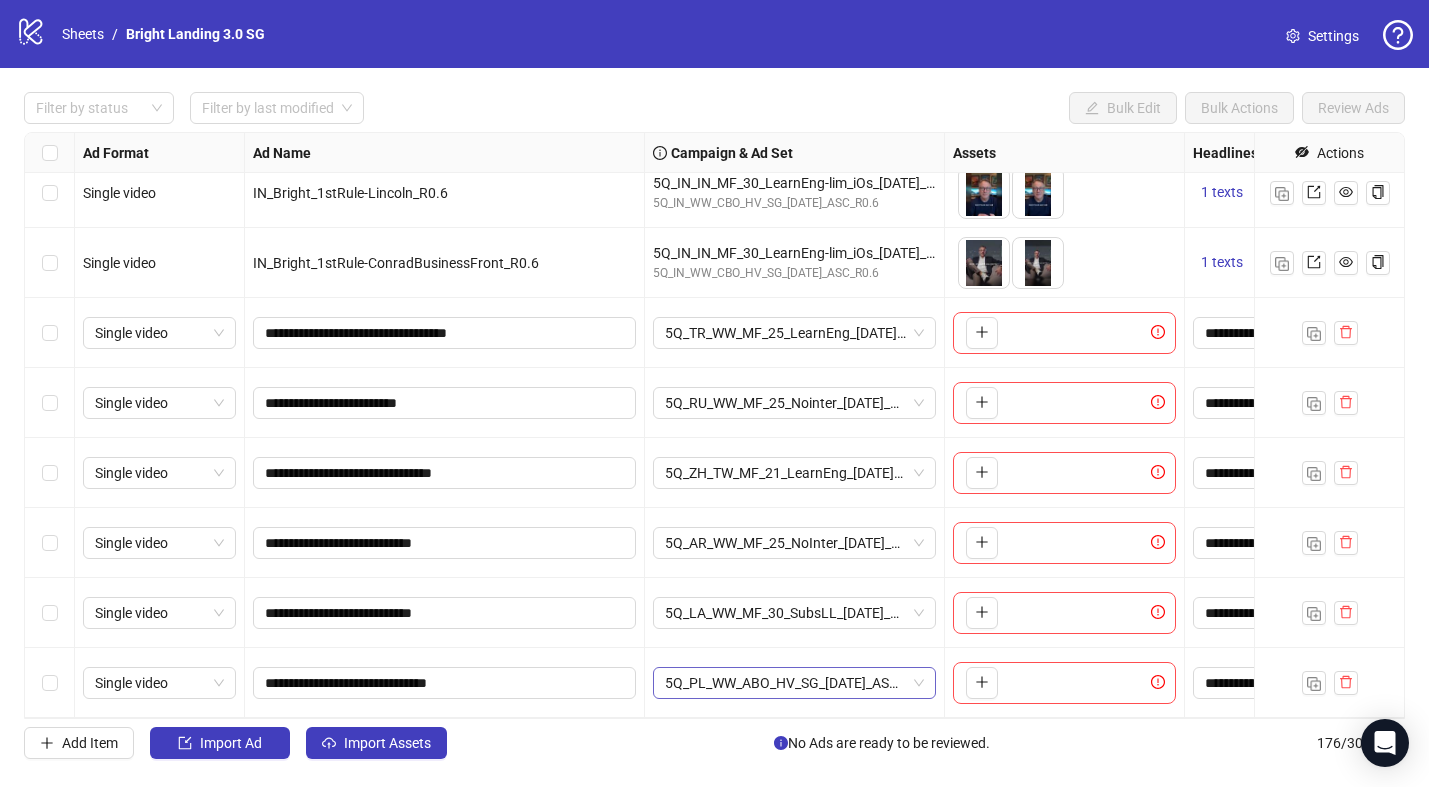 click on "5Q_PL_WW_ABO_HV_SG_[DATE]_ASC_CreoTest_R0.6" at bounding box center [794, 683] 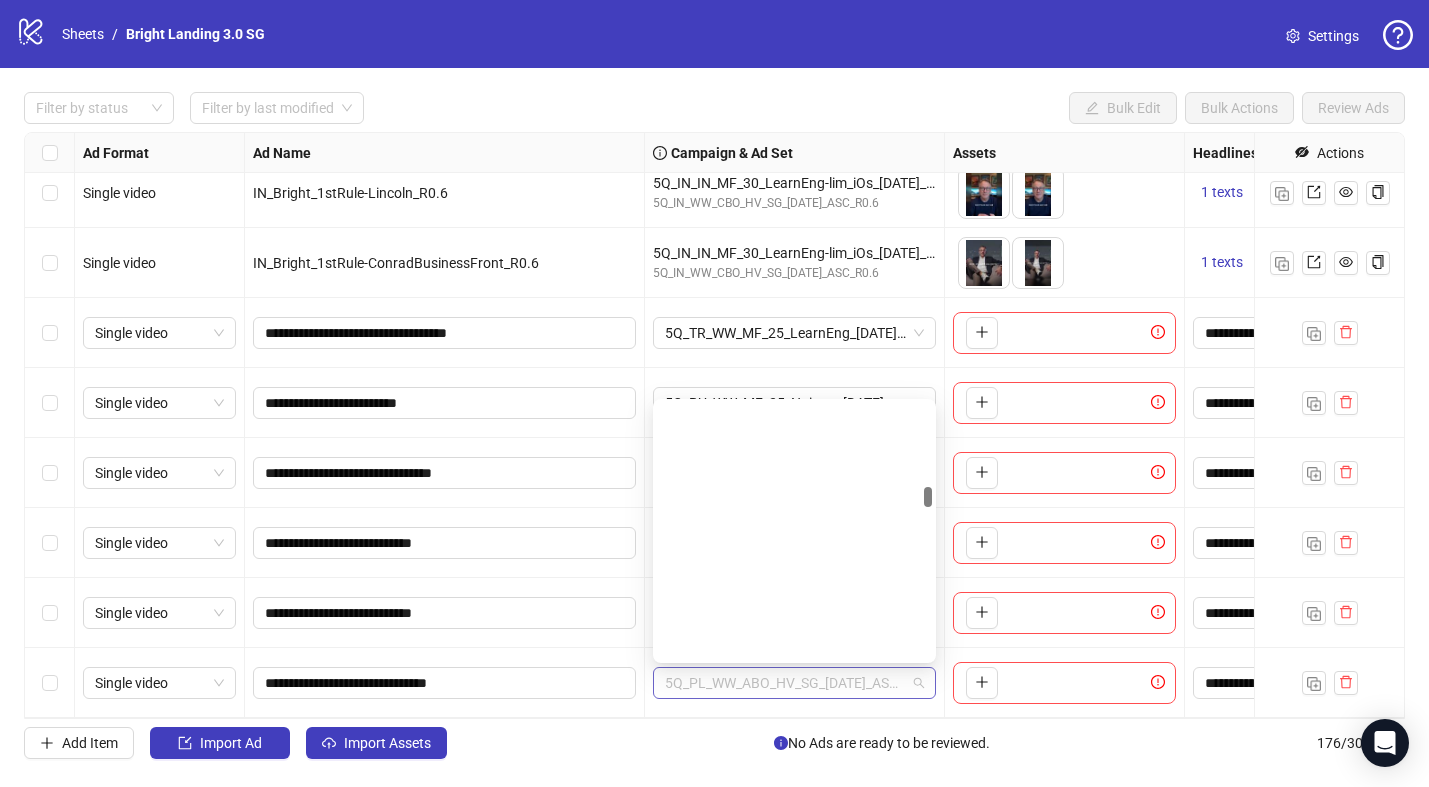 scroll, scrollTop: 5545, scrollLeft: 0, axis: vertical 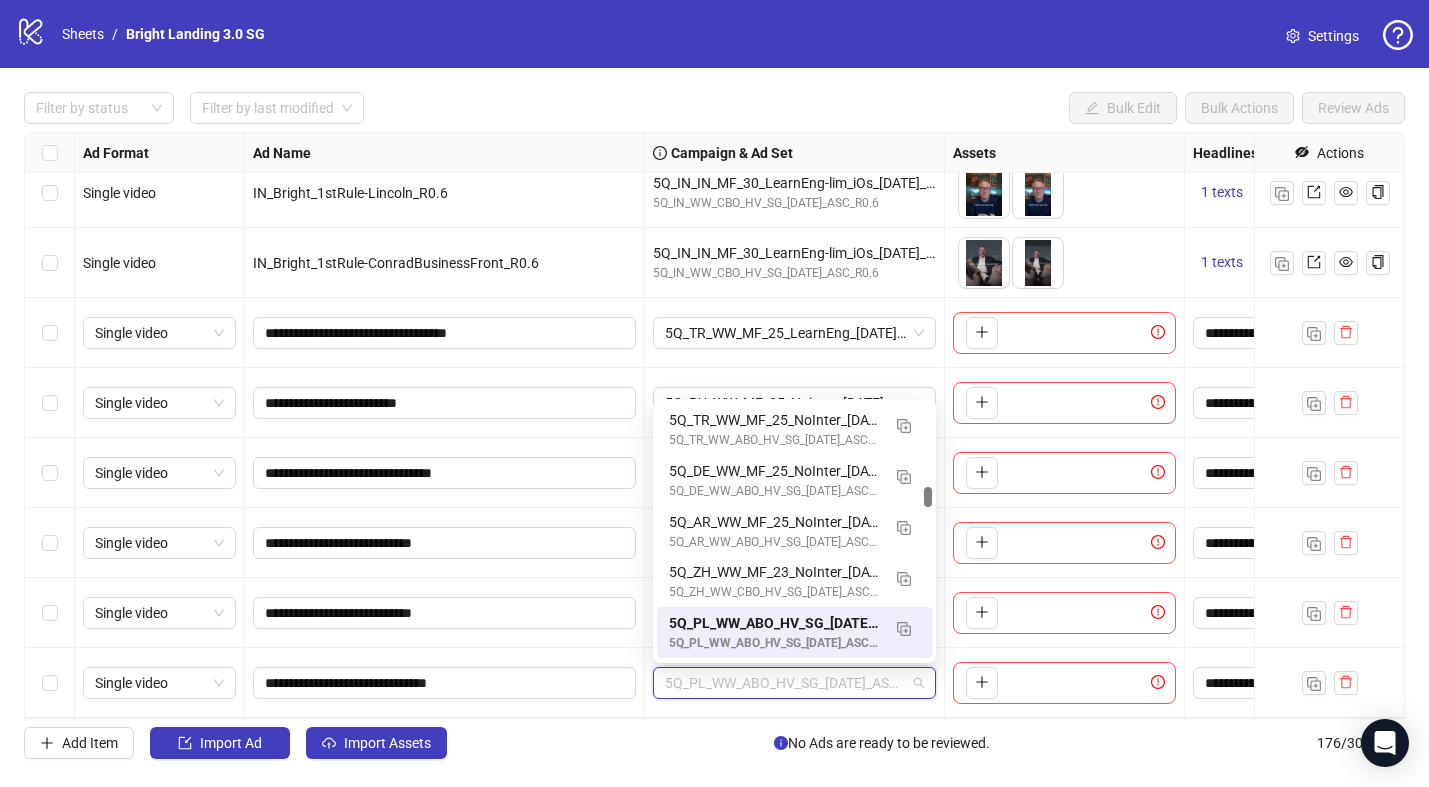paste on "**********" 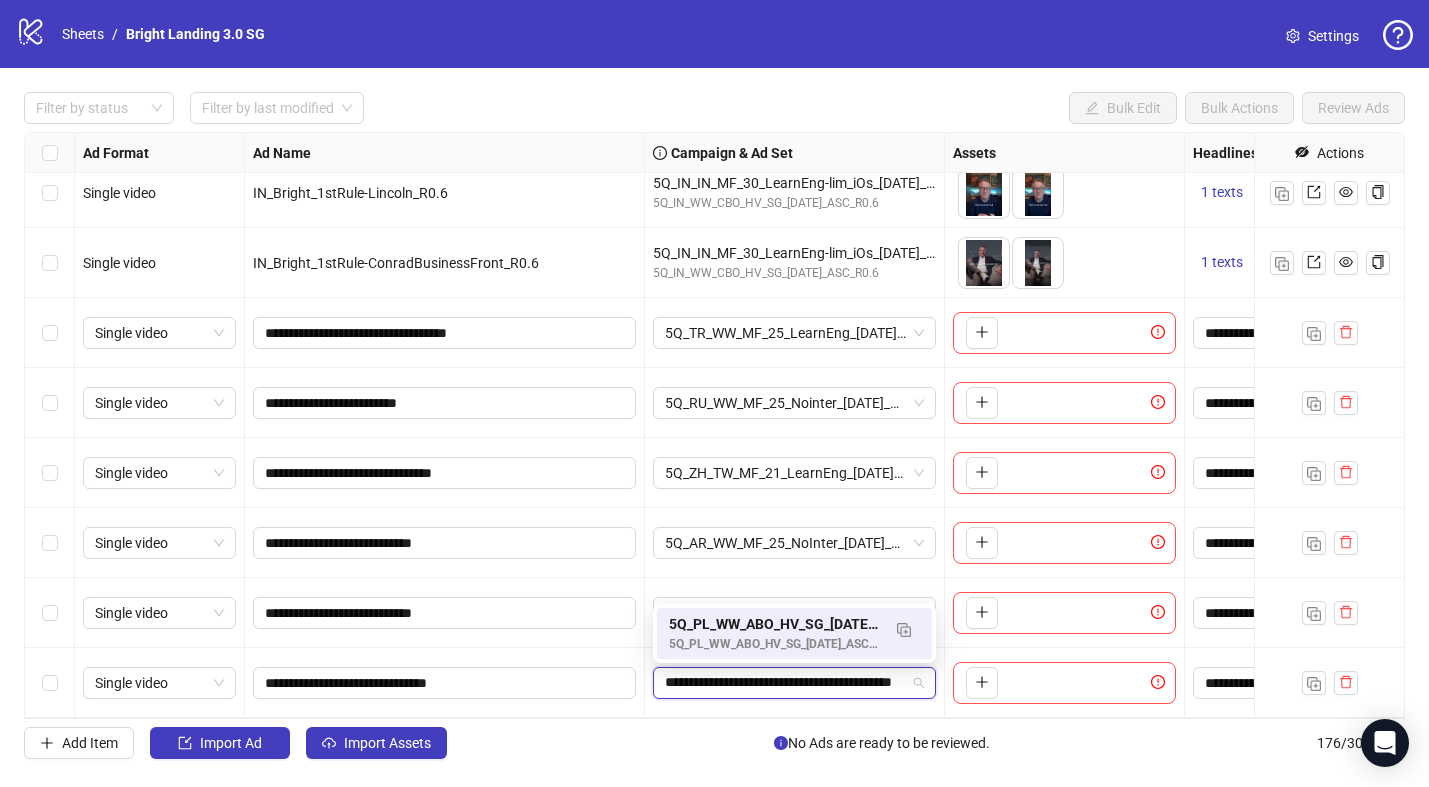 scroll, scrollTop: 0, scrollLeft: 104, axis: horizontal 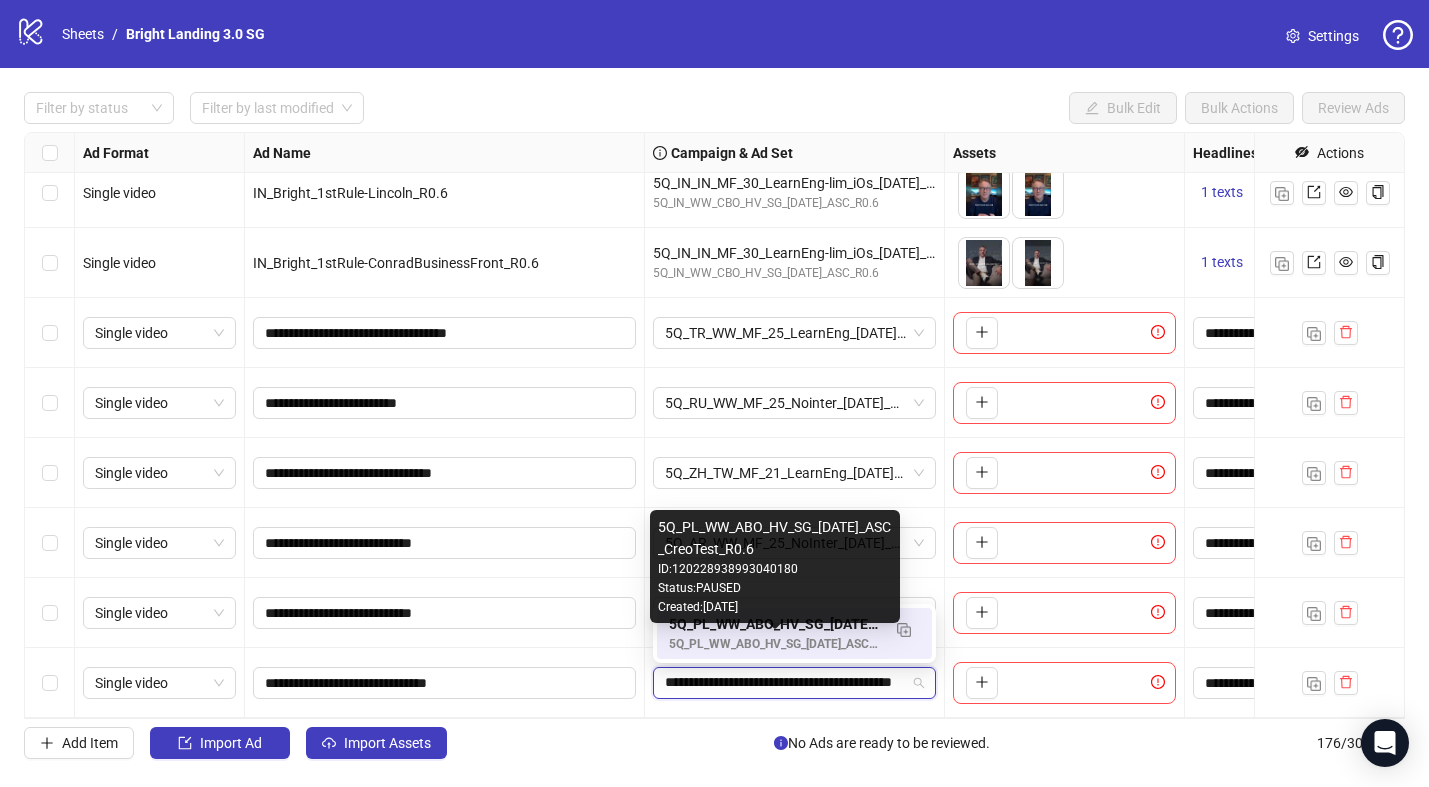 click on "5Q_PL_WW_ABO_HV_SG_[DATE]_ASC_CreoTest_R0.6" at bounding box center (774, 644) 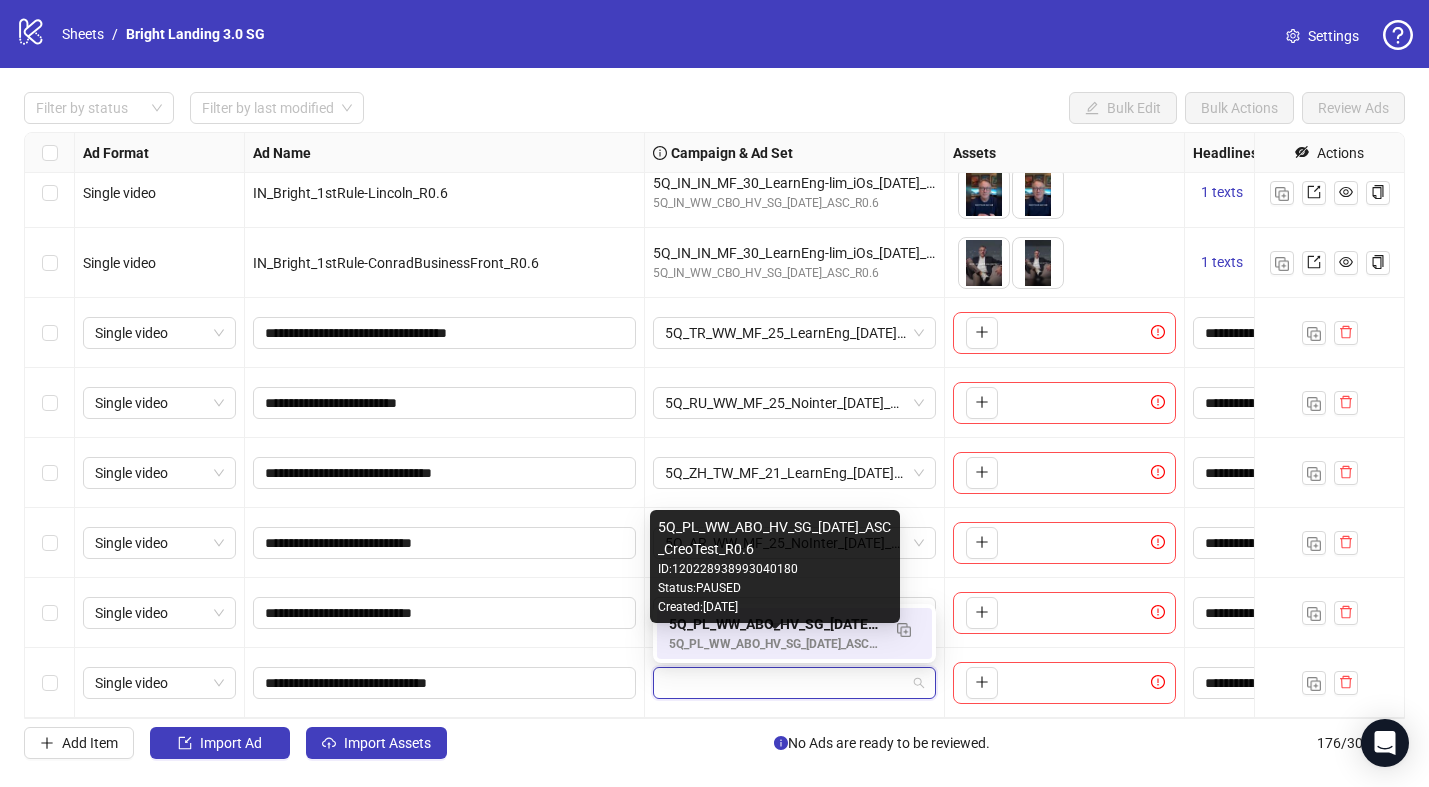 scroll, scrollTop: 0, scrollLeft: 0, axis: both 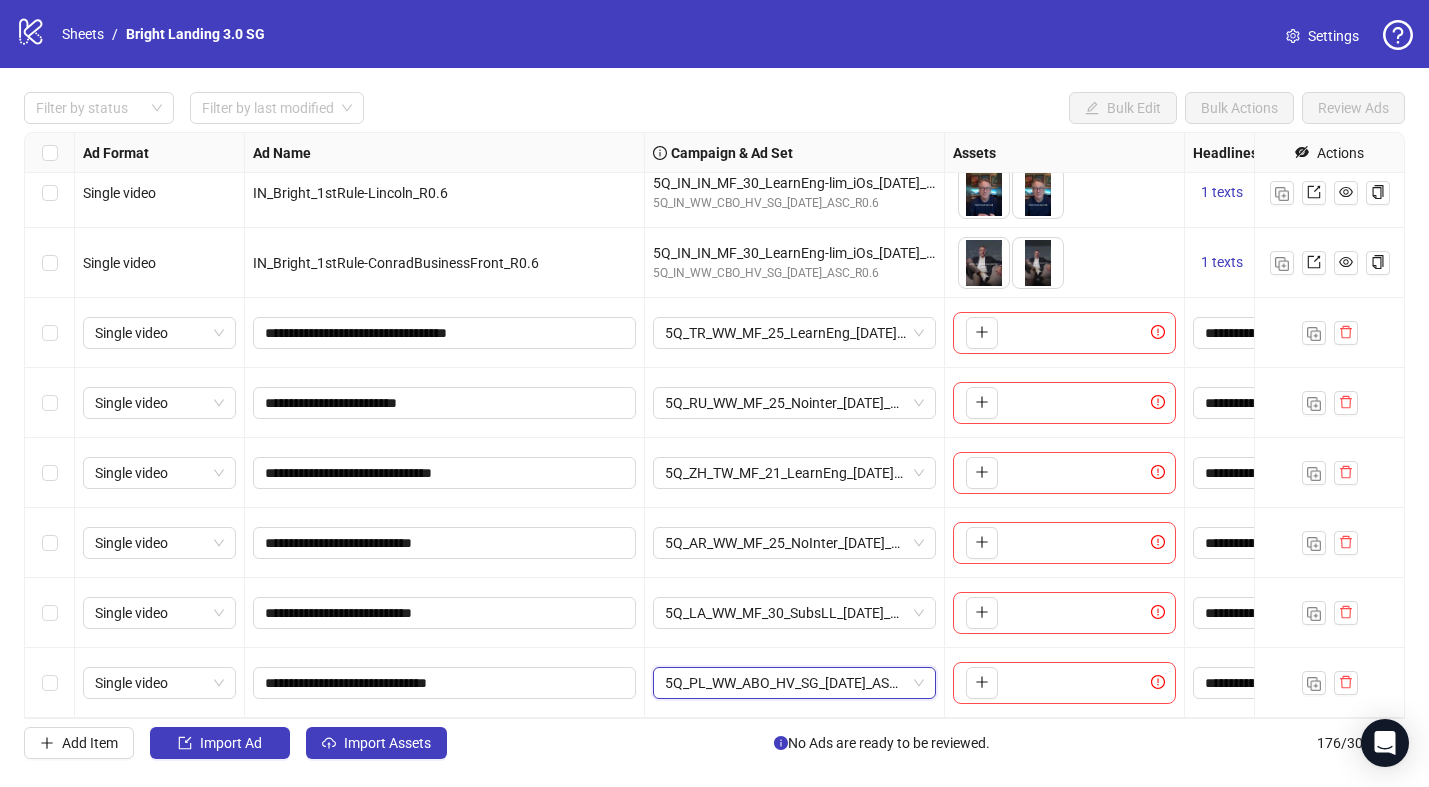 click on "5Q_PL_WW_ABO_HV_SG_[DATE]_ASC_CreoTest_R0.6" at bounding box center (794, 683) 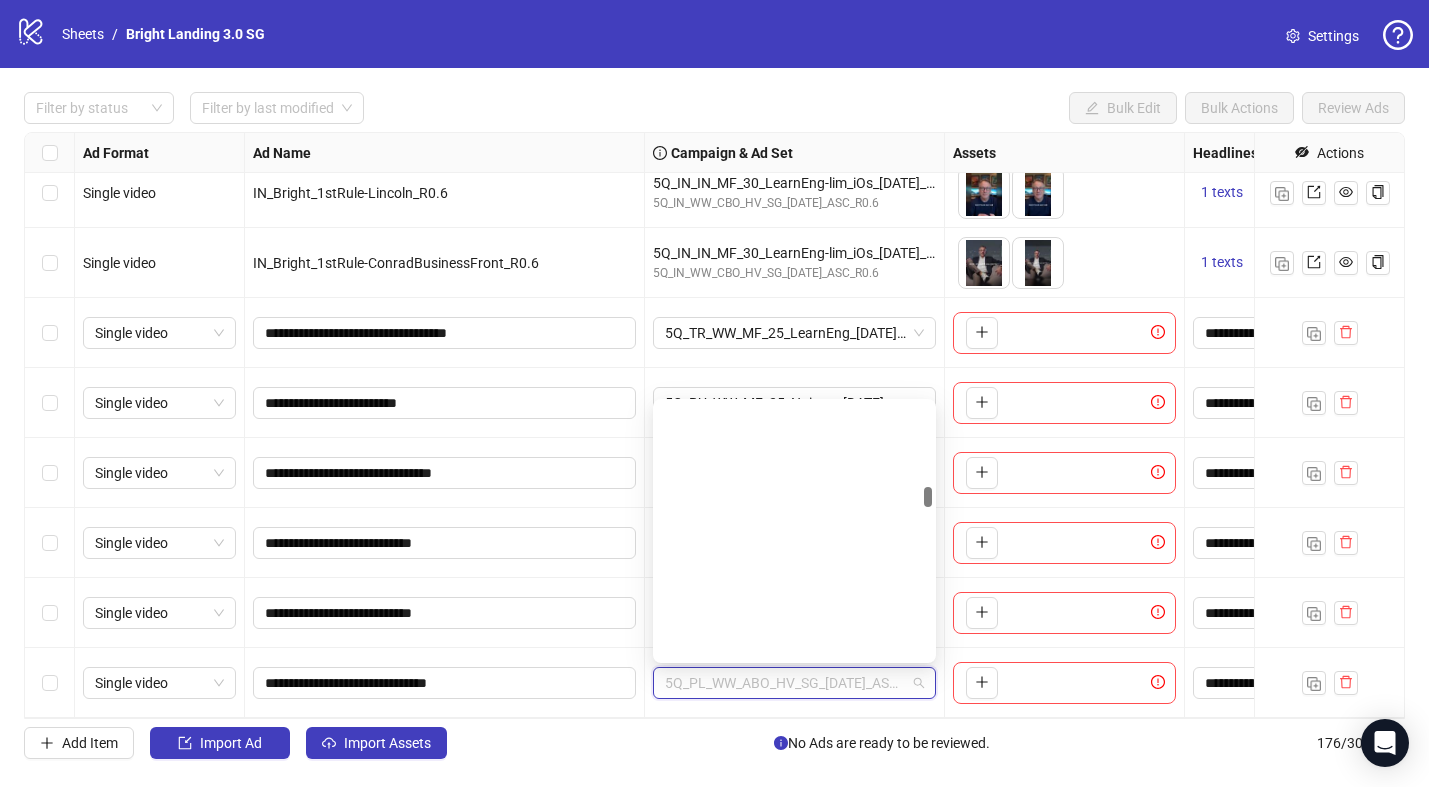 scroll, scrollTop: 5545, scrollLeft: 0, axis: vertical 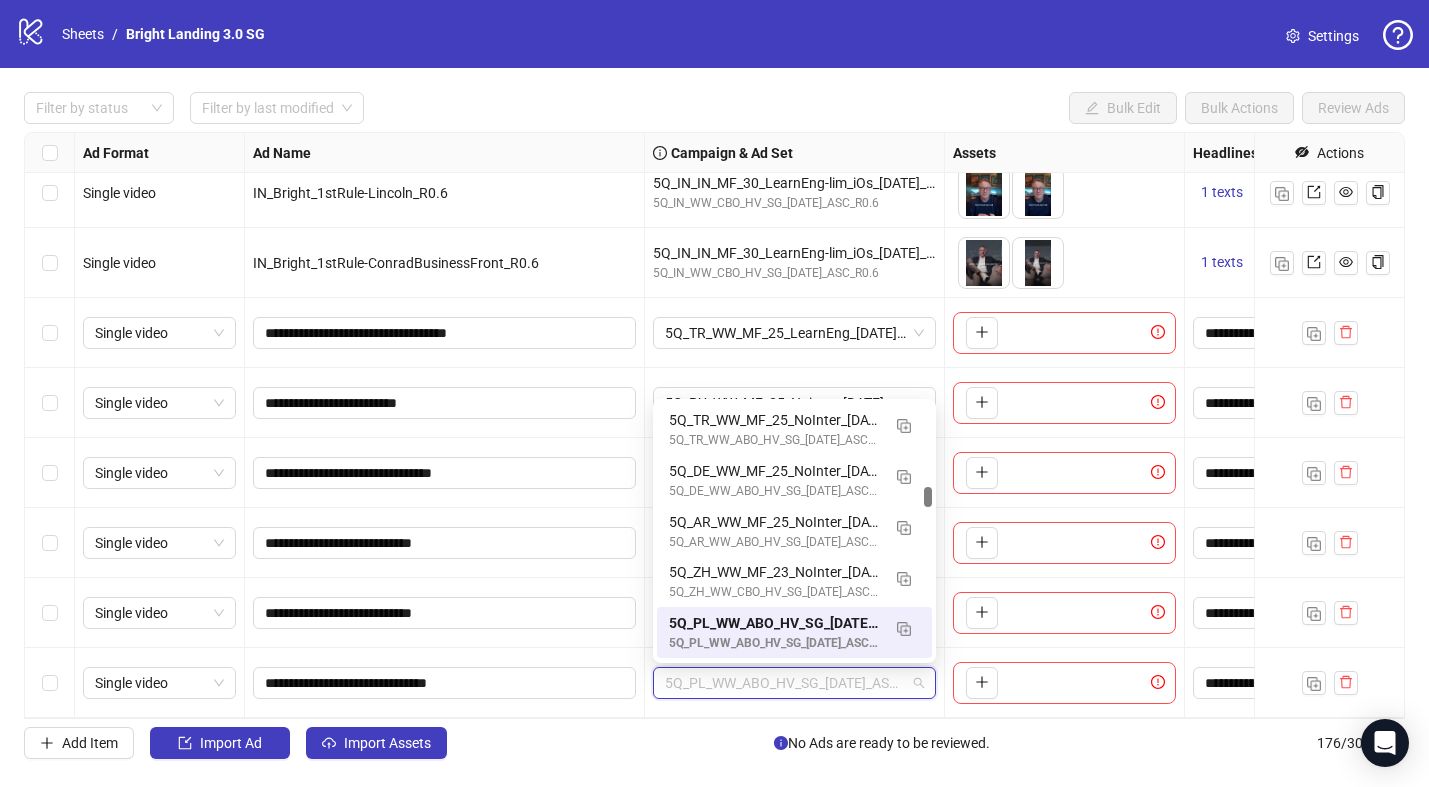 paste on "**********" 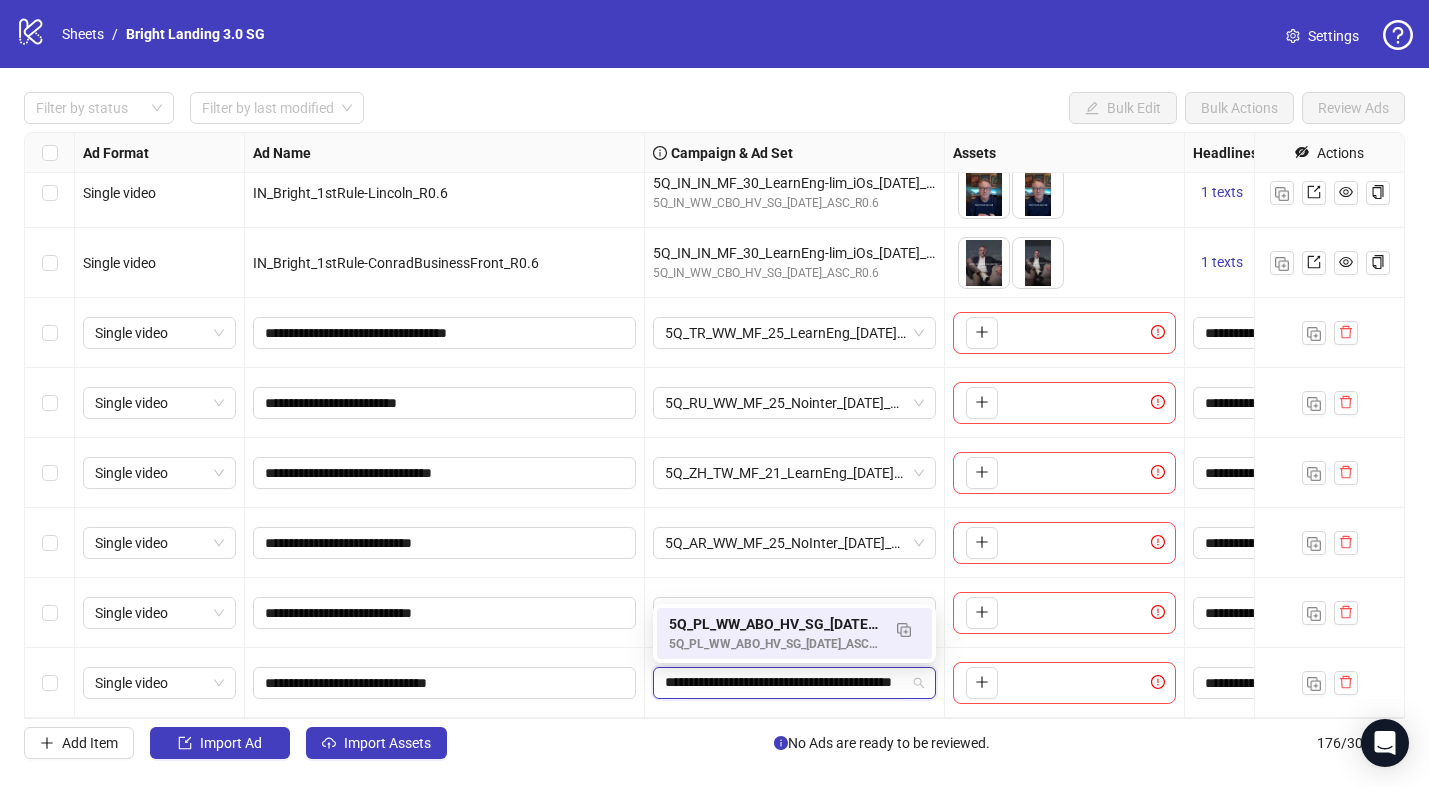 scroll, scrollTop: 0, scrollLeft: 104, axis: horizontal 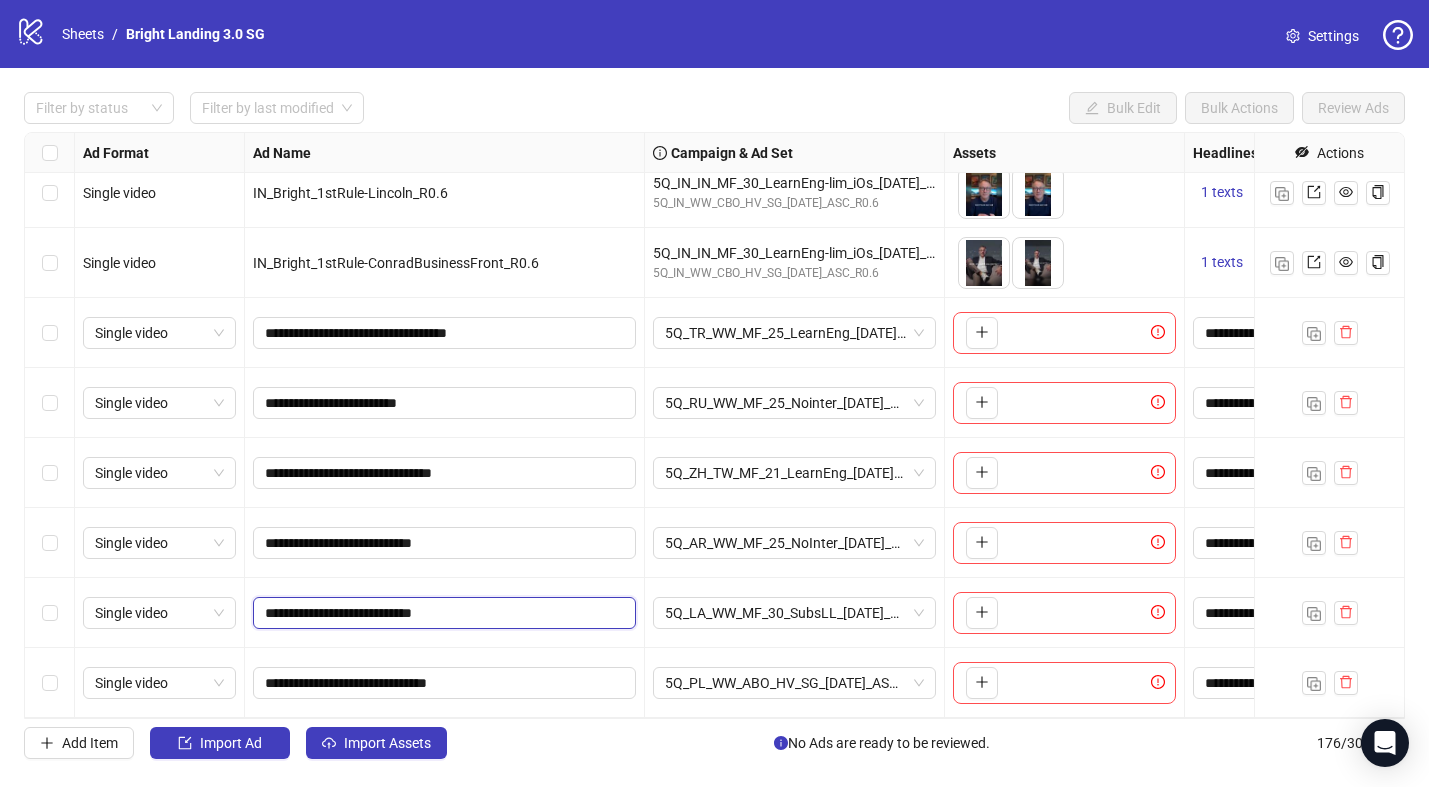 drag, startPoint x: 421, startPoint y: 612, endPoint x: 256, endPoint y: 613, distance: 165.00304 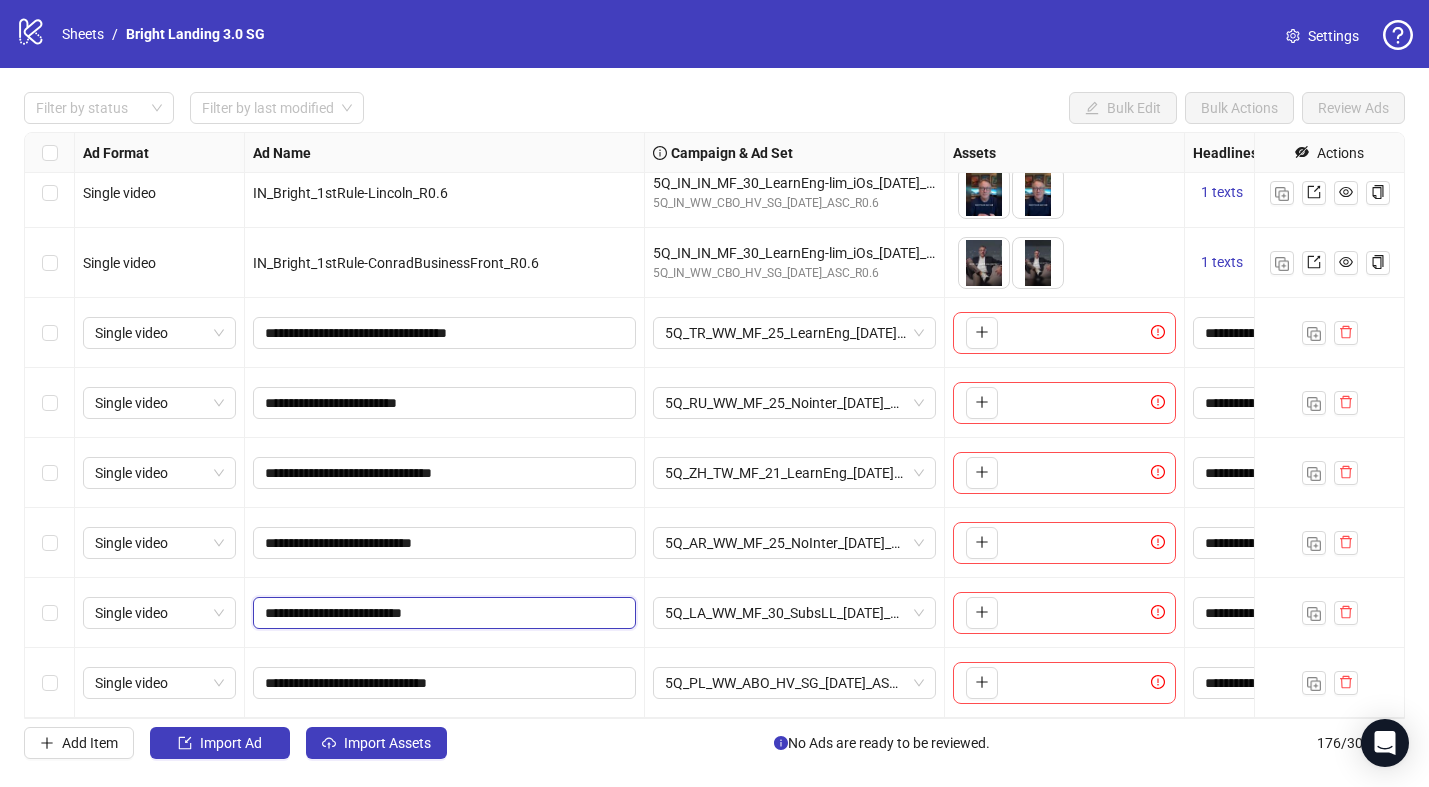 type on "**********" 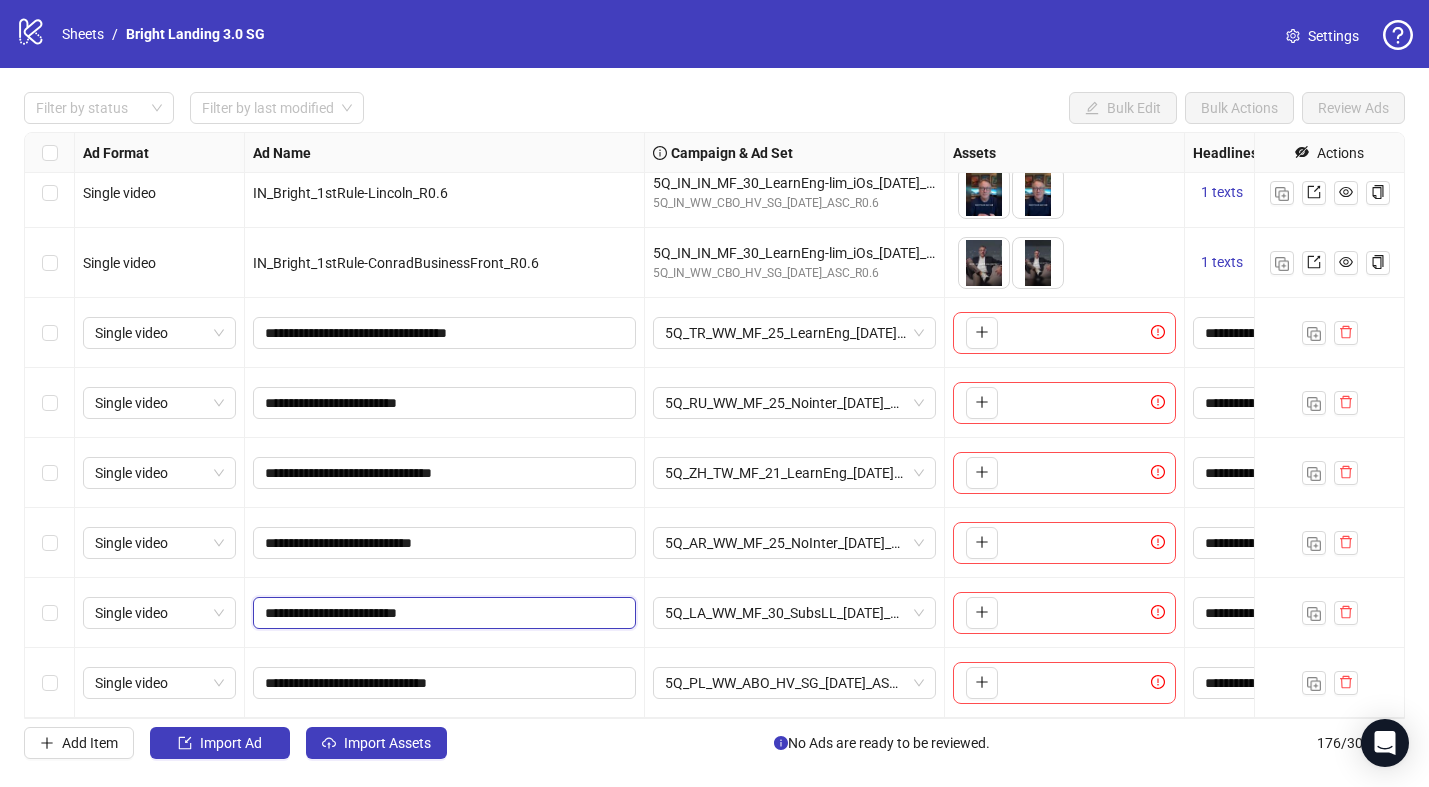 drag, startPoint x: 401, startPoint y: 610, endPoint x: 401, endPoint y: 501, distance: 109 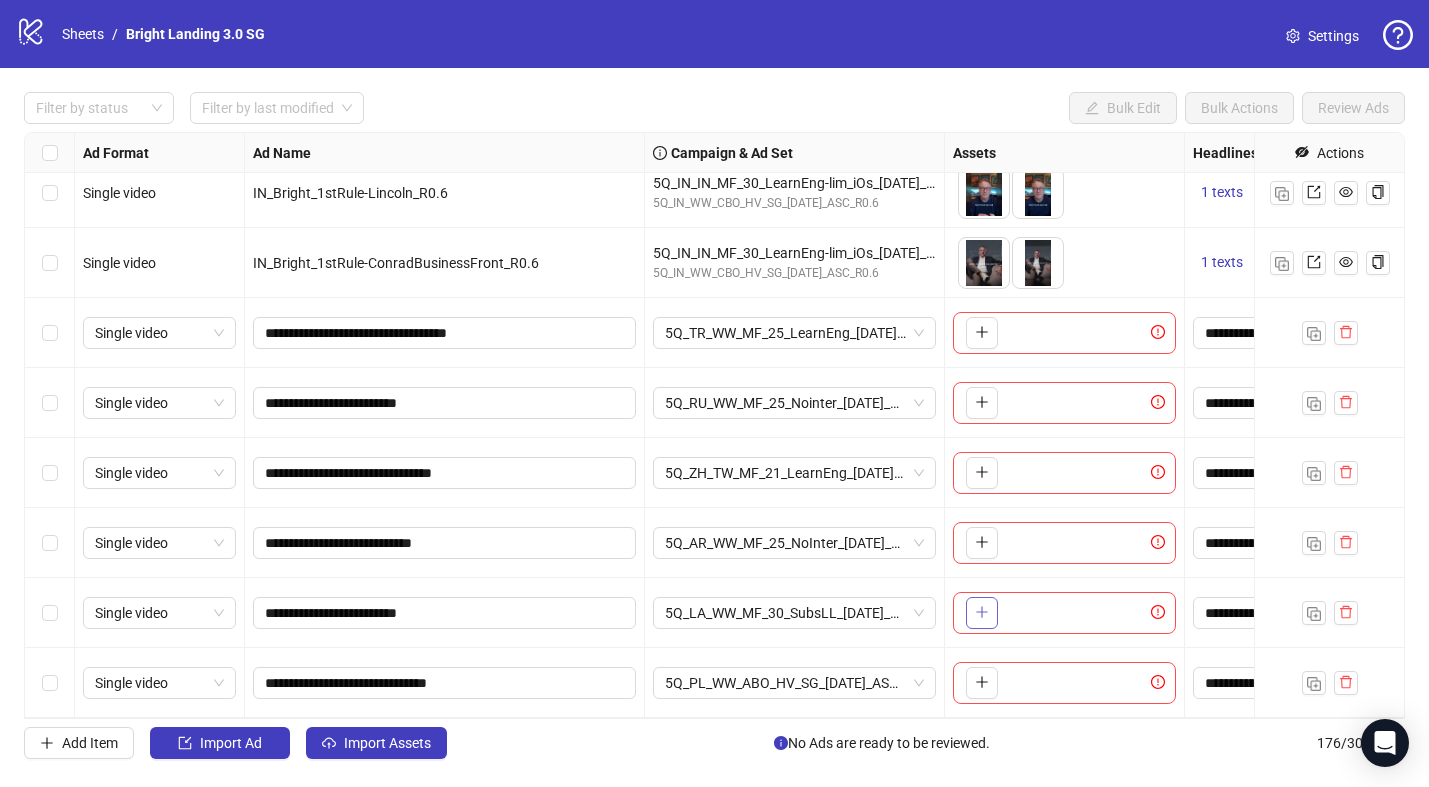 click 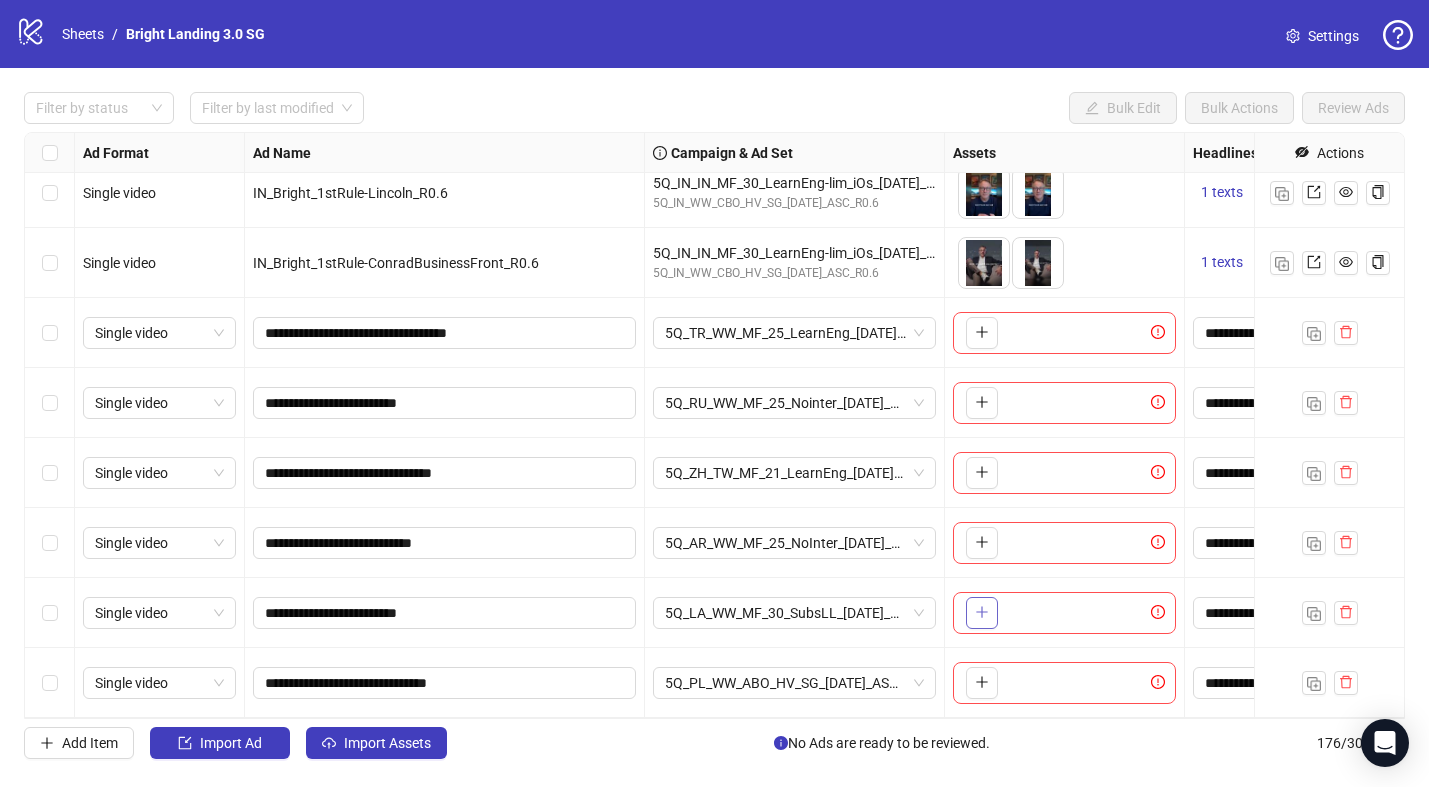click 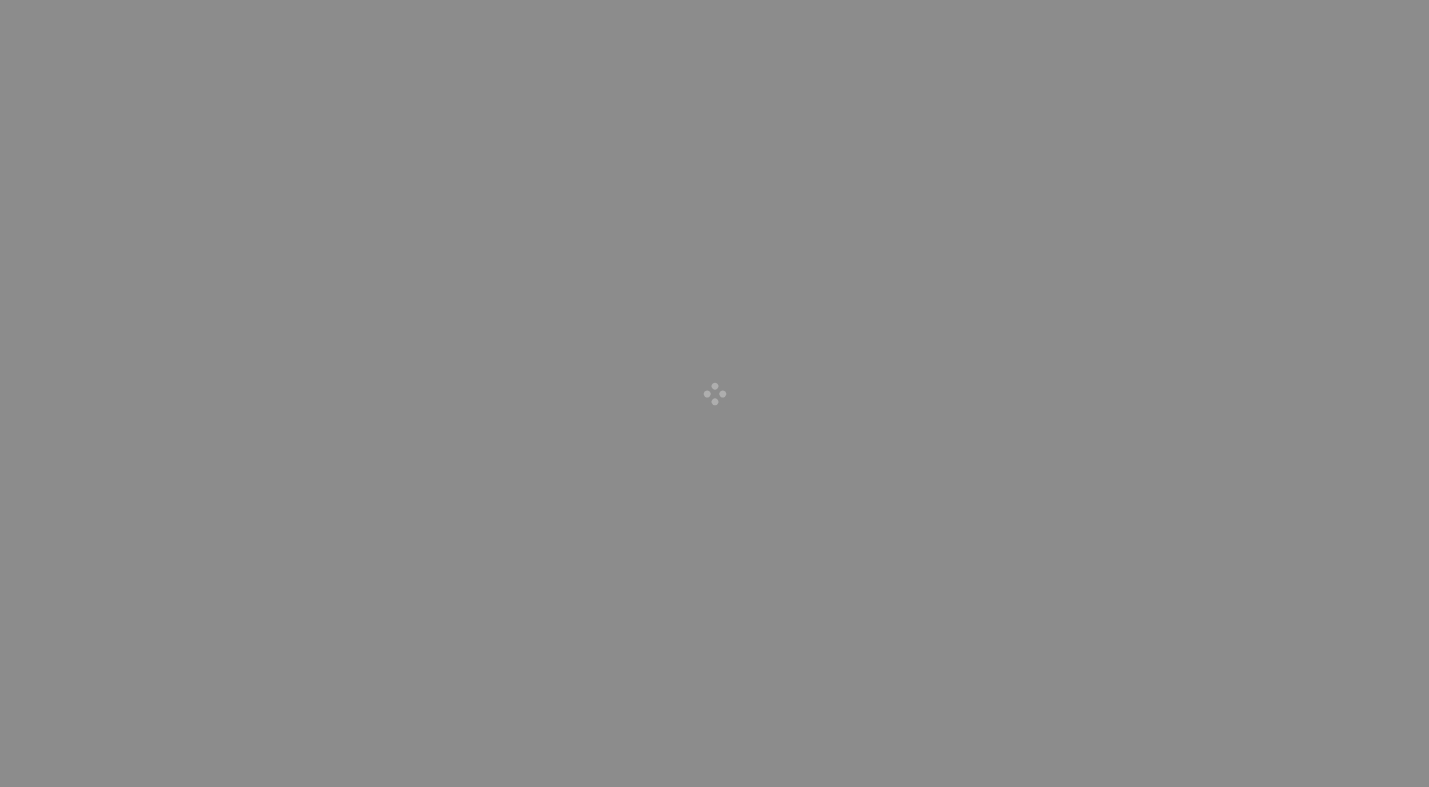 scroll, scrollTop: 0, scrollLeft: 0, axis: both 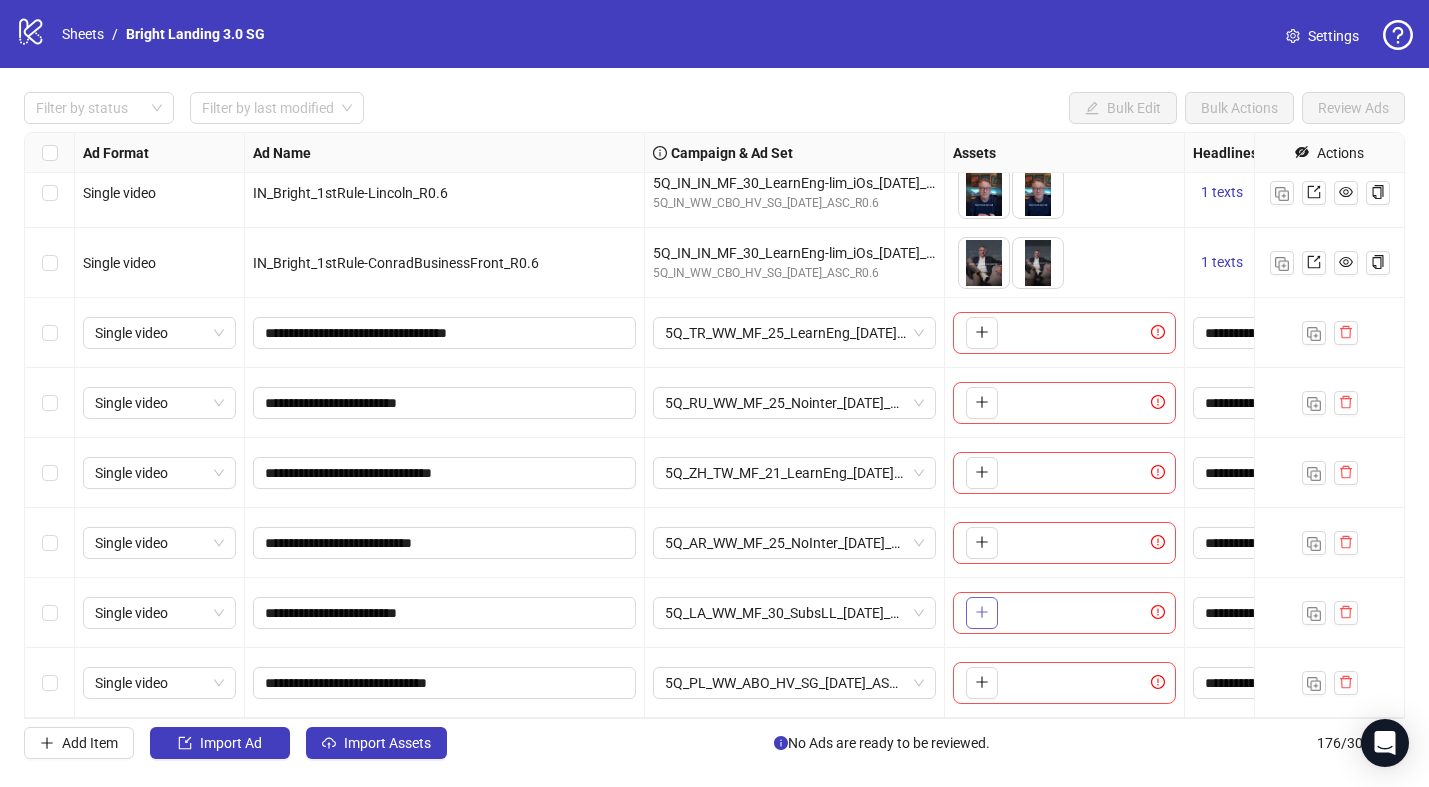 click at bounding box center [982, 612] 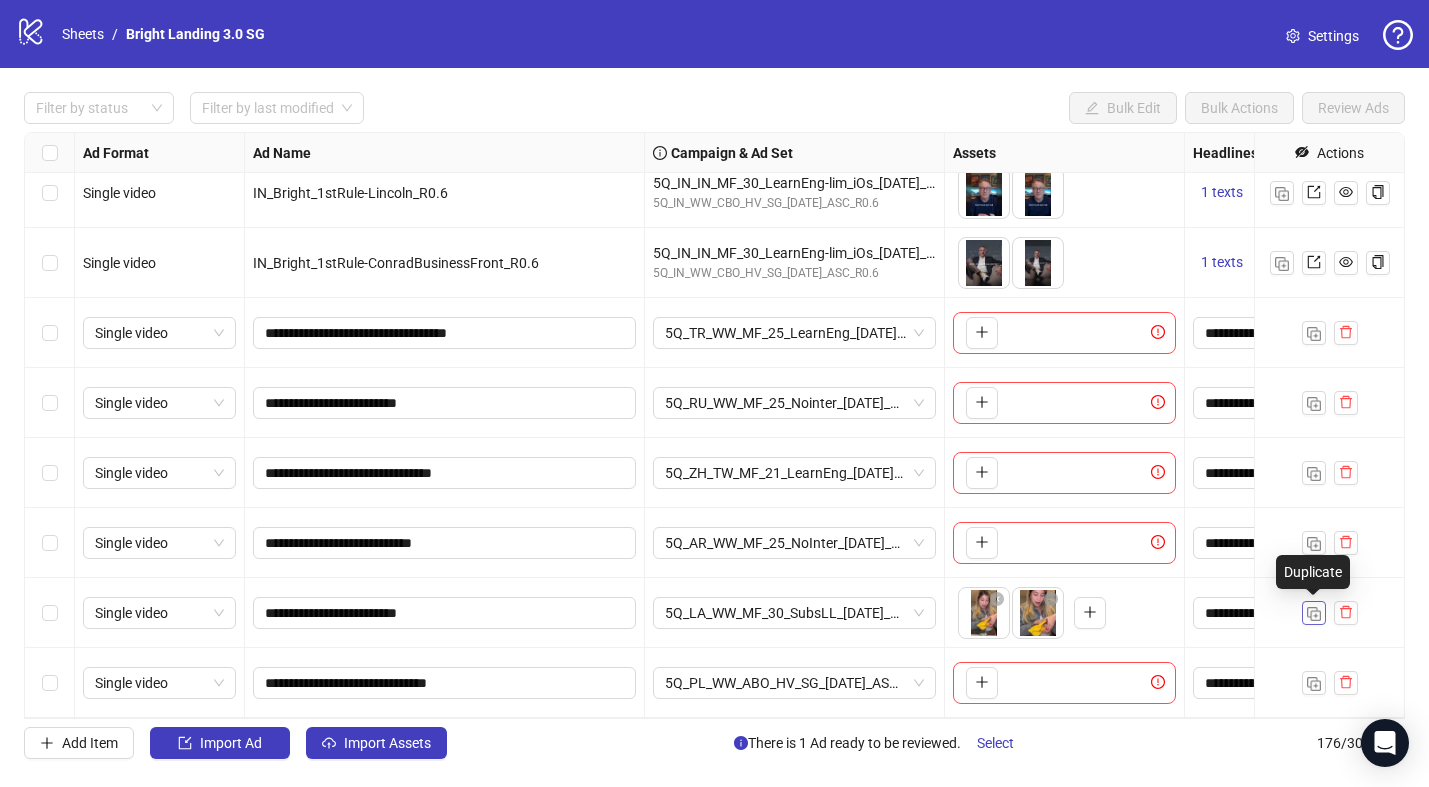 click at bounding box center (1314, 614) 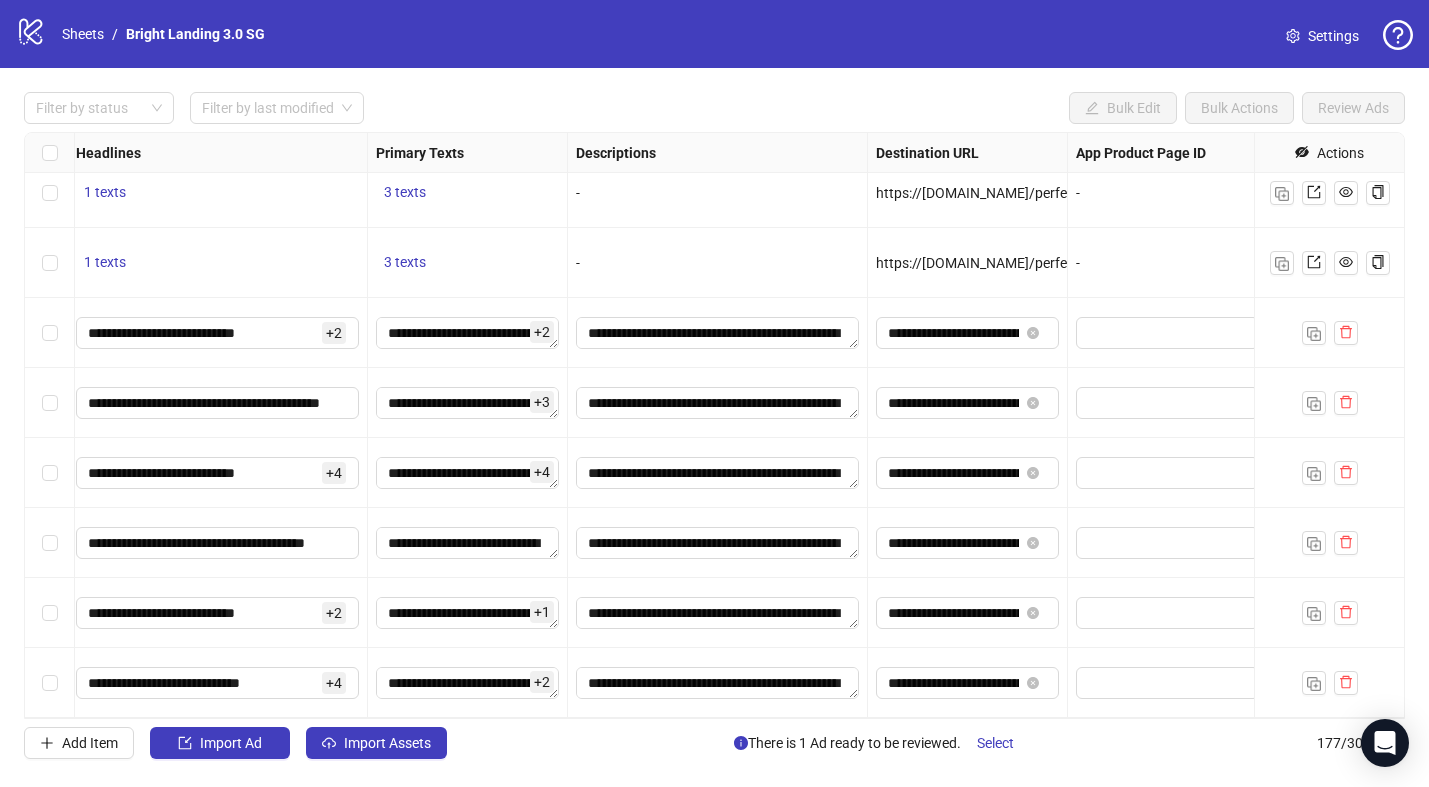 scroll, scrollTop: 11775, scrollLeft: 1476, axis: both 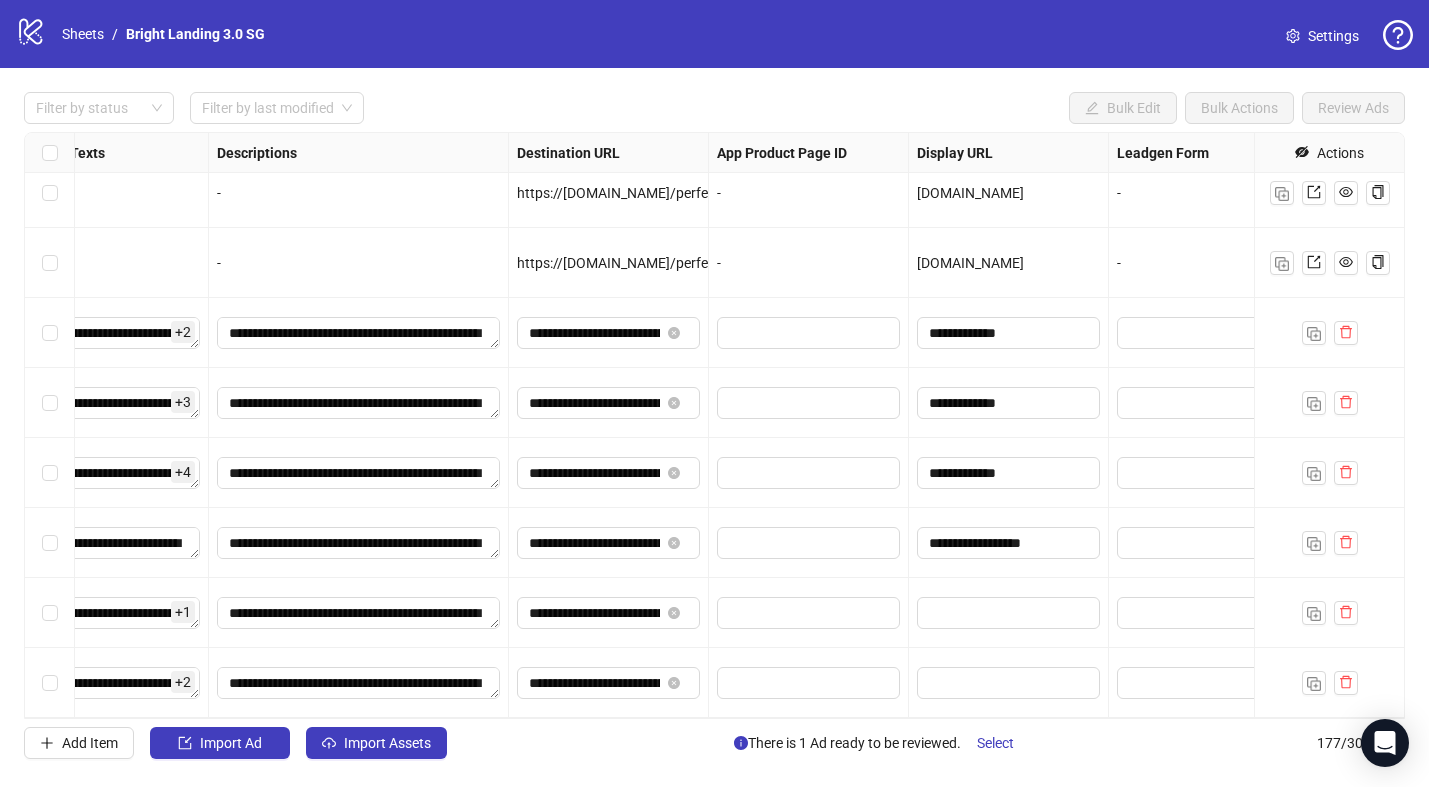 drag, startPoint x: 705, startPoint y: 153, endPoint x: 884, endPoint y: 154, distance: 179.00279 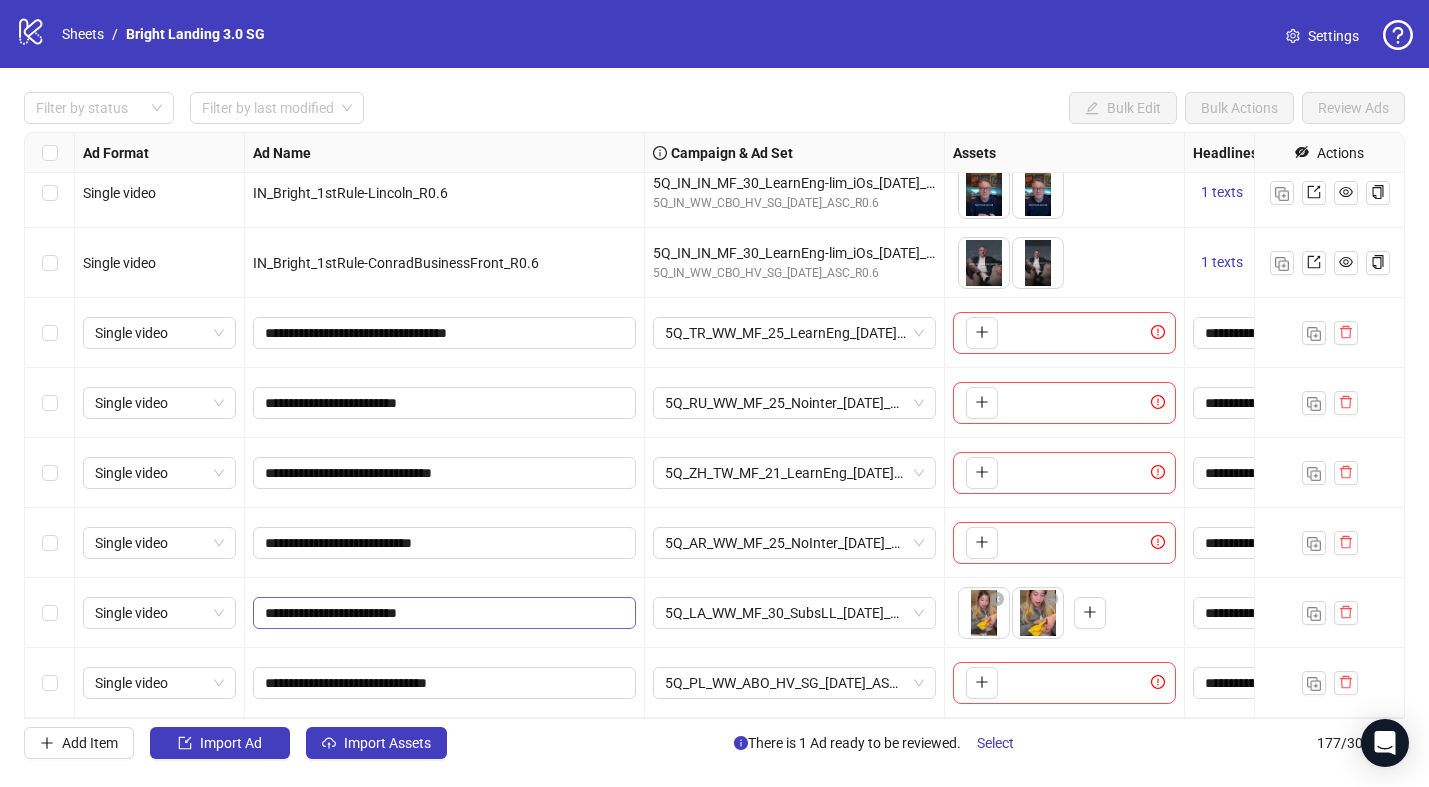 scroll, scrollTop: 11845, scrollLeft: 0, axis: vertical 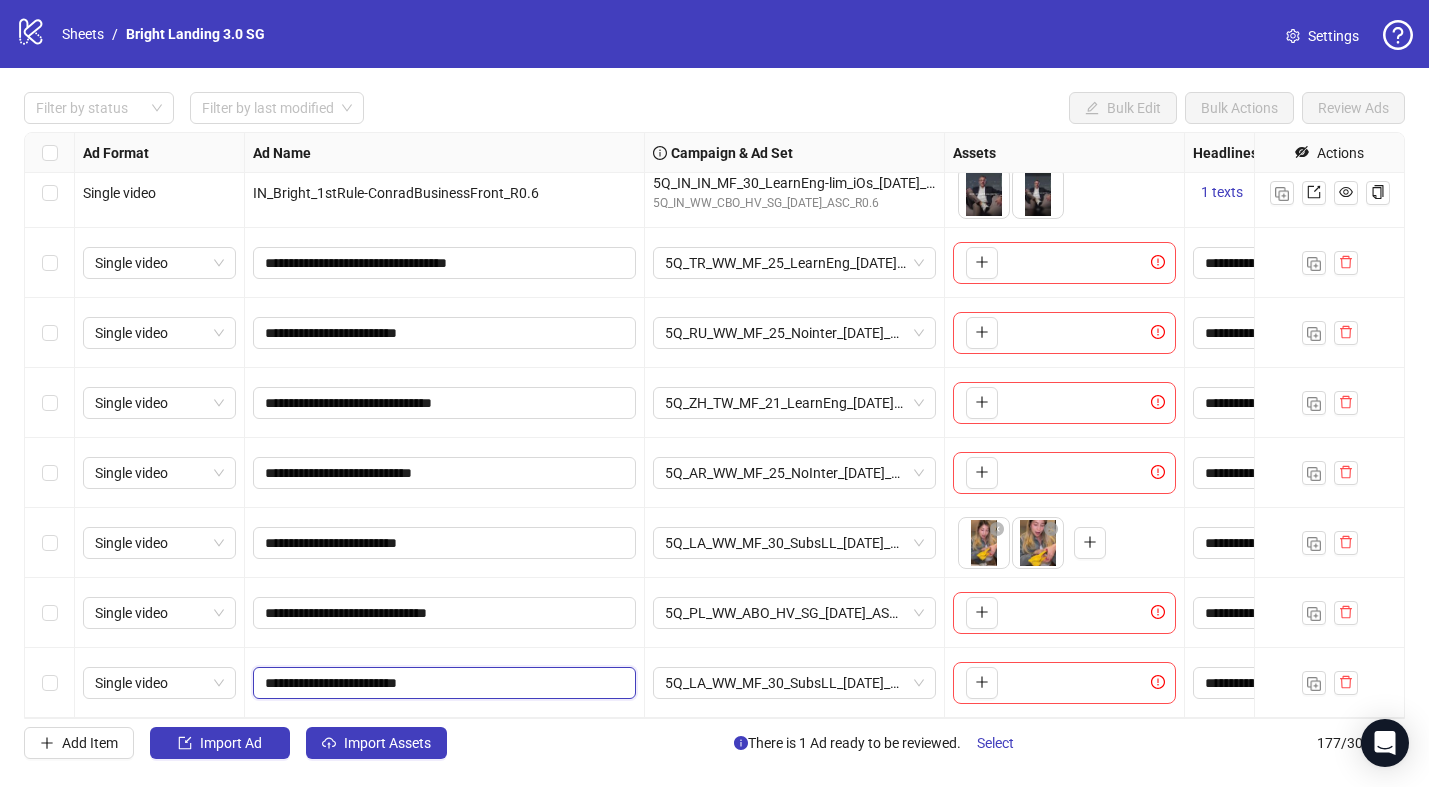 drag, startPoint x: 404, startPoint y: 687, endPoint x: 188, endPoint y: 584, distance: 239.30107 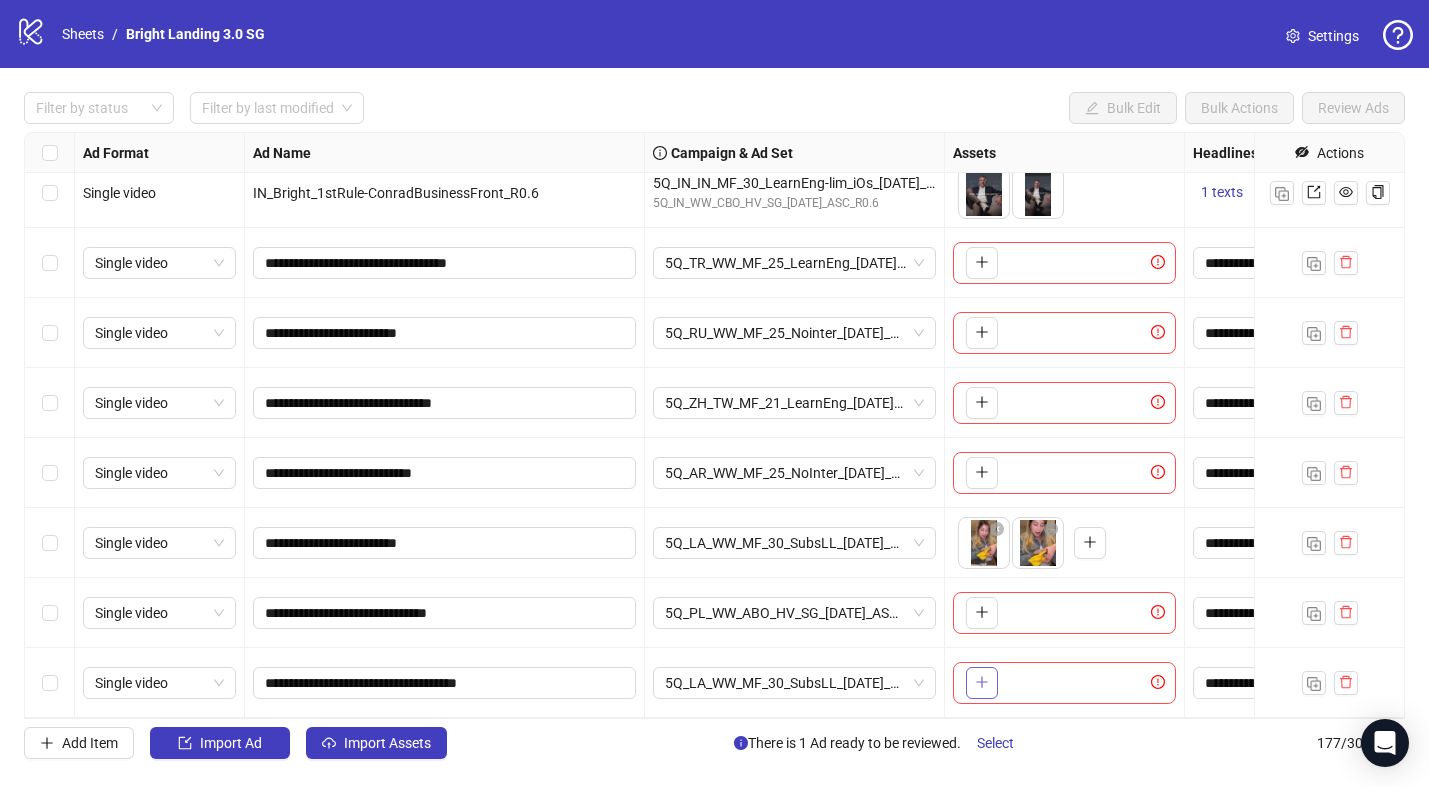 click 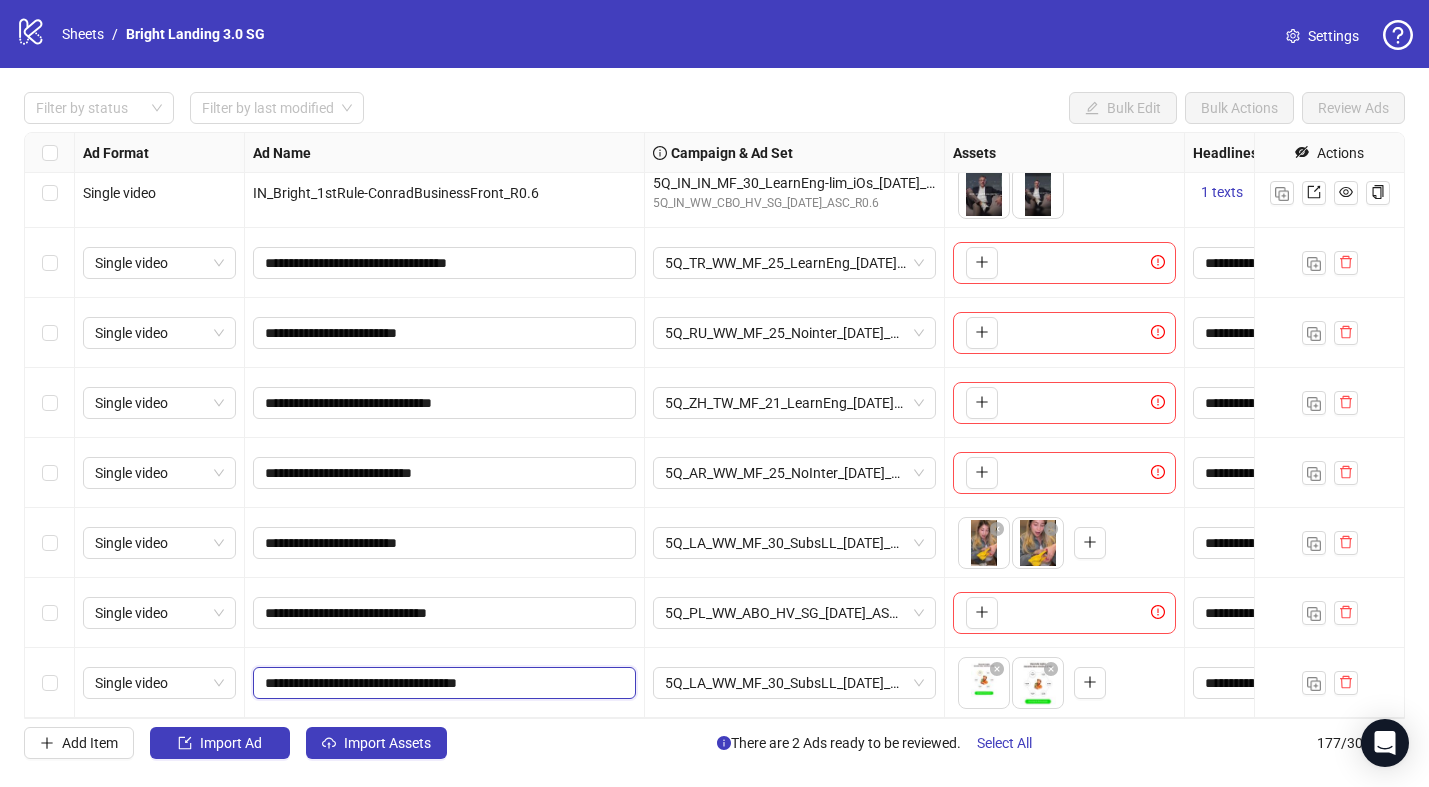 drag, startPoint x: 479, startPoint y: 685, endPoint x: 333, endPoint y: 690, distance: 146.08559 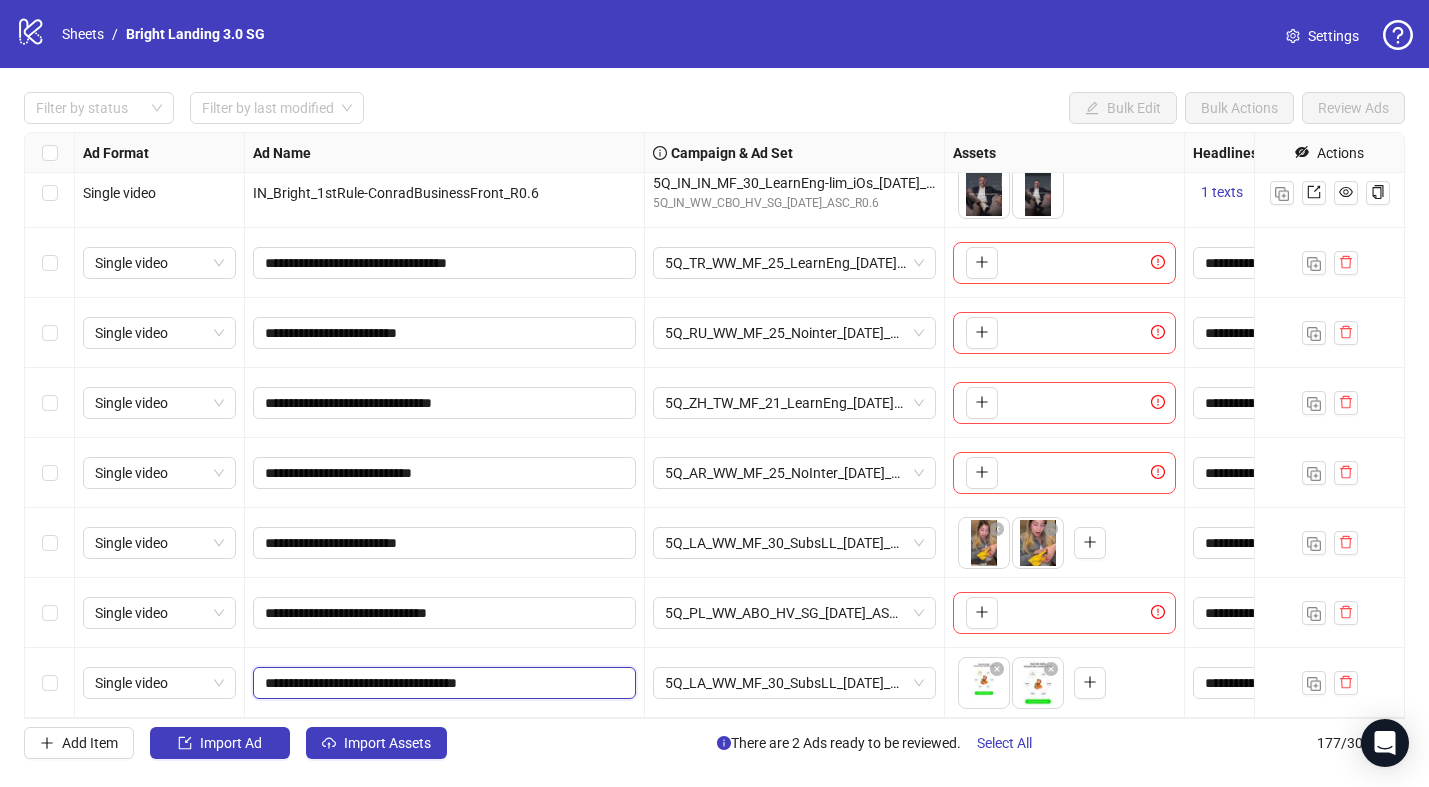 click on "**********" at bounding box center [442, 683] 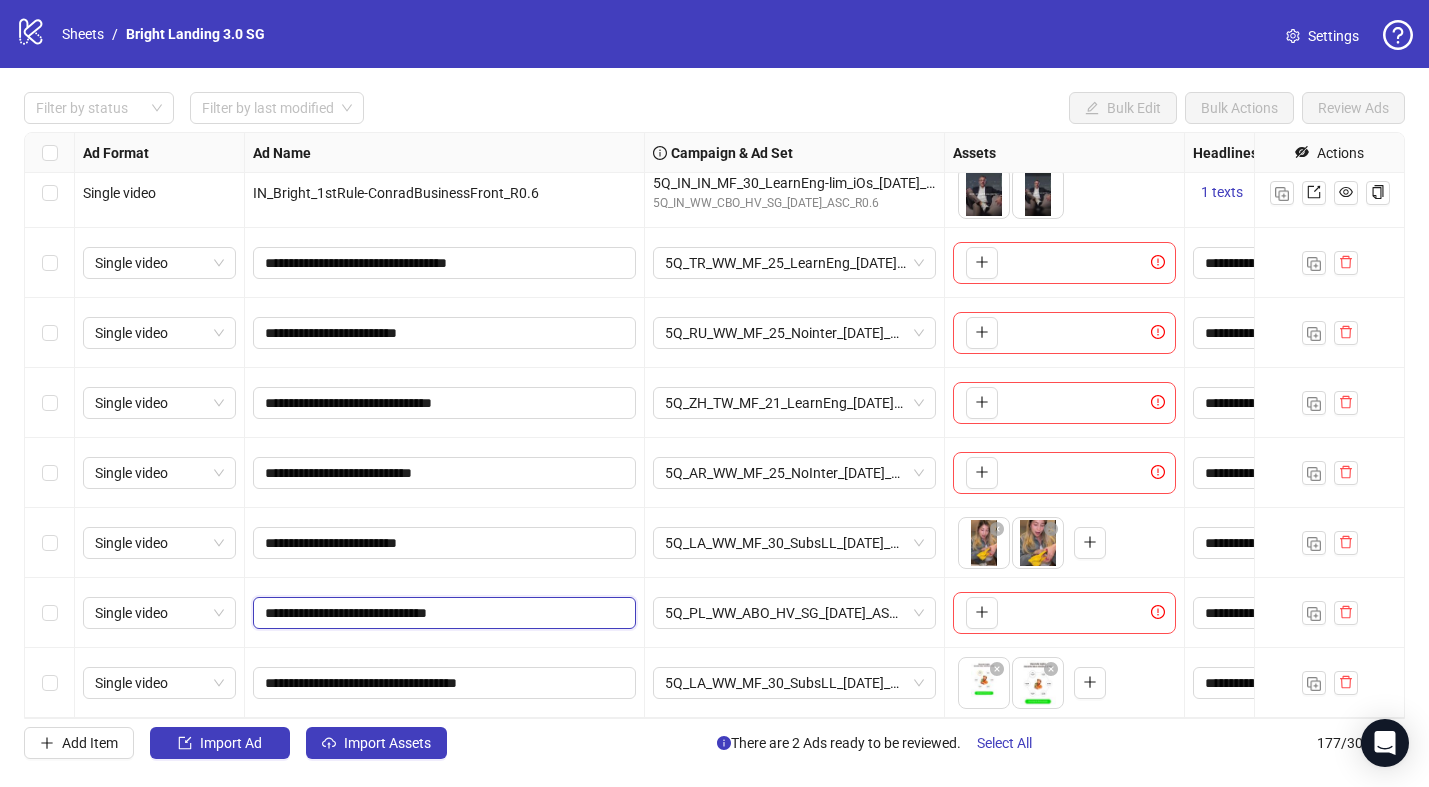 drag, startPoint x: 396, startPoint y: 612, endPoint x: 331, endPoint y: 613, distance: 65.00769 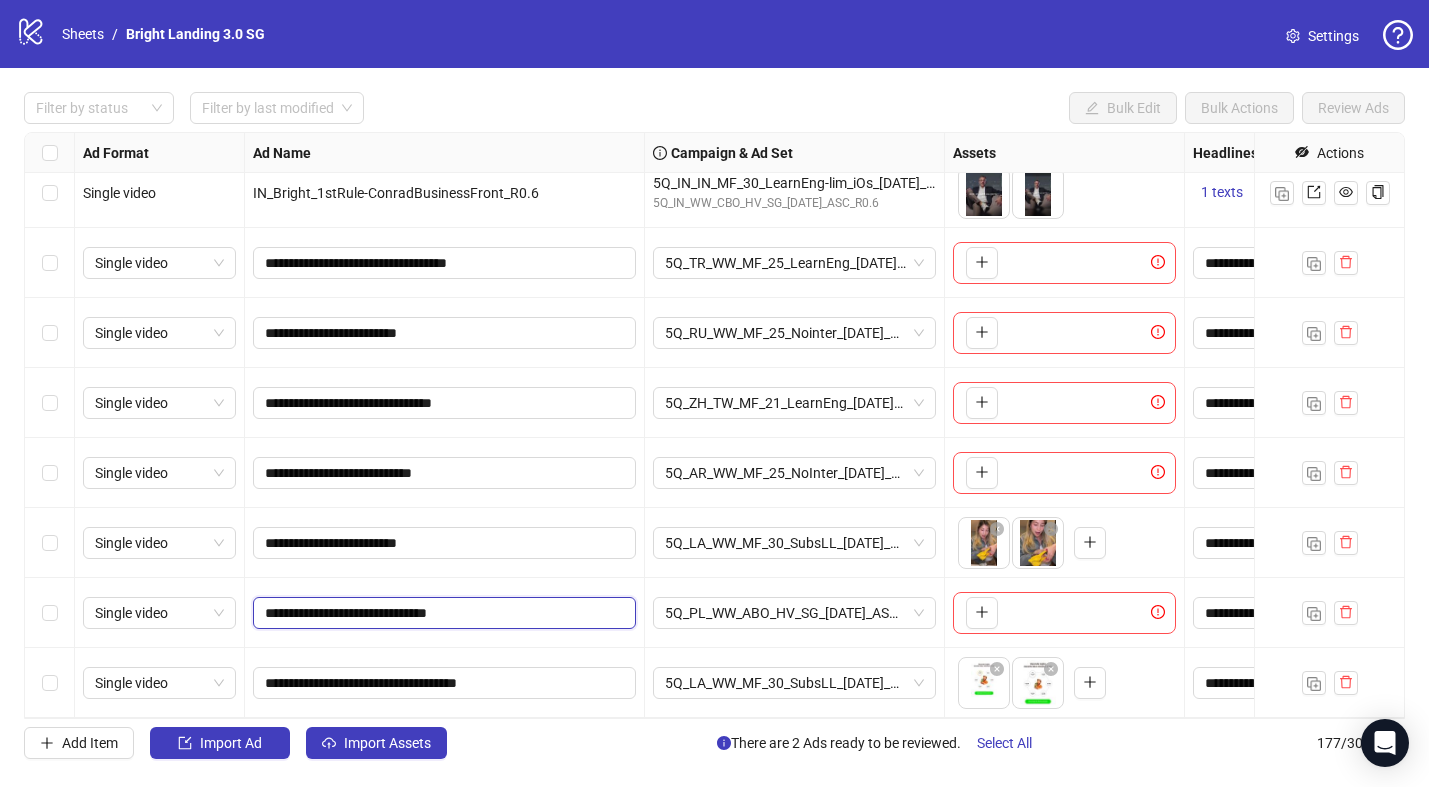 click on "**********" at bounding box center [442, 613] 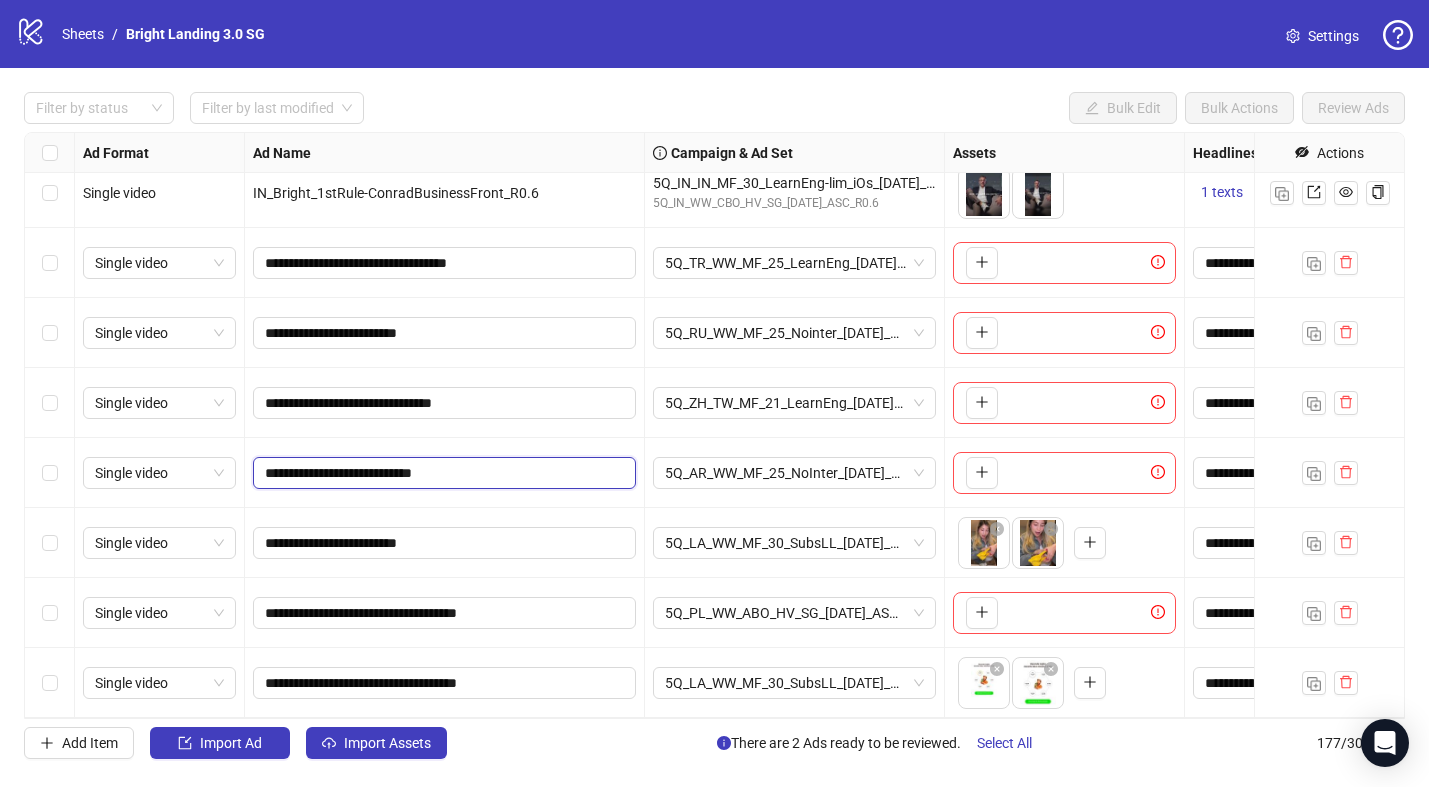 drag, startPoint x: 422, startPoint y: 479, endPoint x: 331, endPoint y: 479, distance: 91 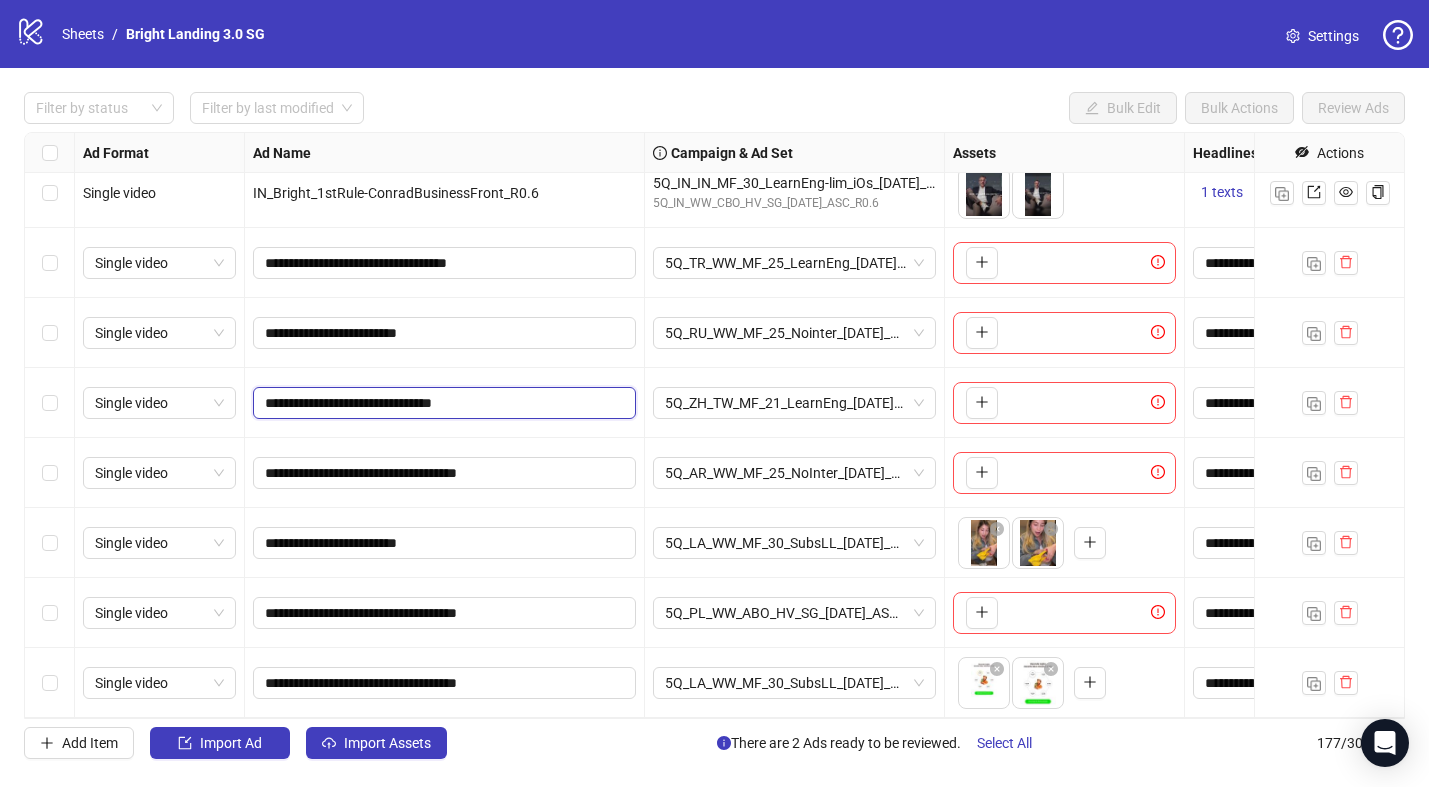drag, startPoint x: 458, startPoint y: 401, endPoint x: 333, endPoint y: 405, distance: 125.06398 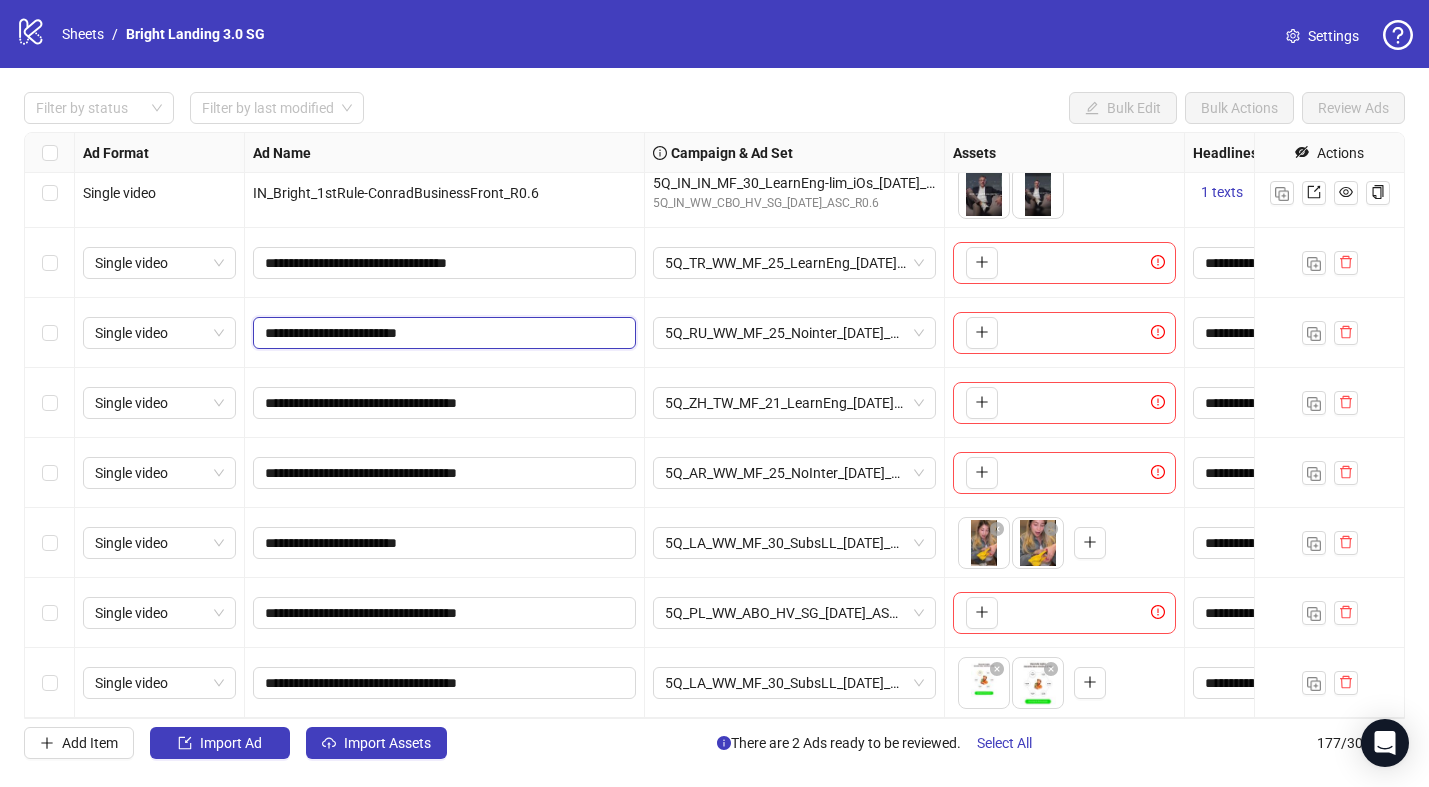 drag, startPoint x: 412, startPoint y: 334, endPoint x: 333, endPoint y: 326, distance: 79.40403 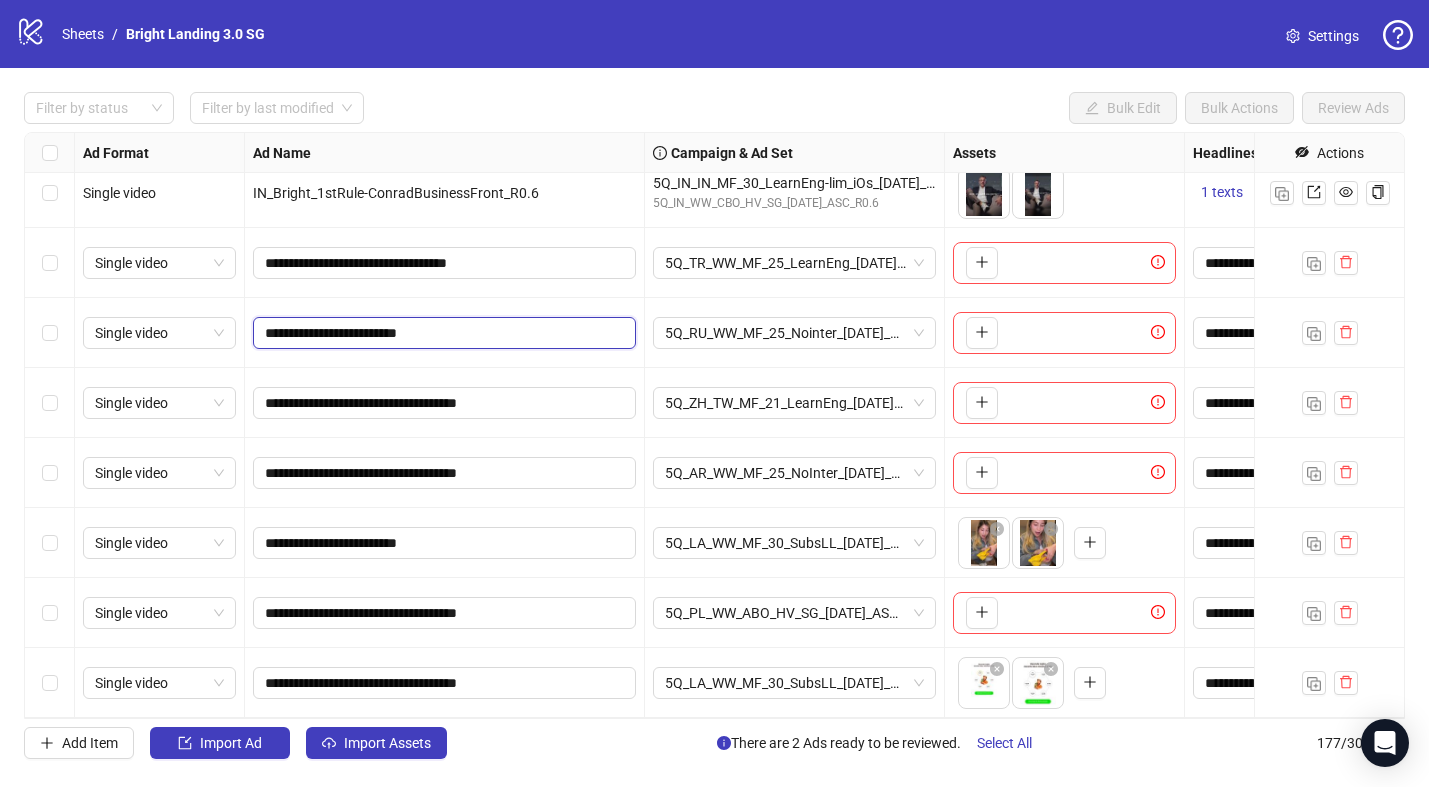paste on "**********" 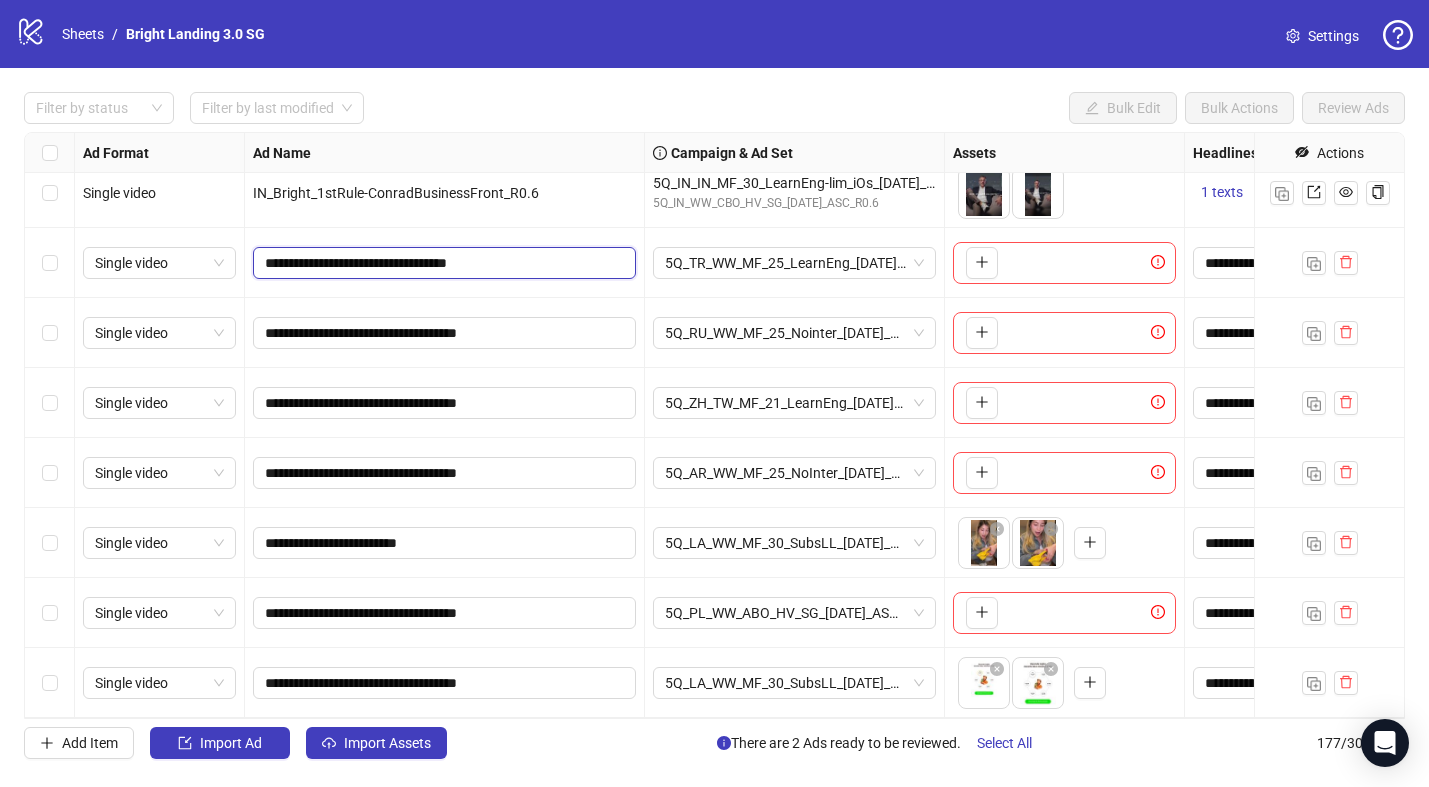 drag, startPoint x: 462, startPoint y: 266, endPoint x: 331, endPoint y: 266, distance: 131 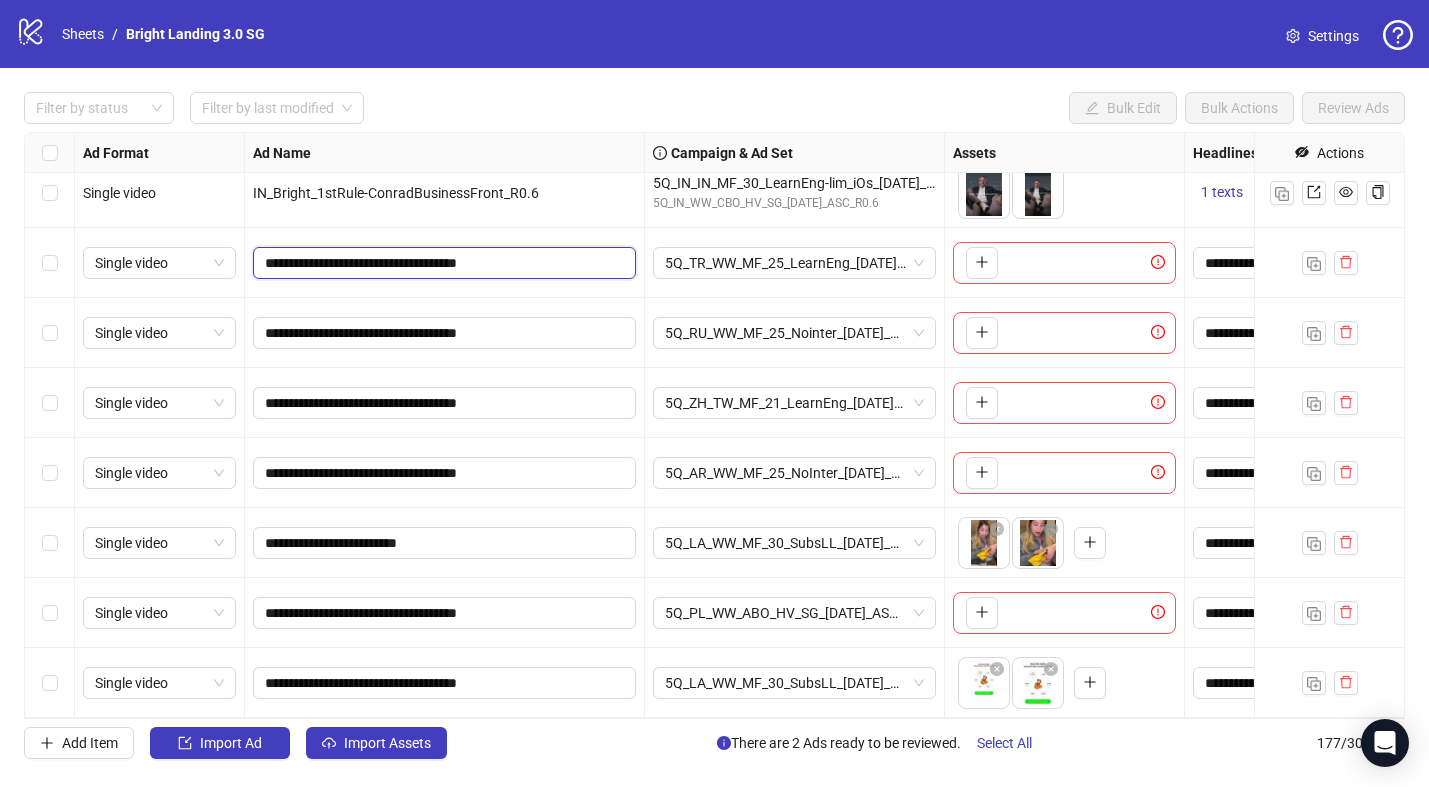 drag, startPoint x: 479, startPoint y: 264, endPoint x: 453, endPoint y: 197, distance: 71.867935 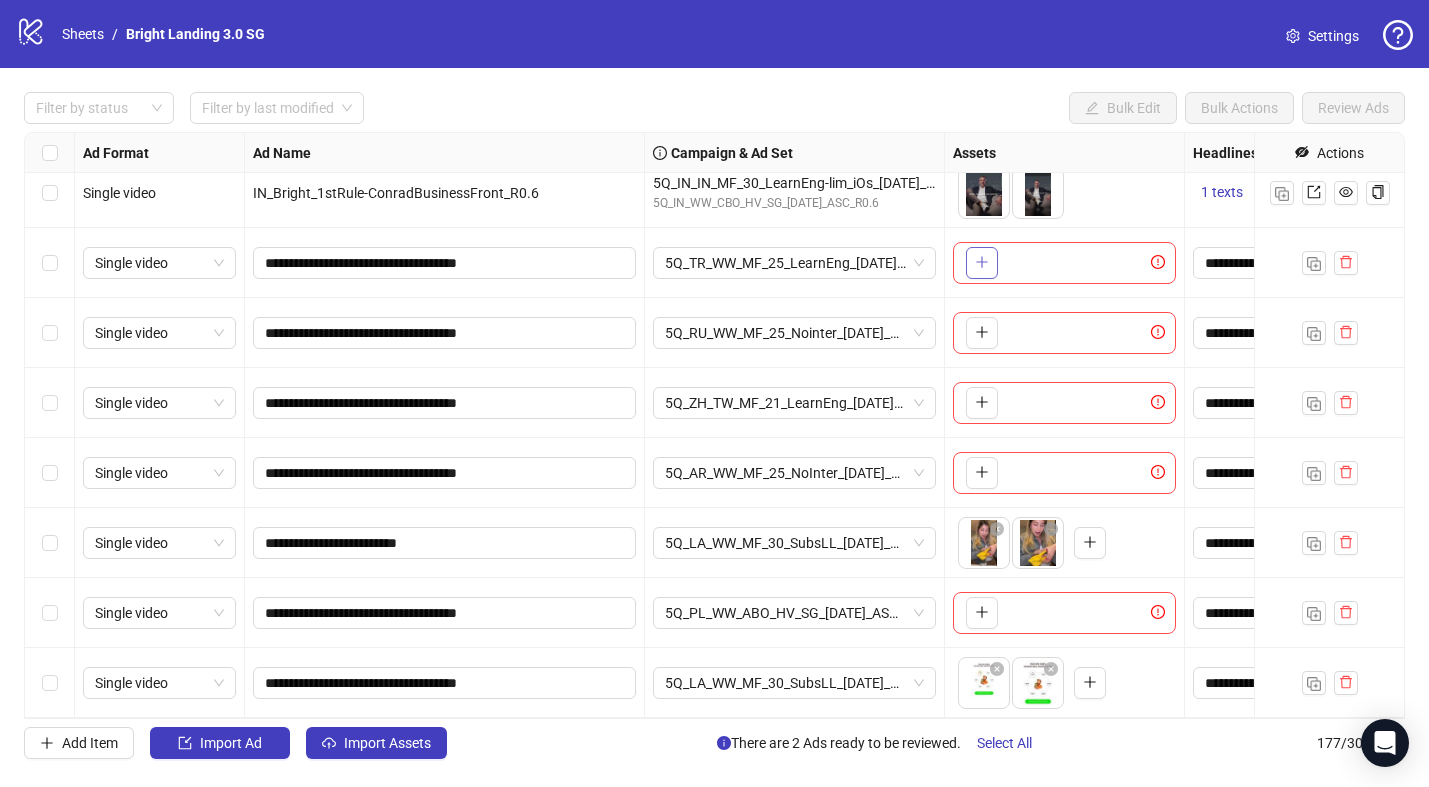 click at bounding box center (982, 263) 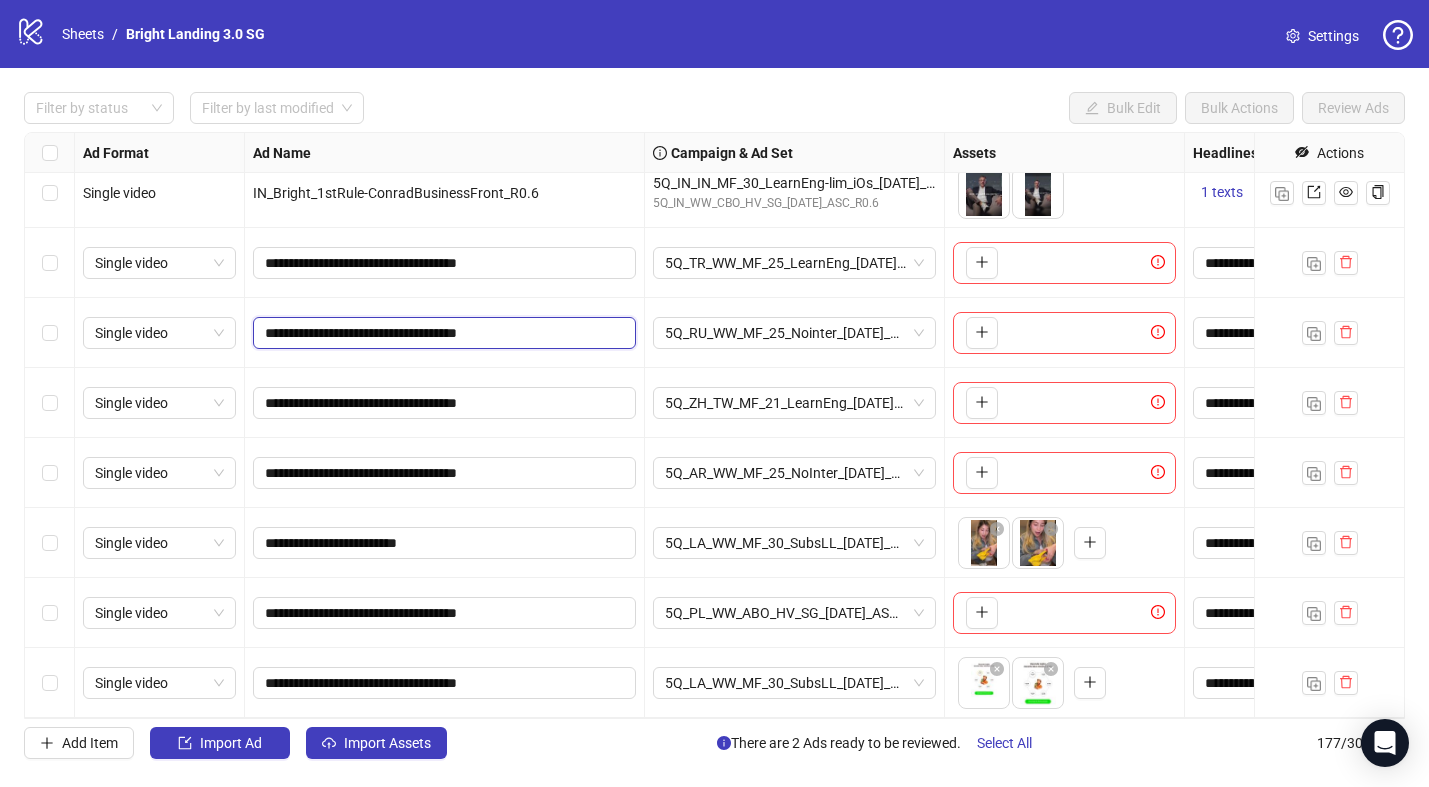 click on "**********" at bounding box center [442, 333] 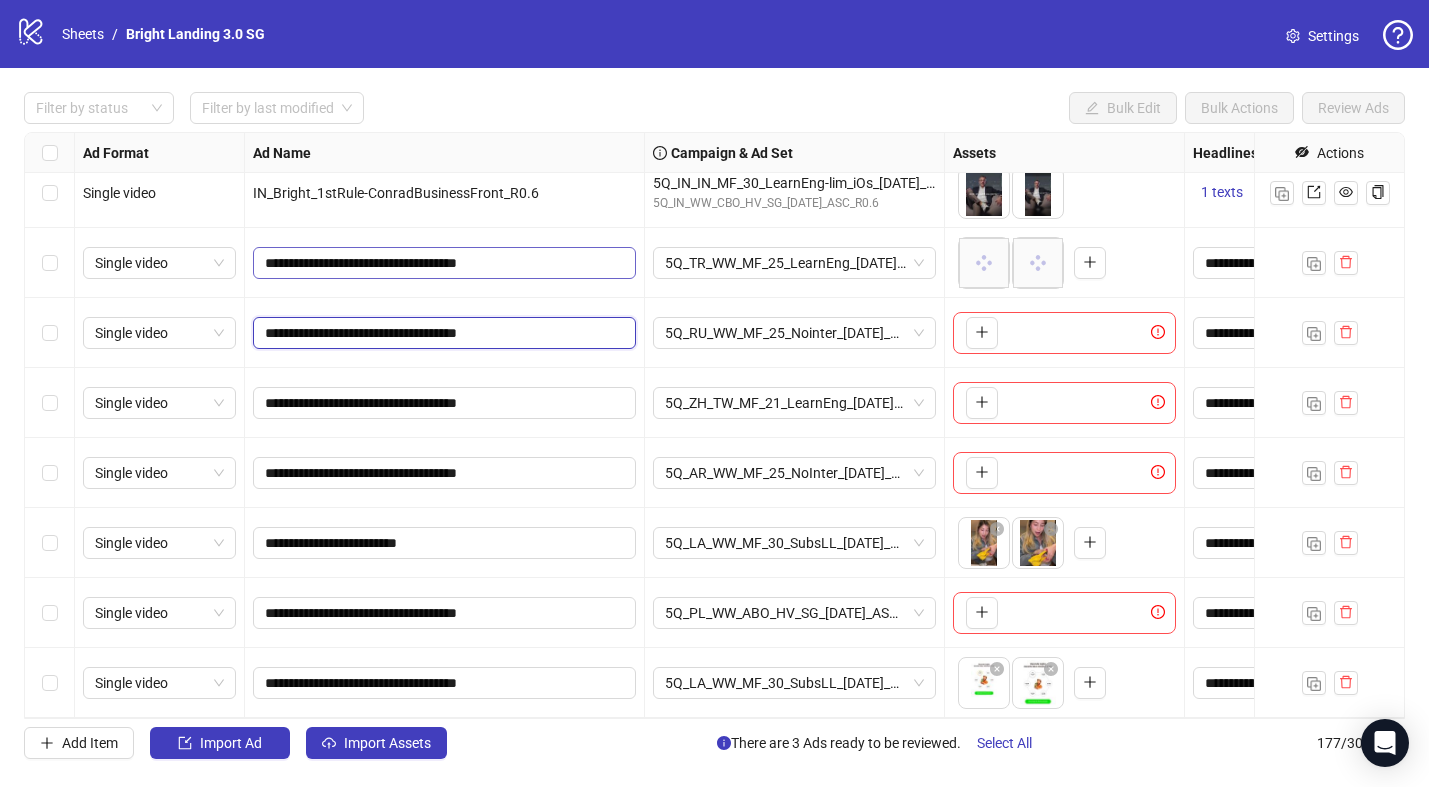 drag, startPoint x: 478, startPoint y: 323, endPoint x: 458, endPoint y: 276, distance: 51.078373 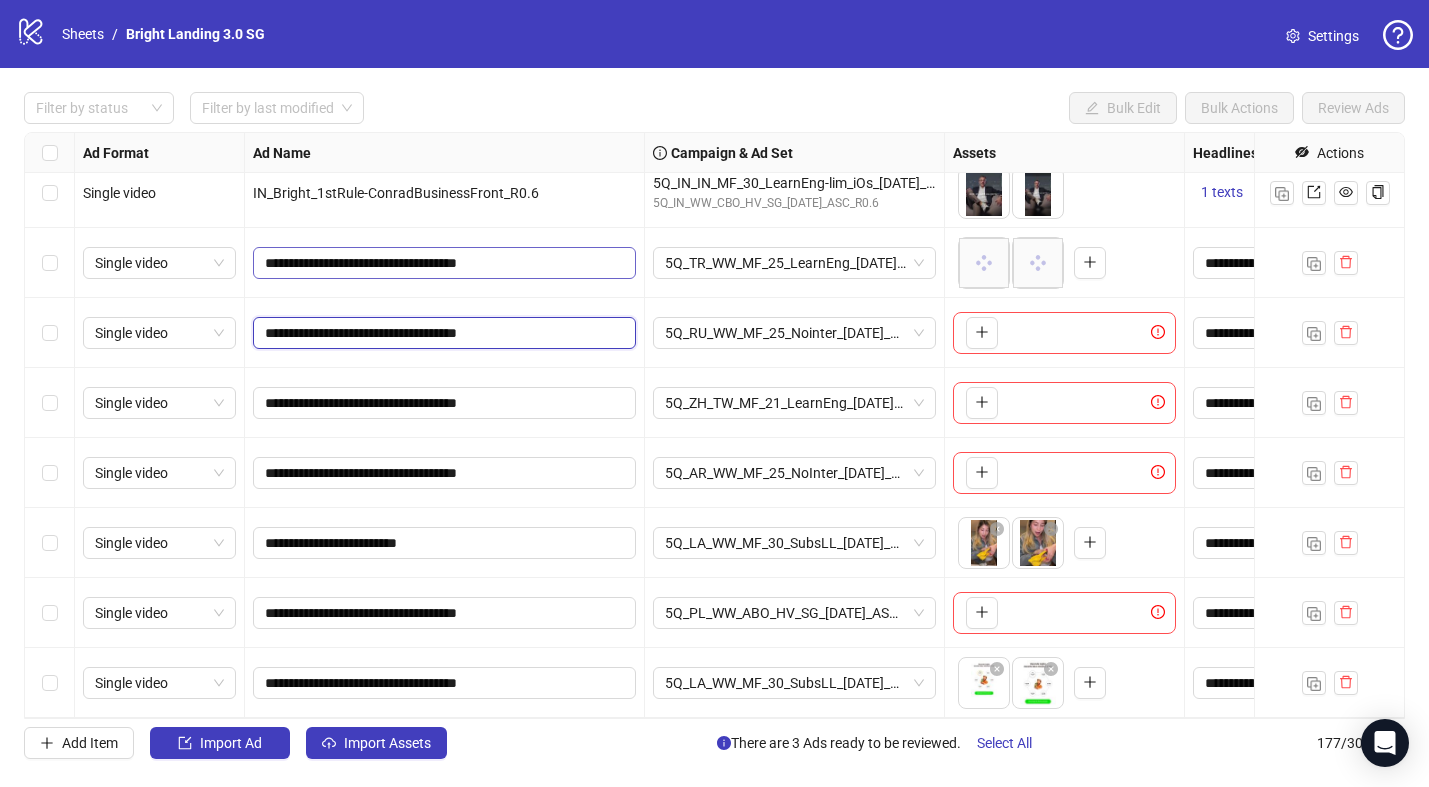 click on "**********" at bounding box center [445, 333] 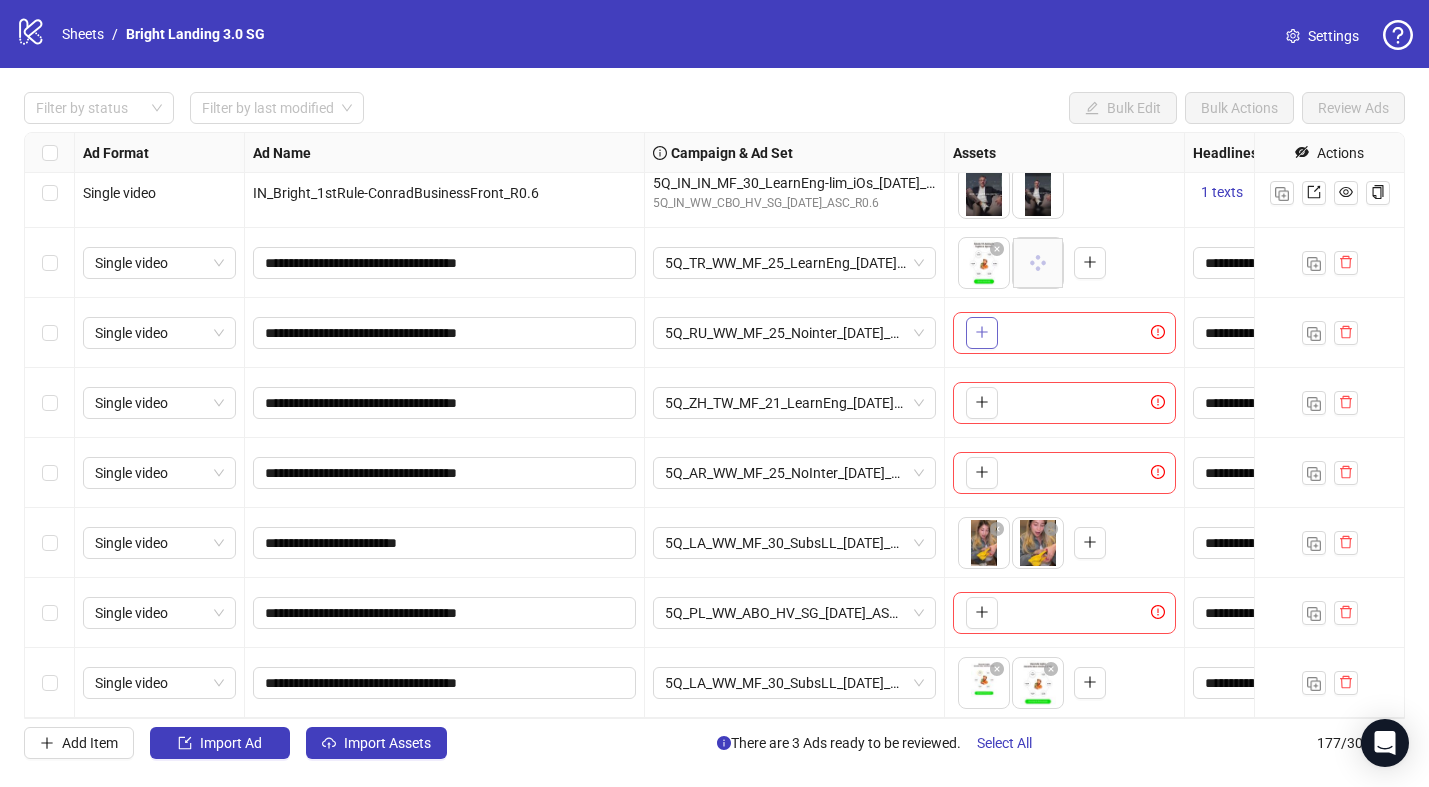 click at bounding box center (982, 333) 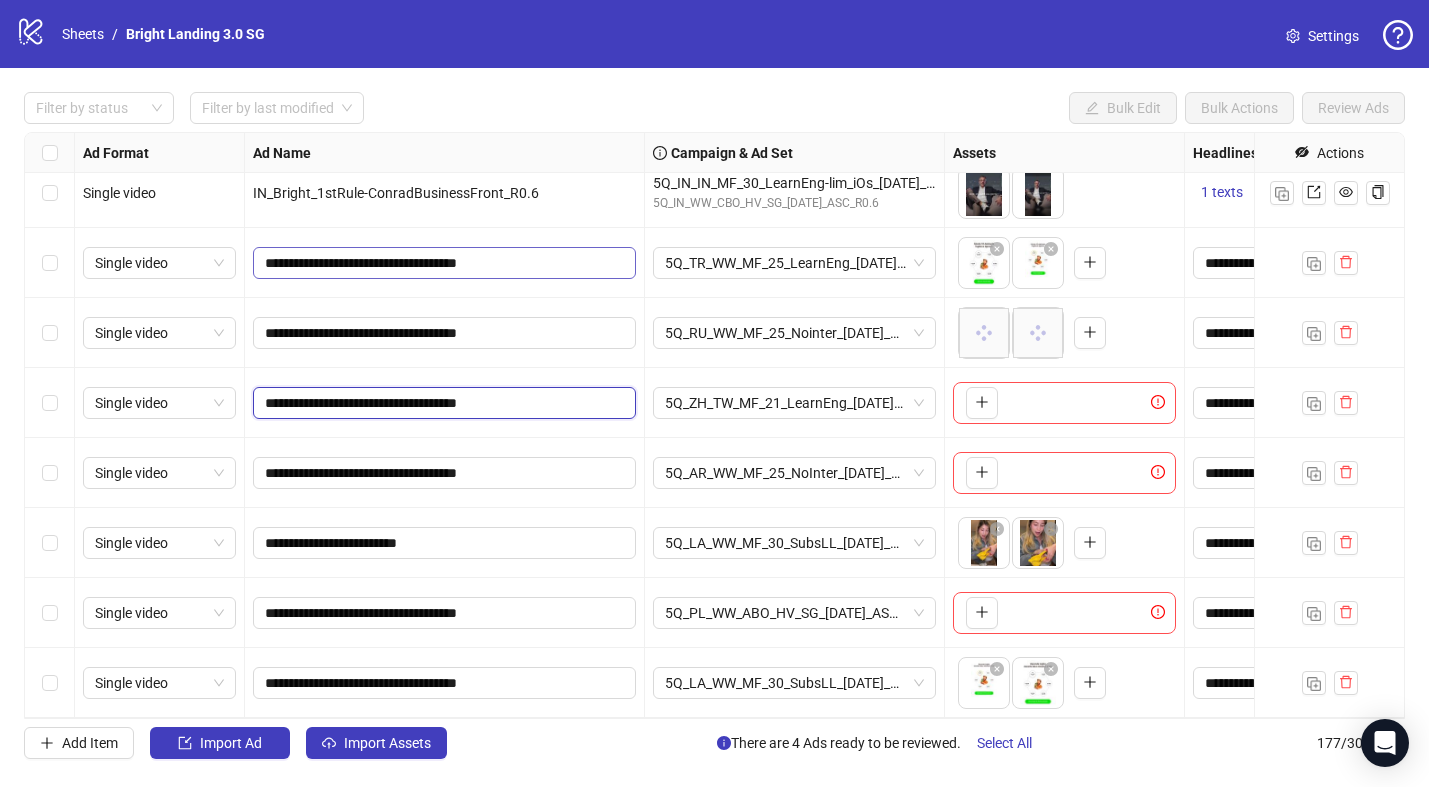 drag, startPoint x: 481, startPoint y: 401, endPoint x: 443, endPoint y: 272, distance: 134.48048 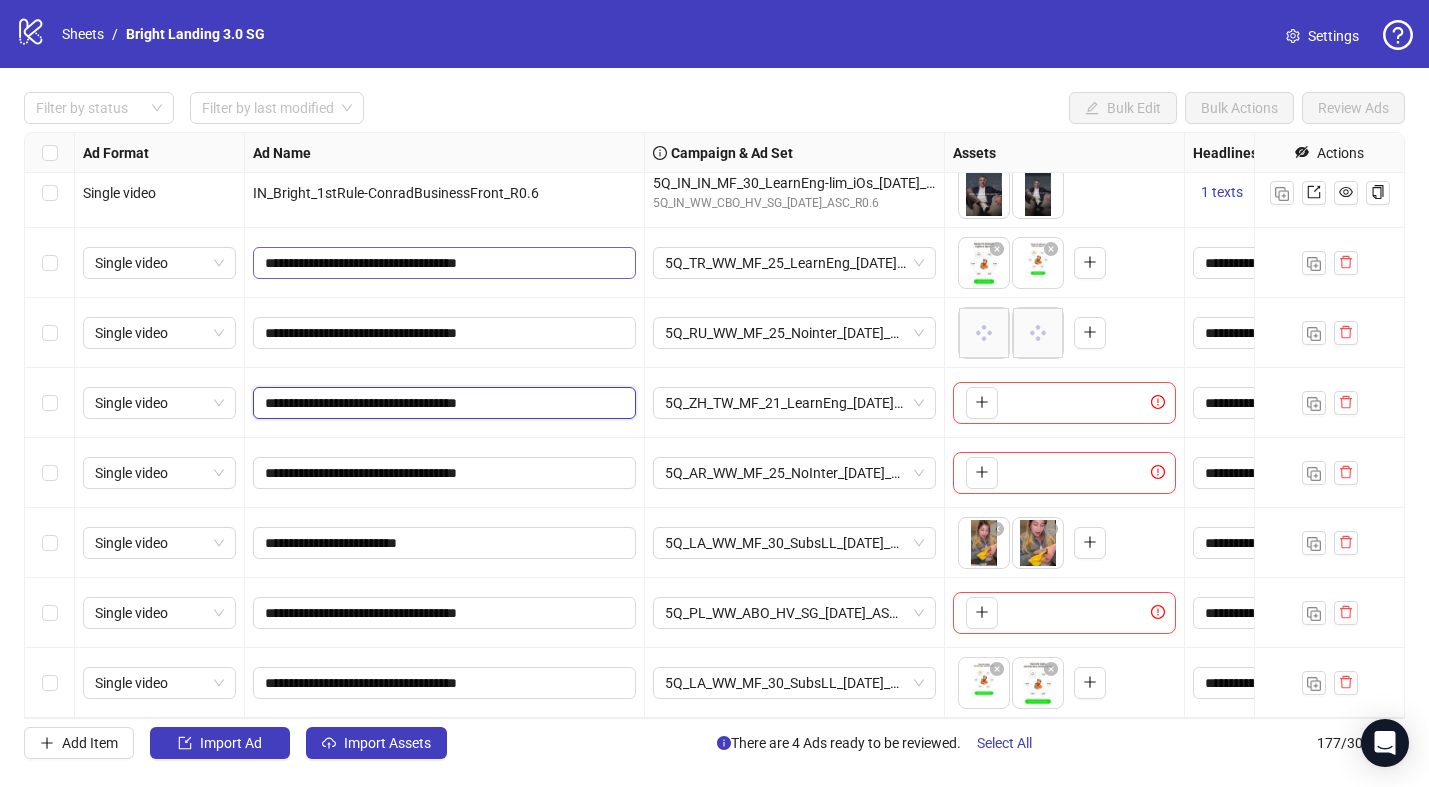 click on "**********" at bounding box center (1644, -11712) 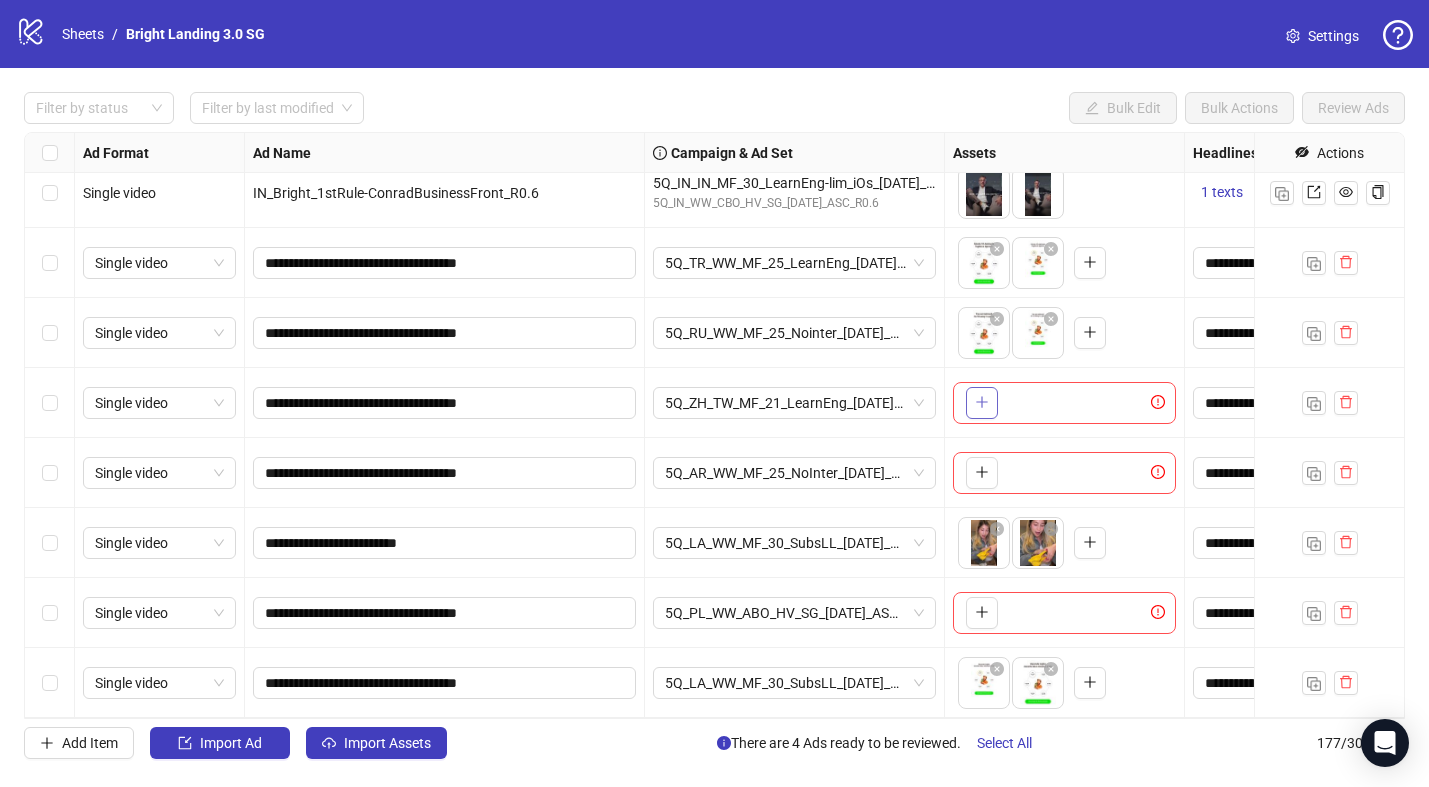 click at bounding box center (982, 403) 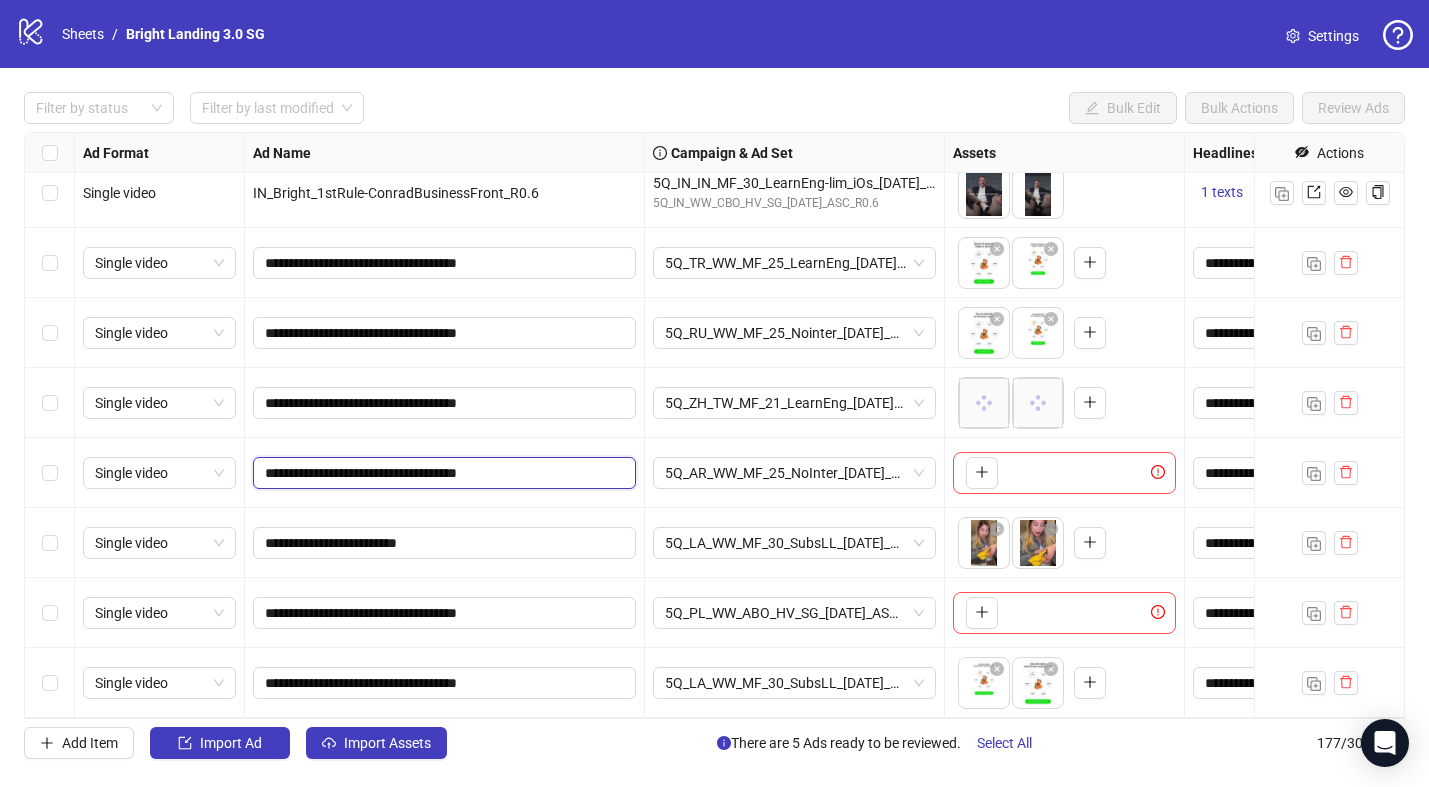 drag, startPoint x: 467, startPoint y: 453, endPoint x: 442, endPoint y: 377, distance: 80.00625 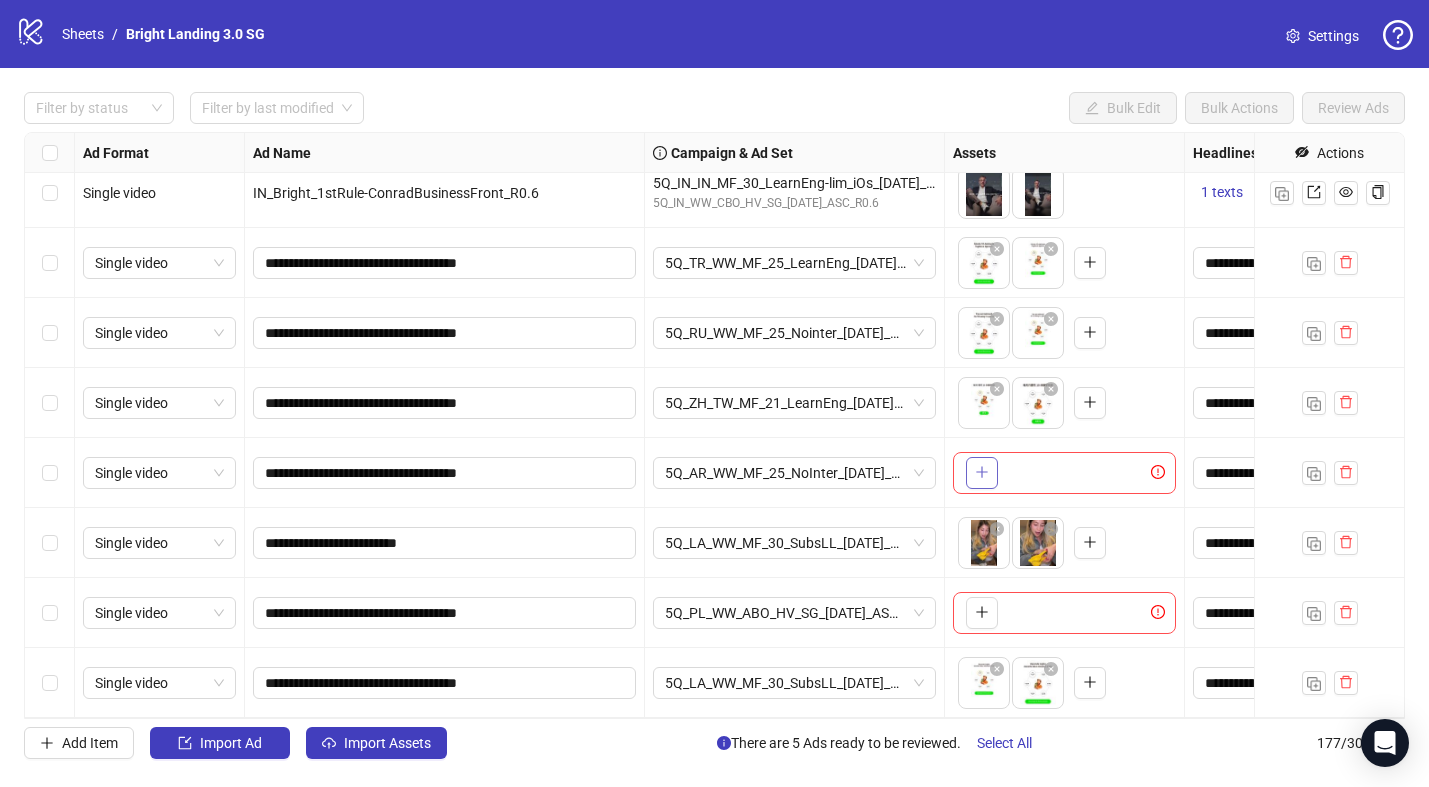 click at bounding box center [982, 473] 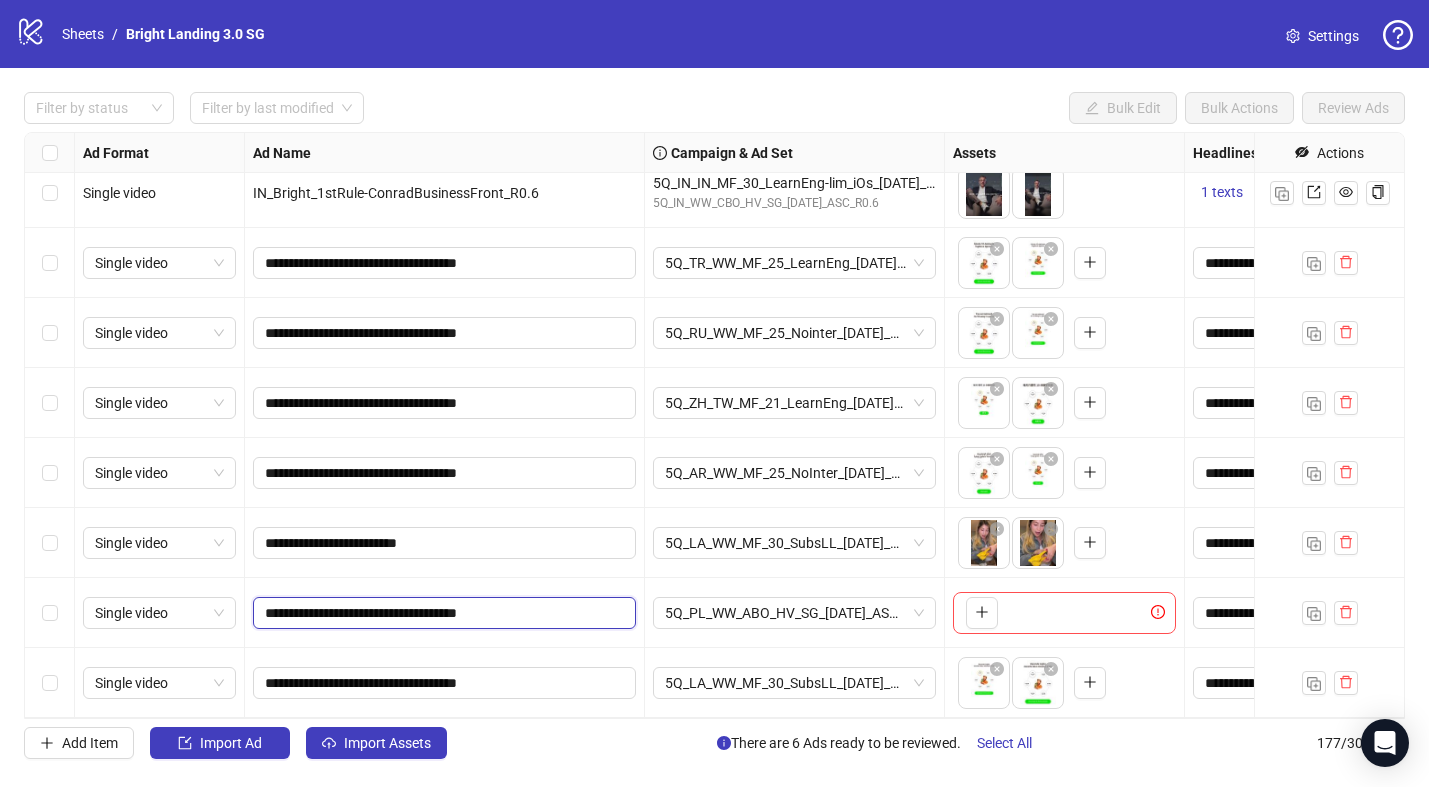 click on "**********" at bounding box center [442, 613] 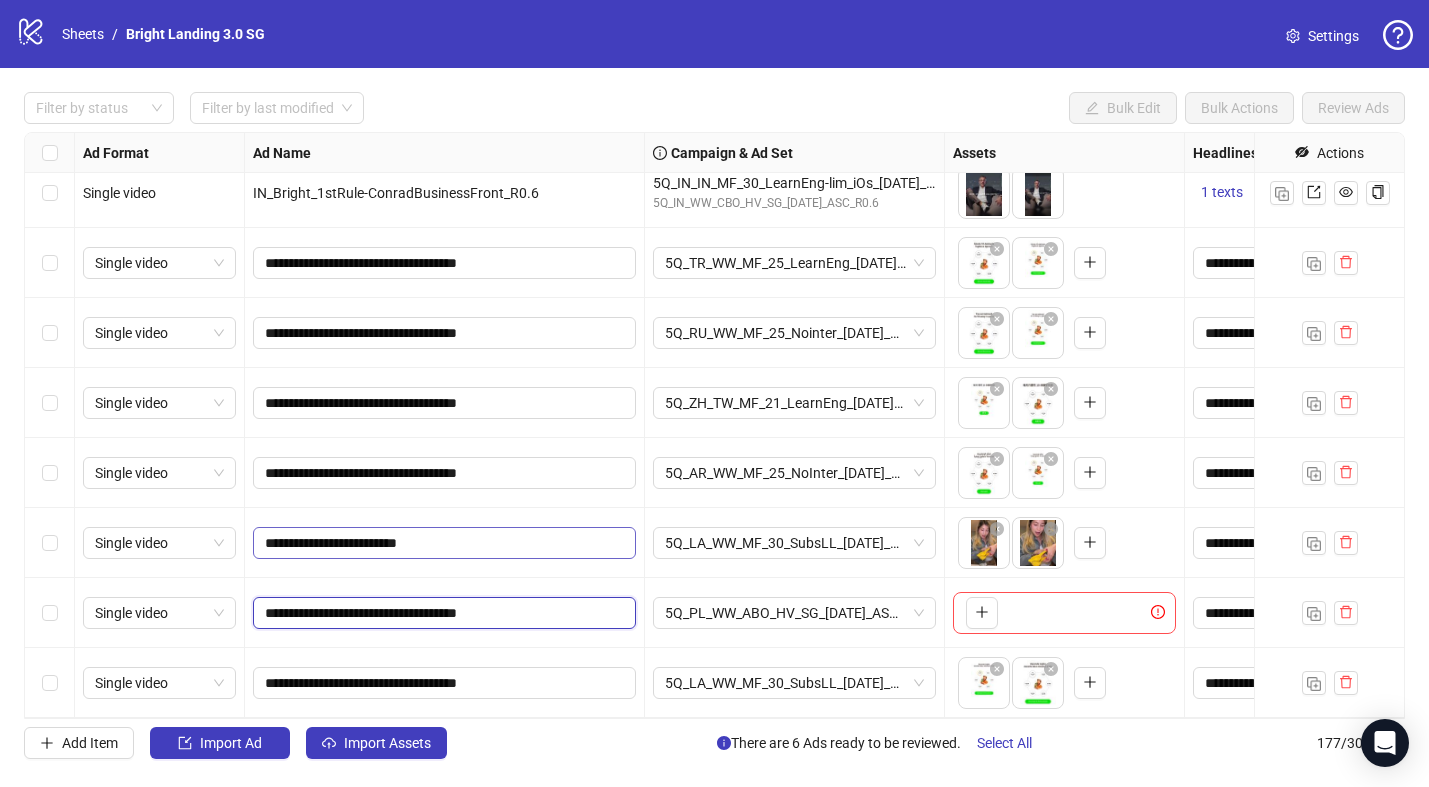 drag, startPoint x: 477, startPoint y: 614, endPoint x: 472, endPoint y: 547, distance: 67.18631 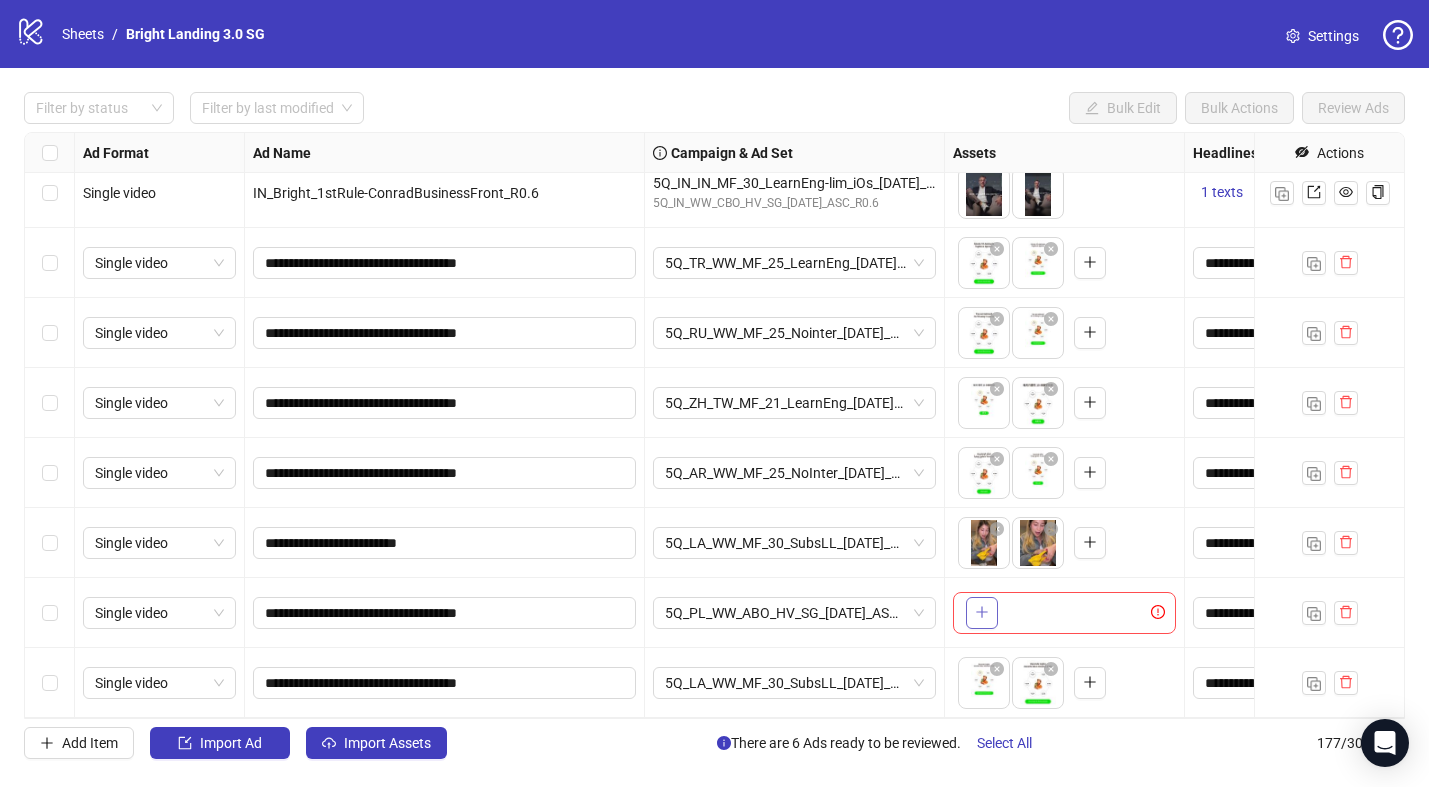 click 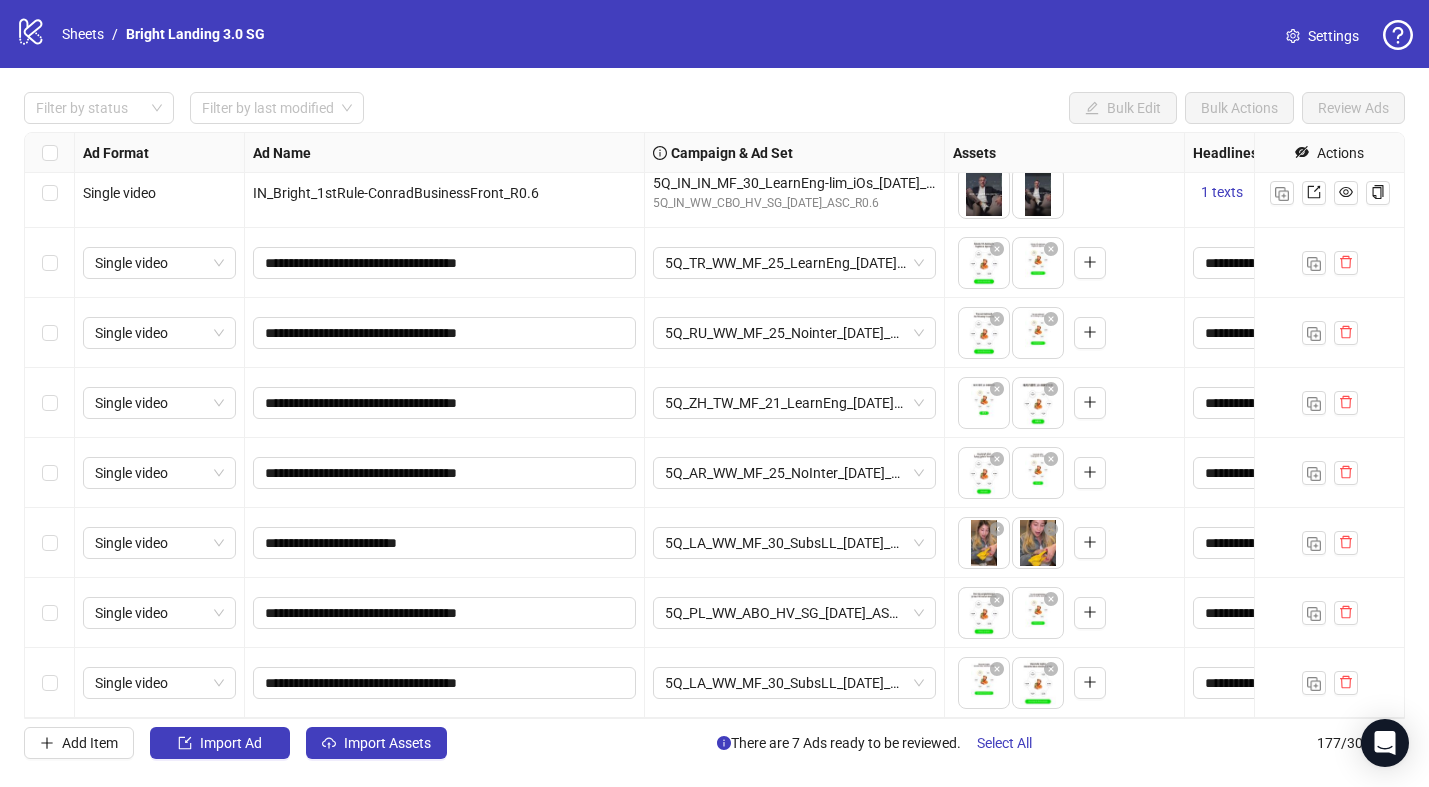 drag, startPoint x: 1041, startPoint y: 620, endPoint x: 989, endPoint y: 621, distance: 52.009613 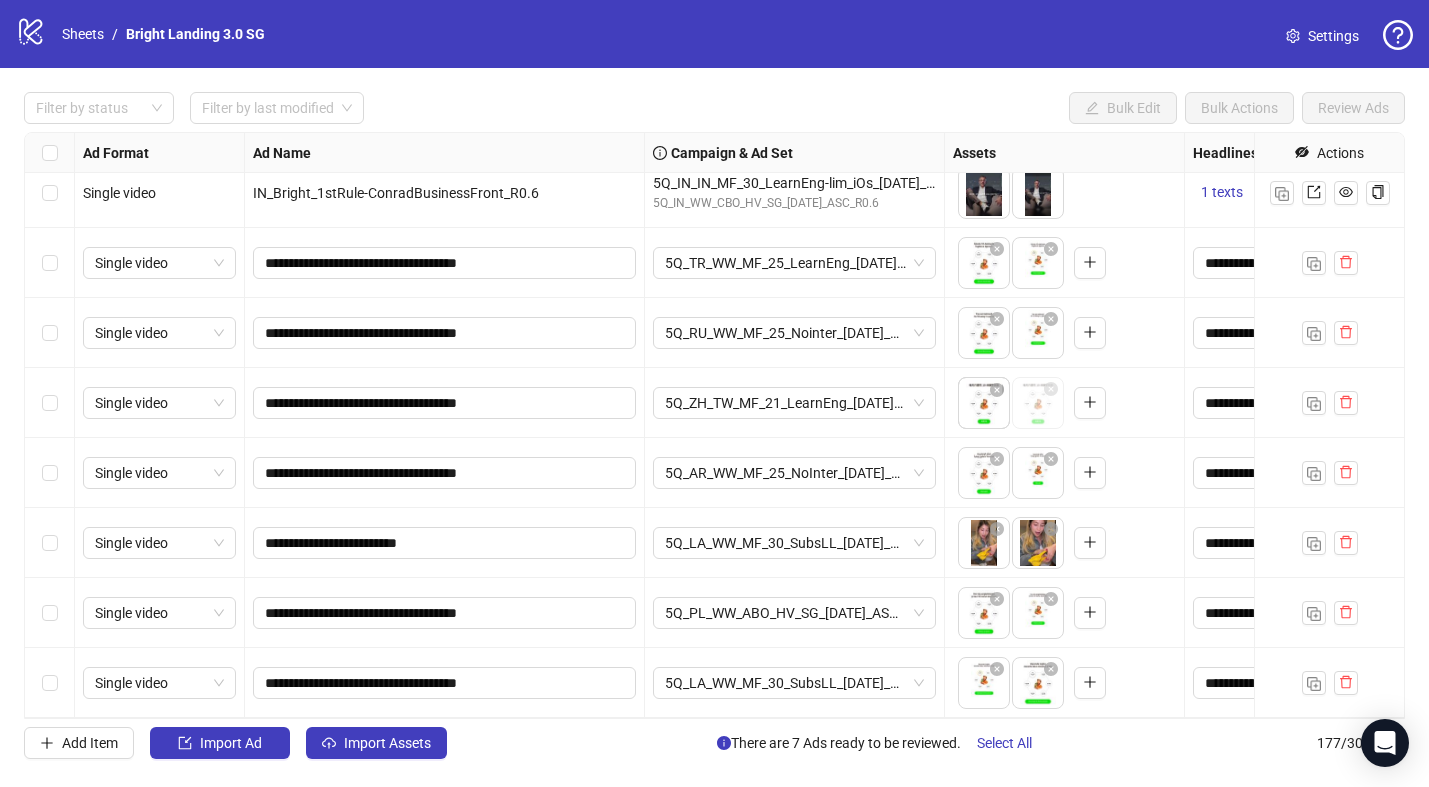 drag, startPoint x: 1037, startPoint y: 419, endPoint x: 991, endPoint y: 419, distance: 46 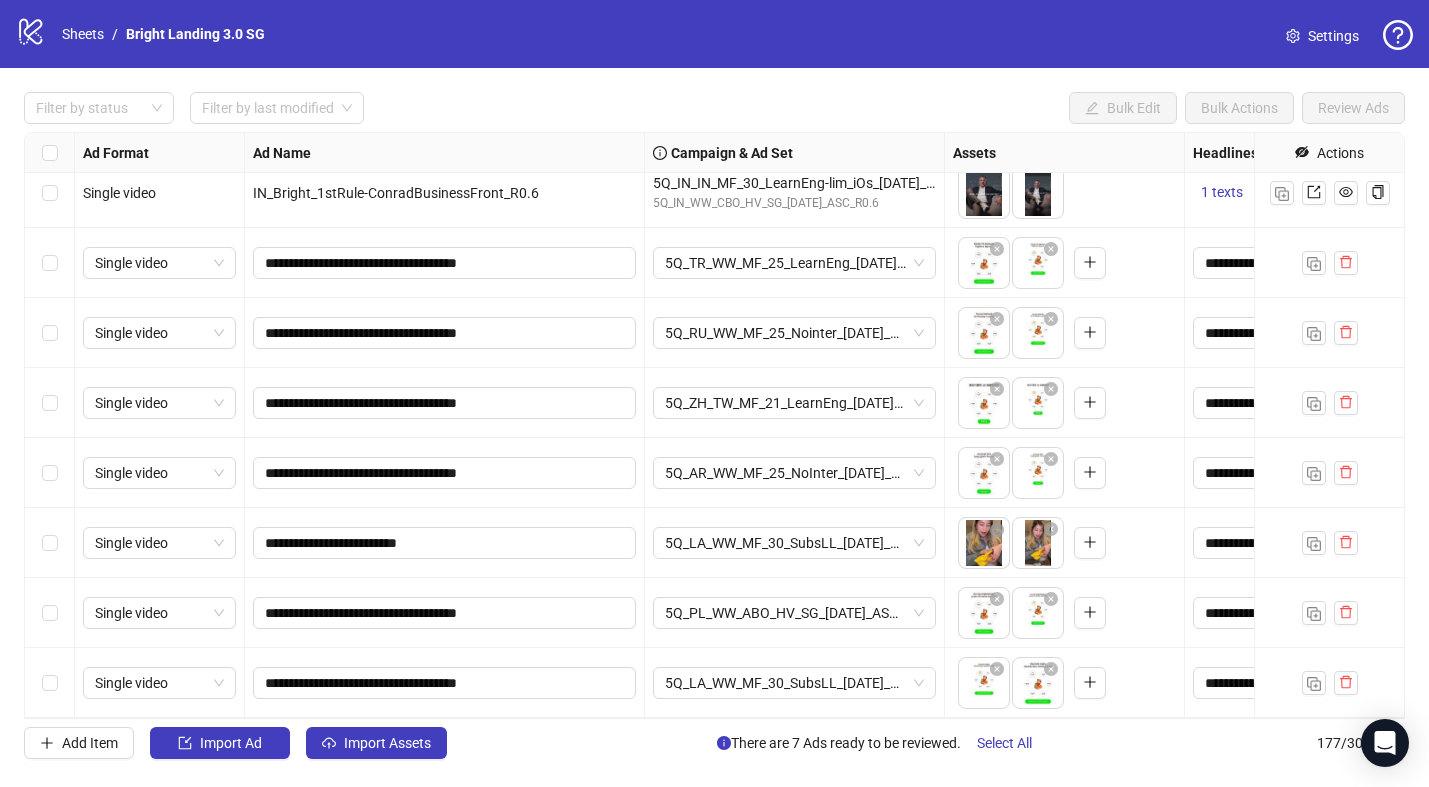 drag, startPoint x: 1038, startPoint y: 549, endPoint x: 990, endPoint y: 549, distance: 48 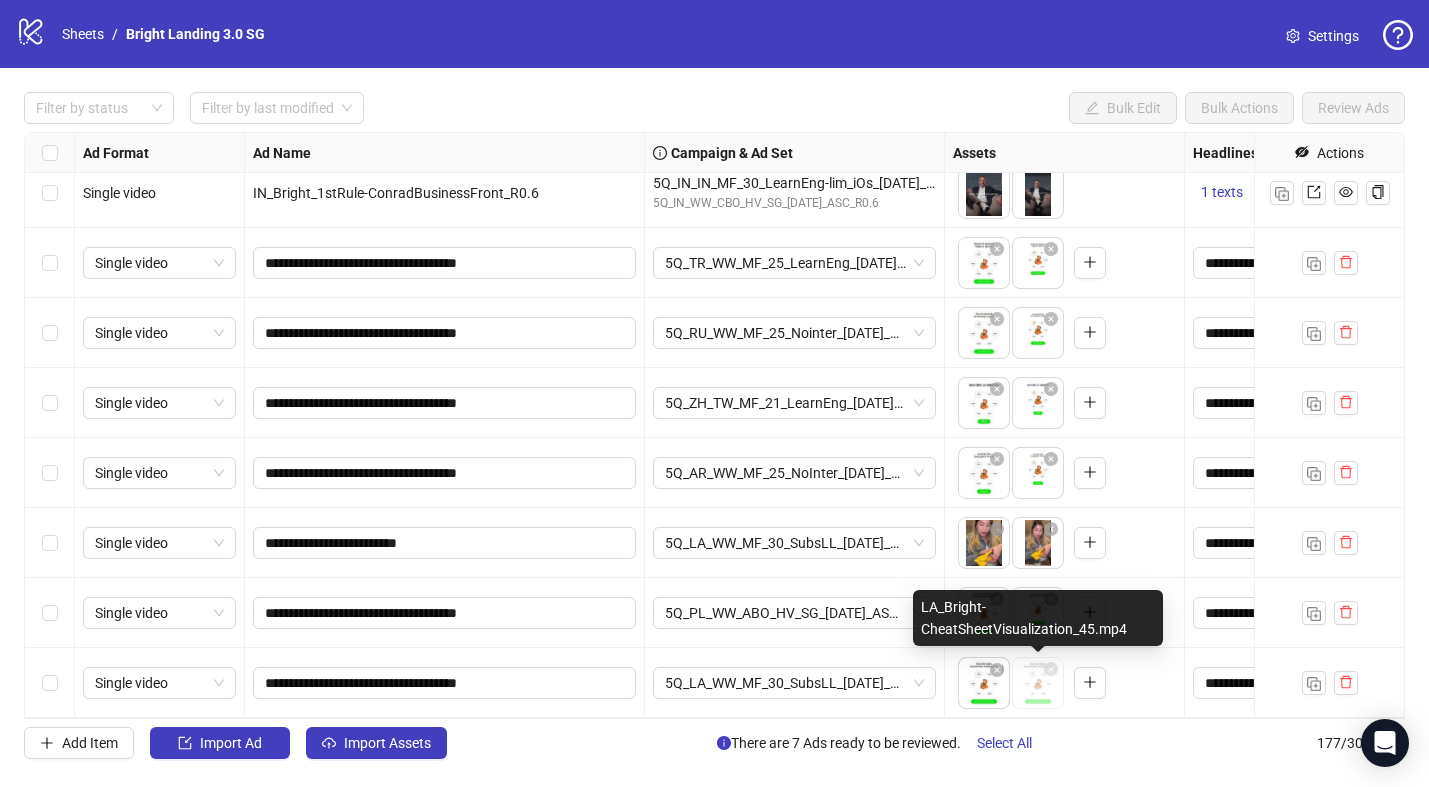 drag, startPoint x: 1041, startPoint y: 686, endPoint x: 974, endPoint y: 686, distance: 67 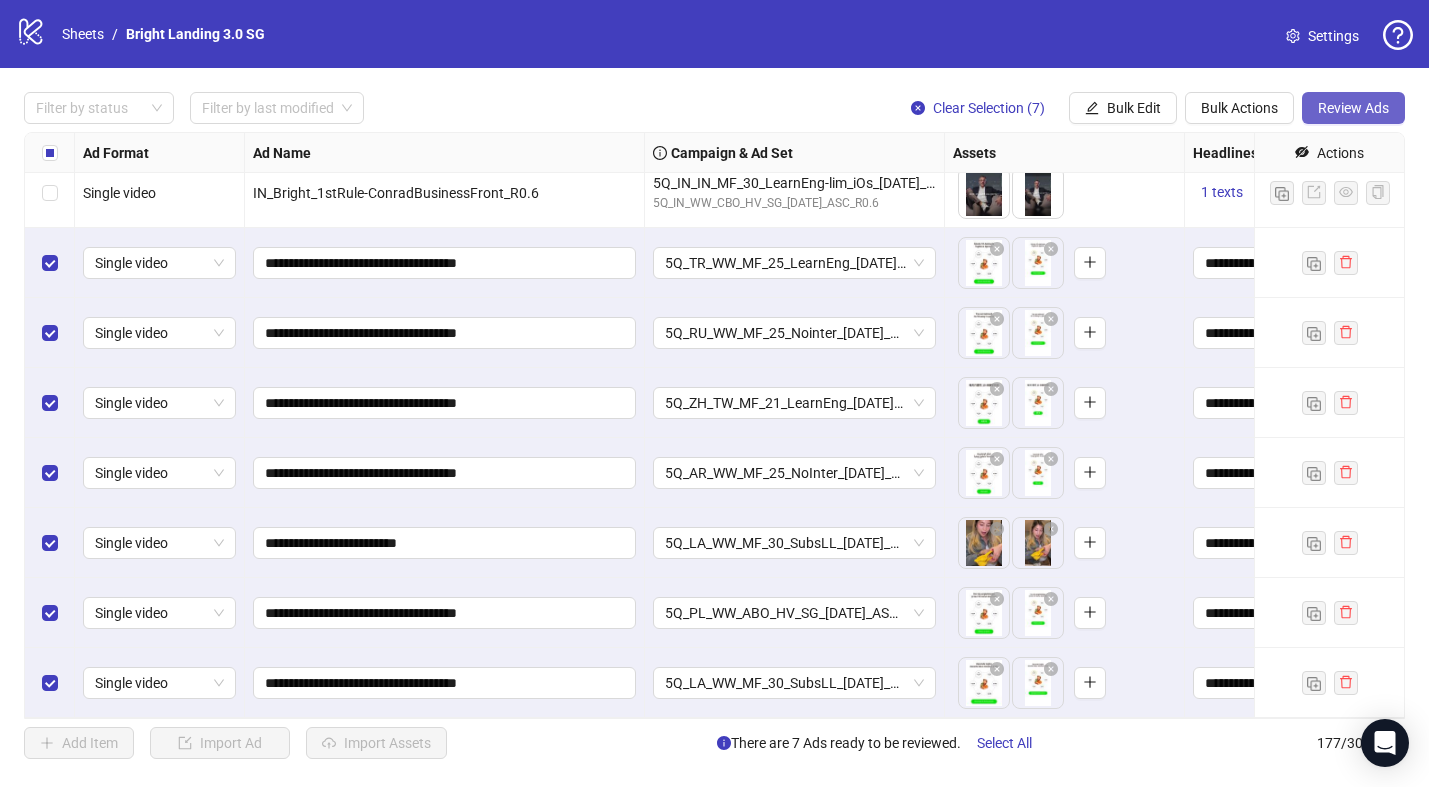 click on "Review Ads" at bounding box center [1353, 108] 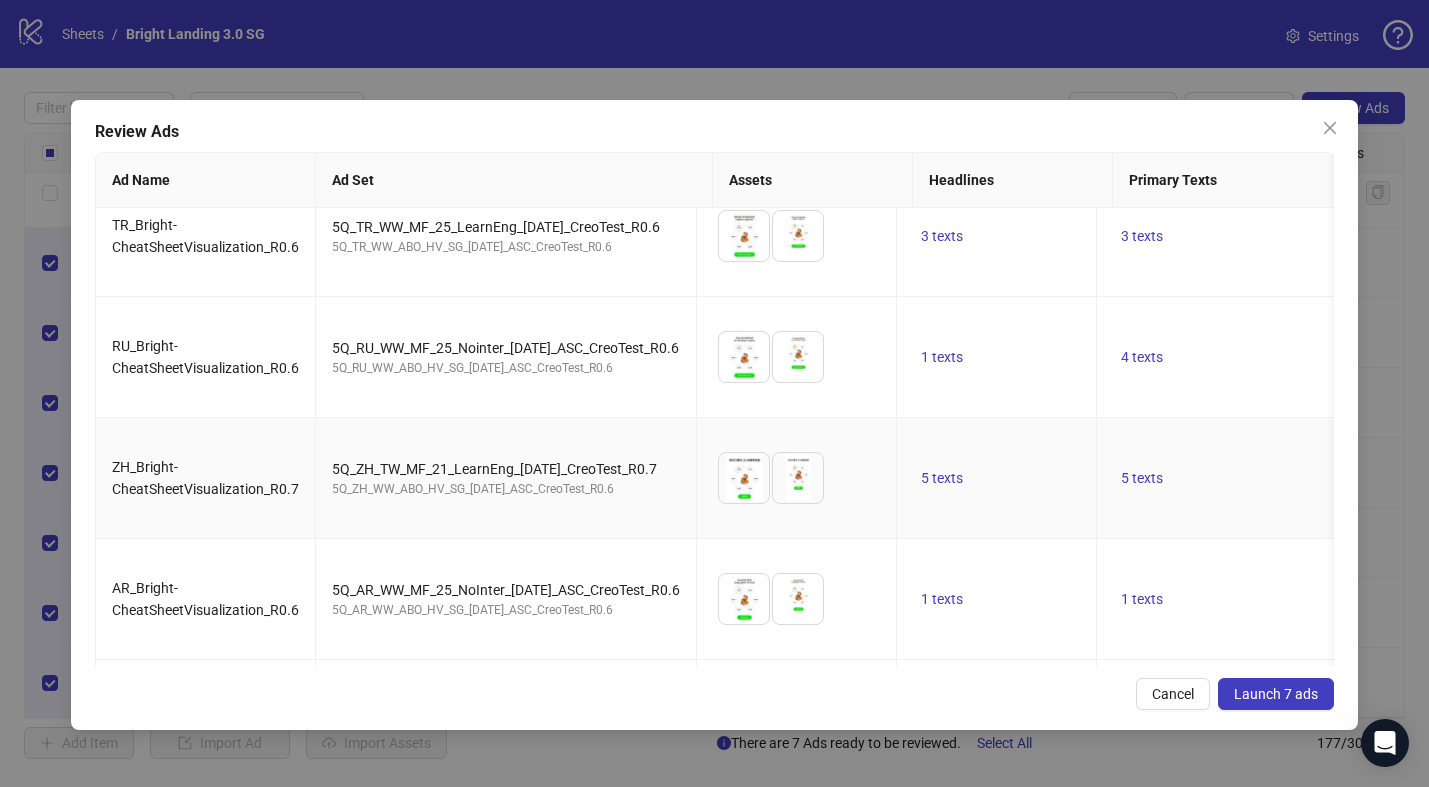 scroll, scrollTop: 0, scrollLeft: 0, axis: both 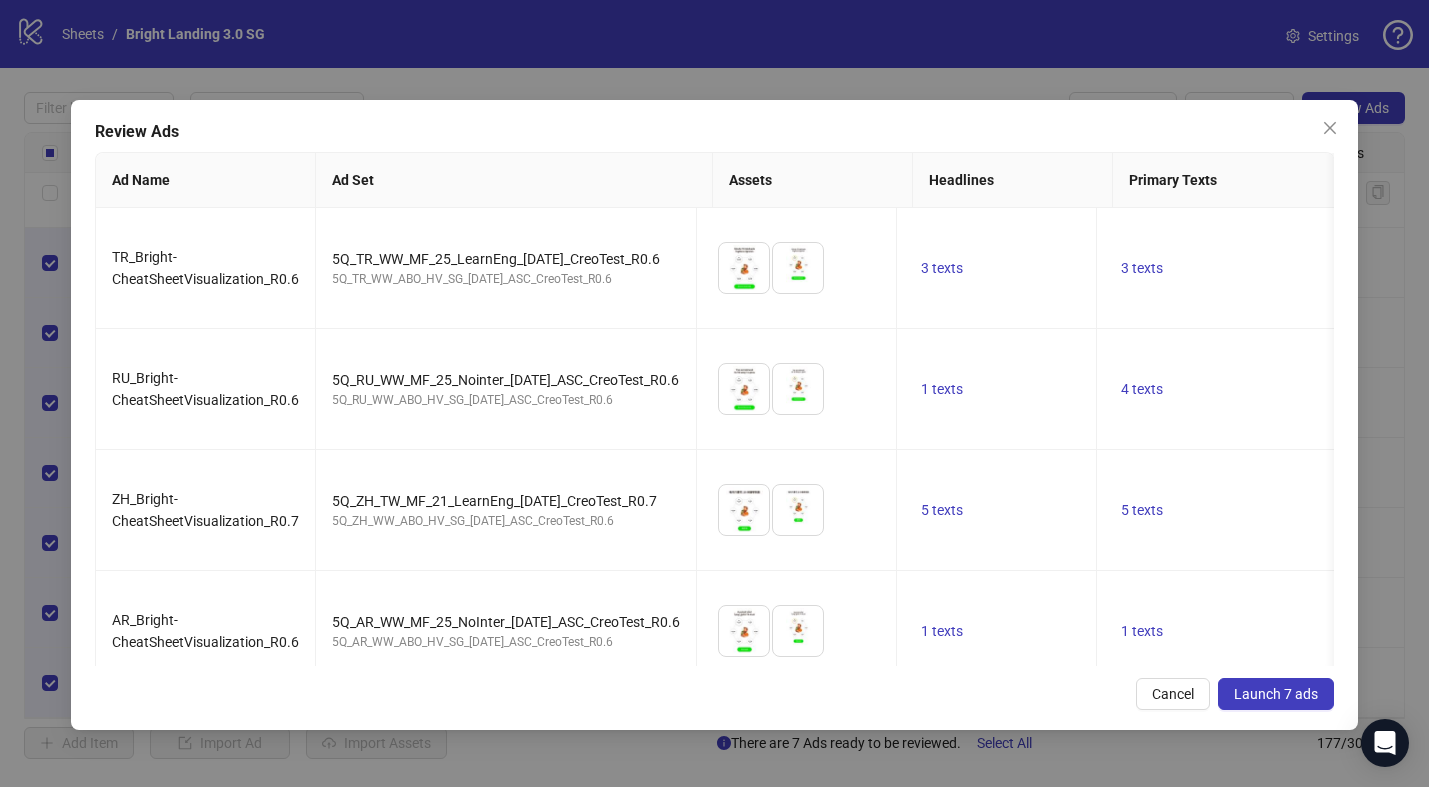 click on "Launch 7 ads" at bounding box center [1276, 694] 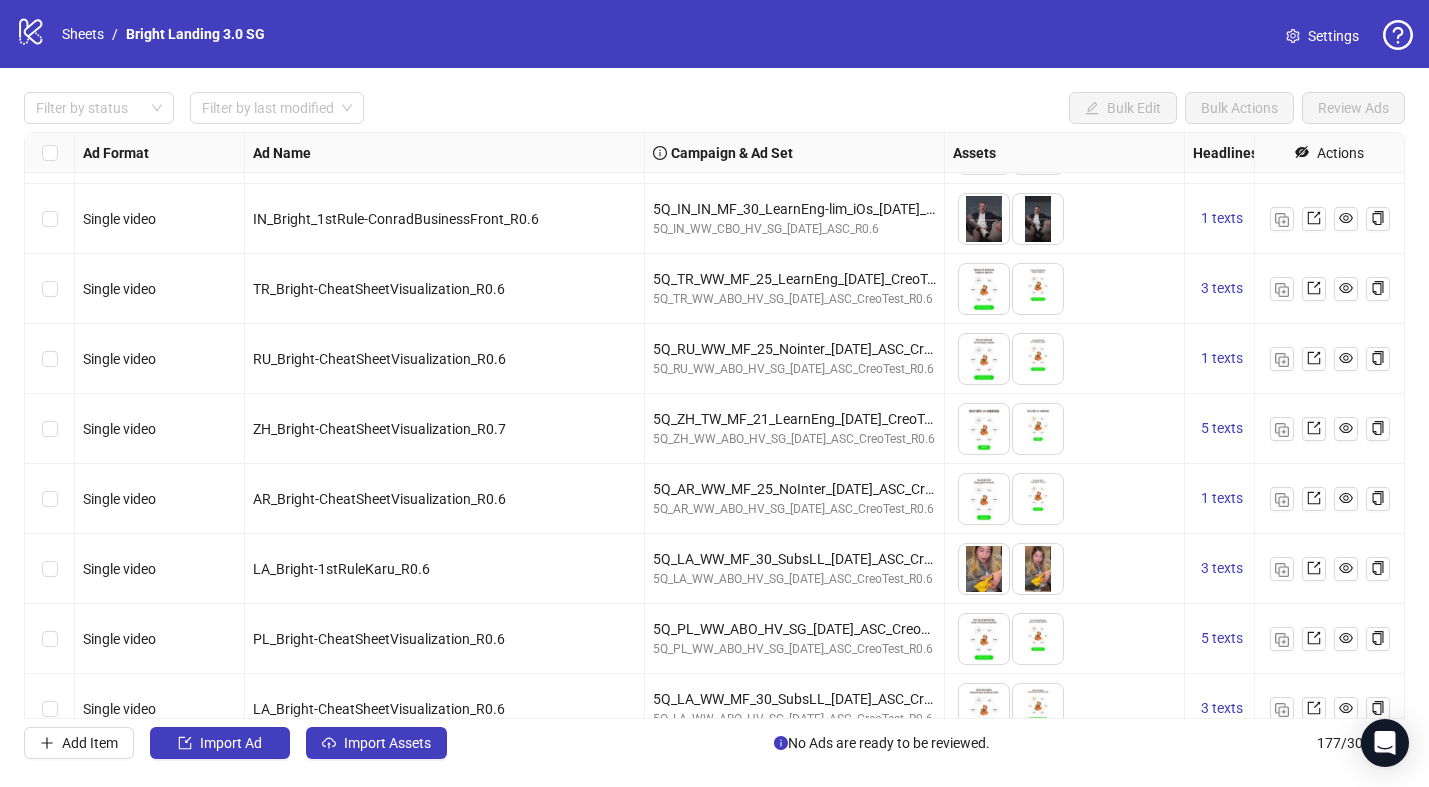 scroll, scrollTop: 11845, scrollLeft: 0, axis: vertical 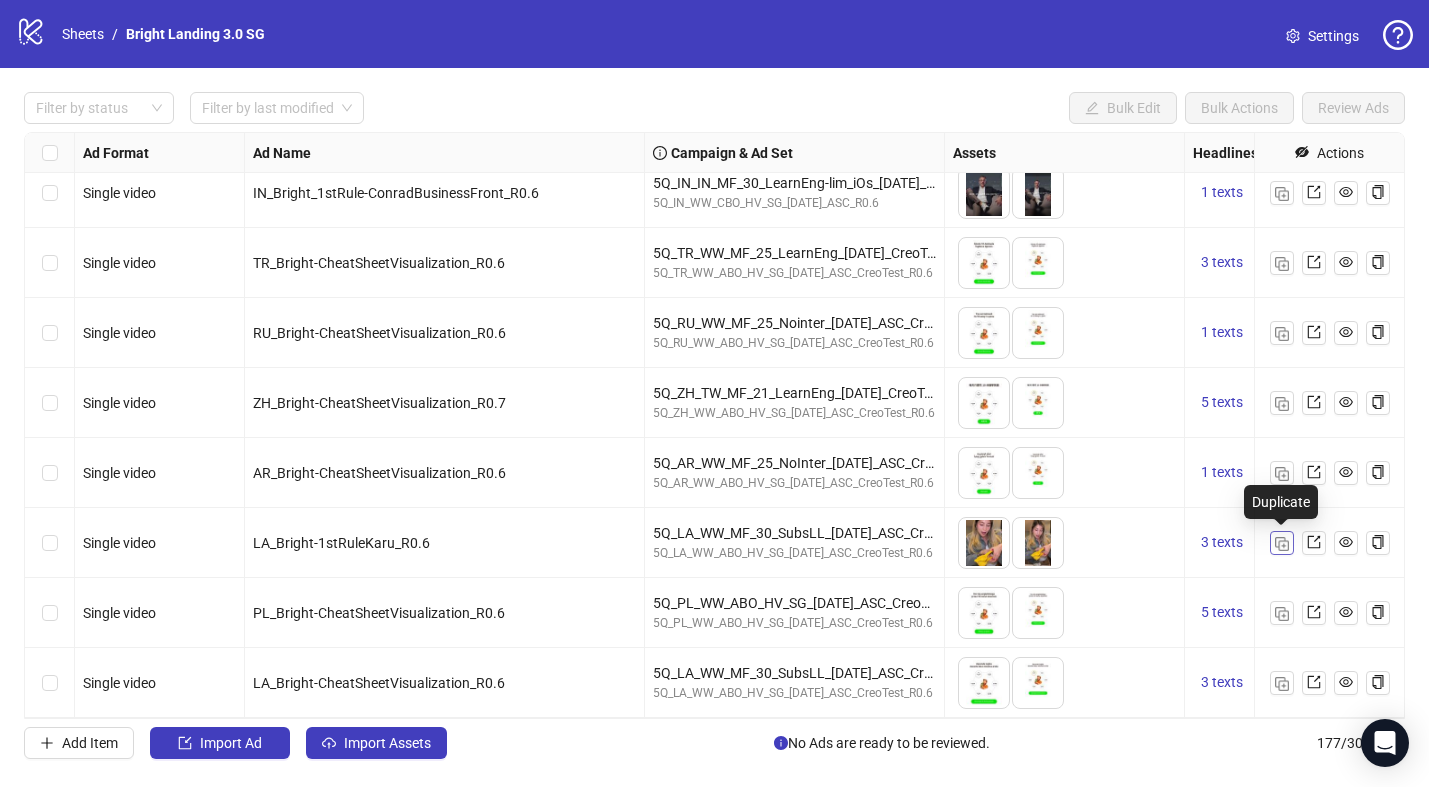 click at bounding box center [1282, 544] 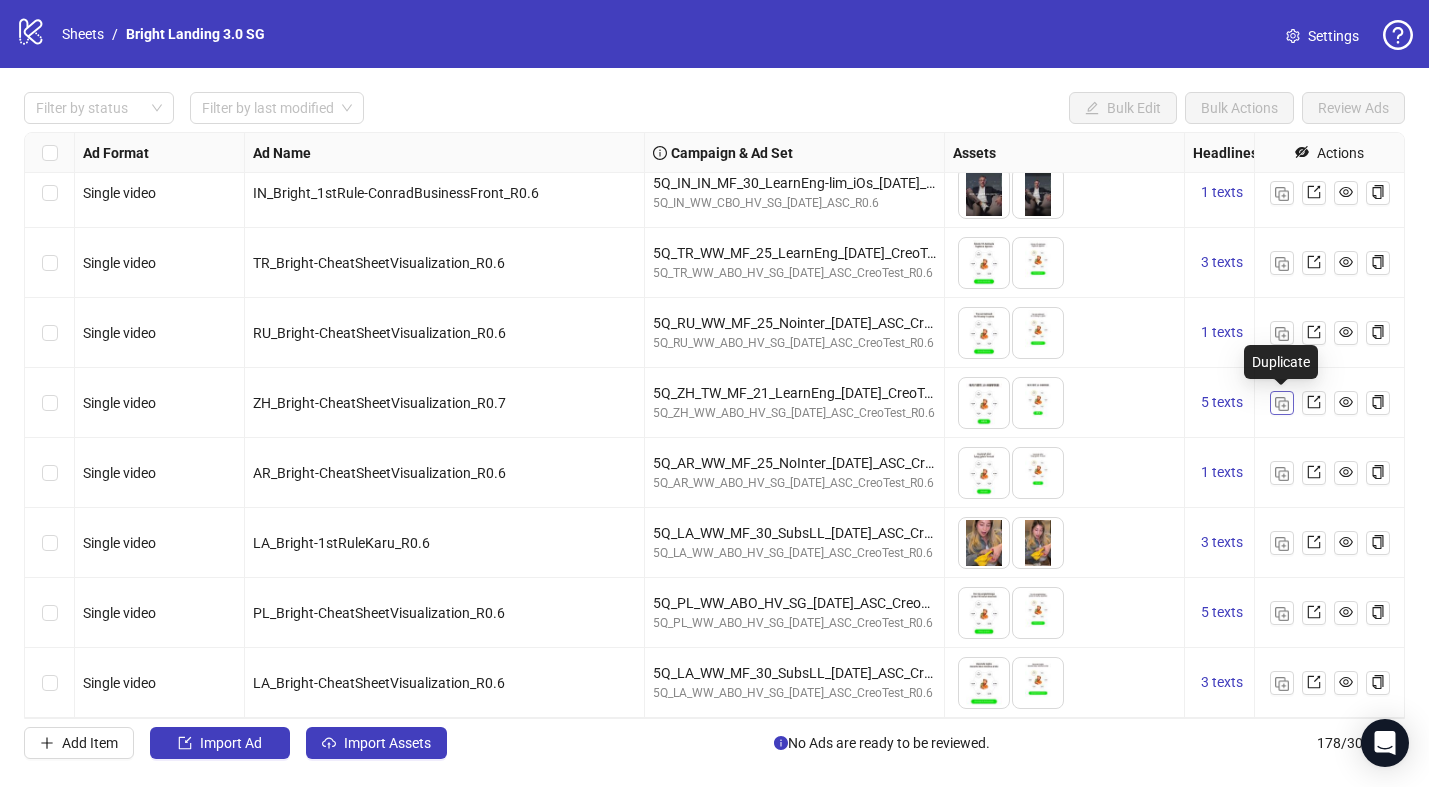 click at bounding box center (1282, 404) 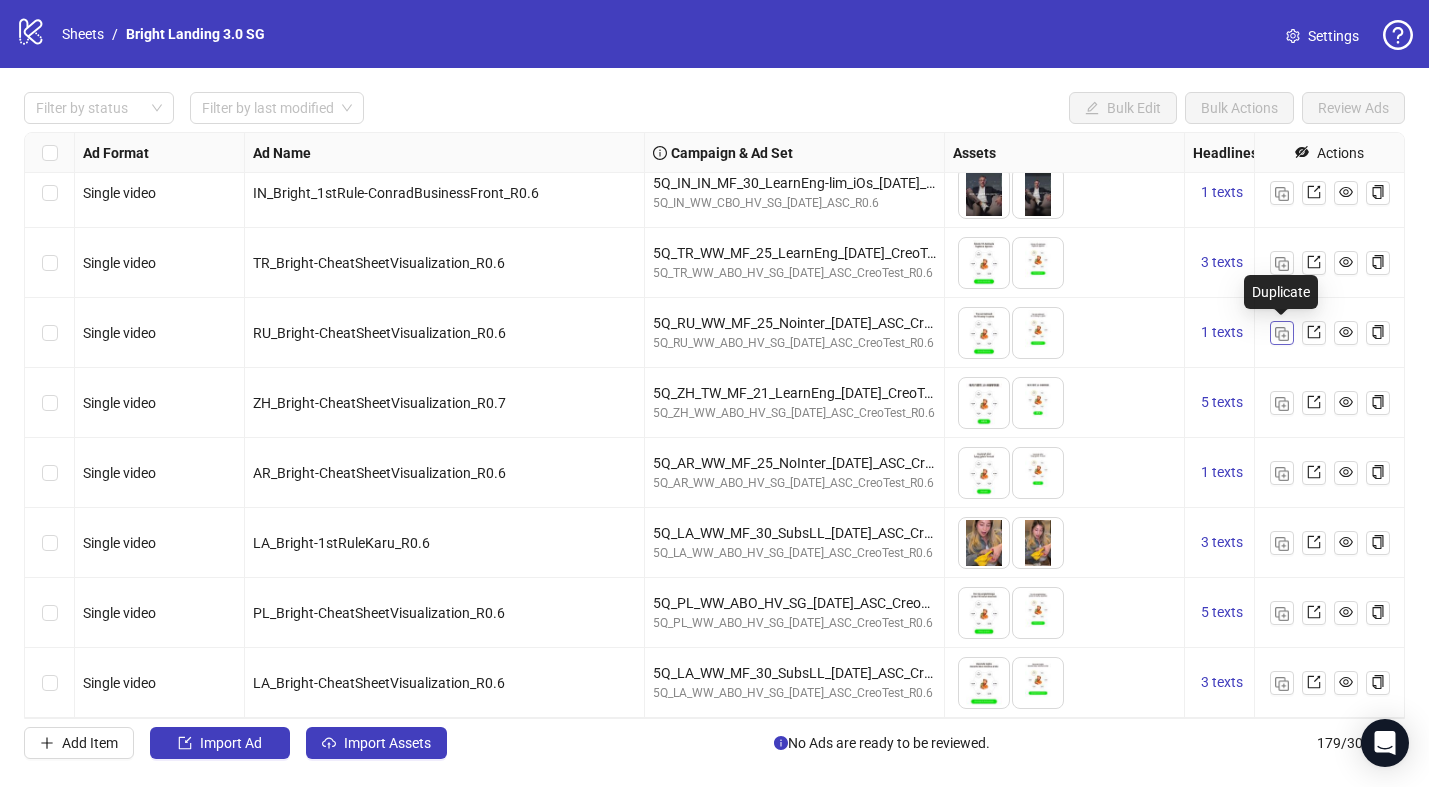 click at bounding box center (1282, 334) 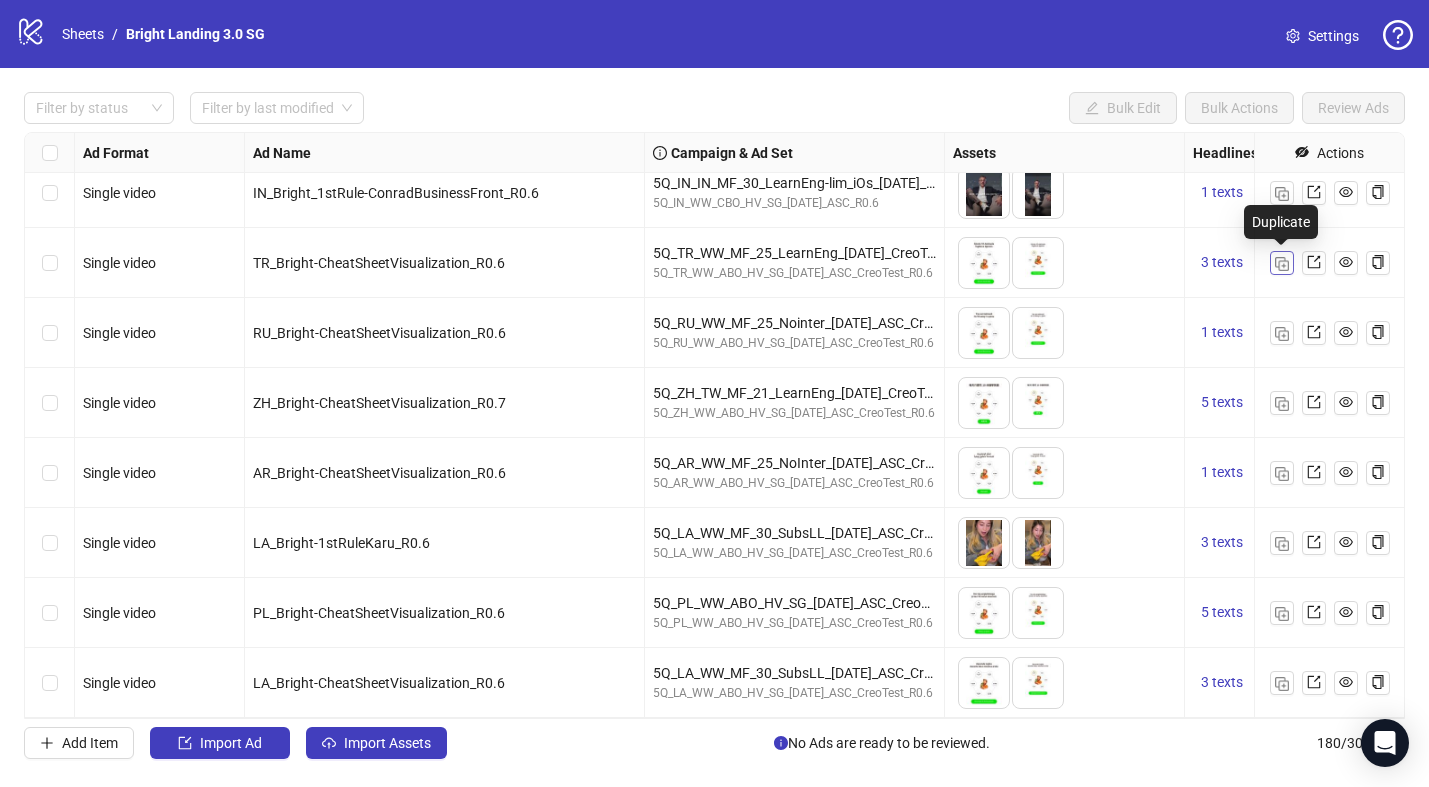 click at bounding box center (1282, 264) 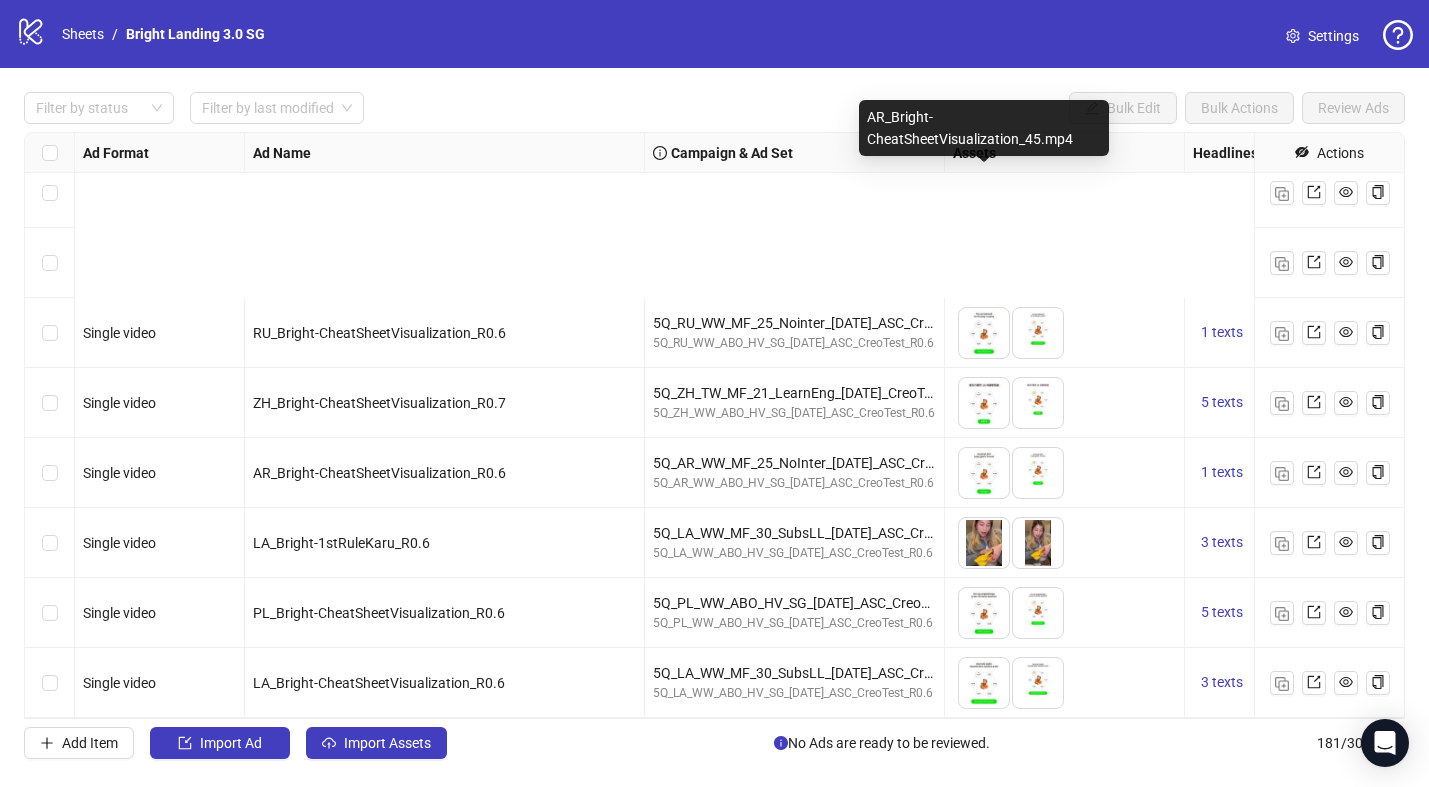 scroll, scrollTop: 12125, scrollLeft: 0, axis: vertical 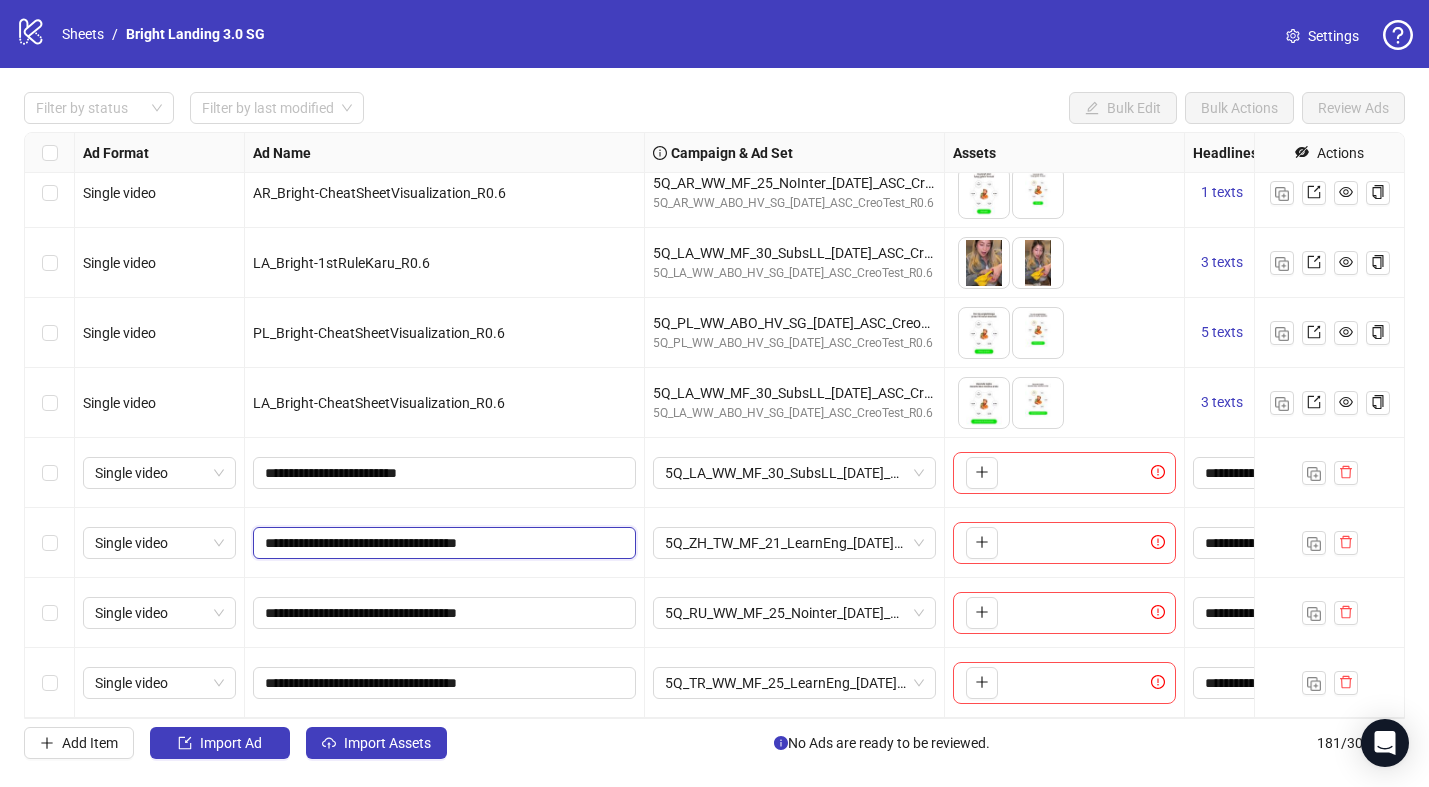 drag, startPoint x: 483, startPoint y: 545, endPoint x: 332, endPoint y: 544, distance: 151.00331 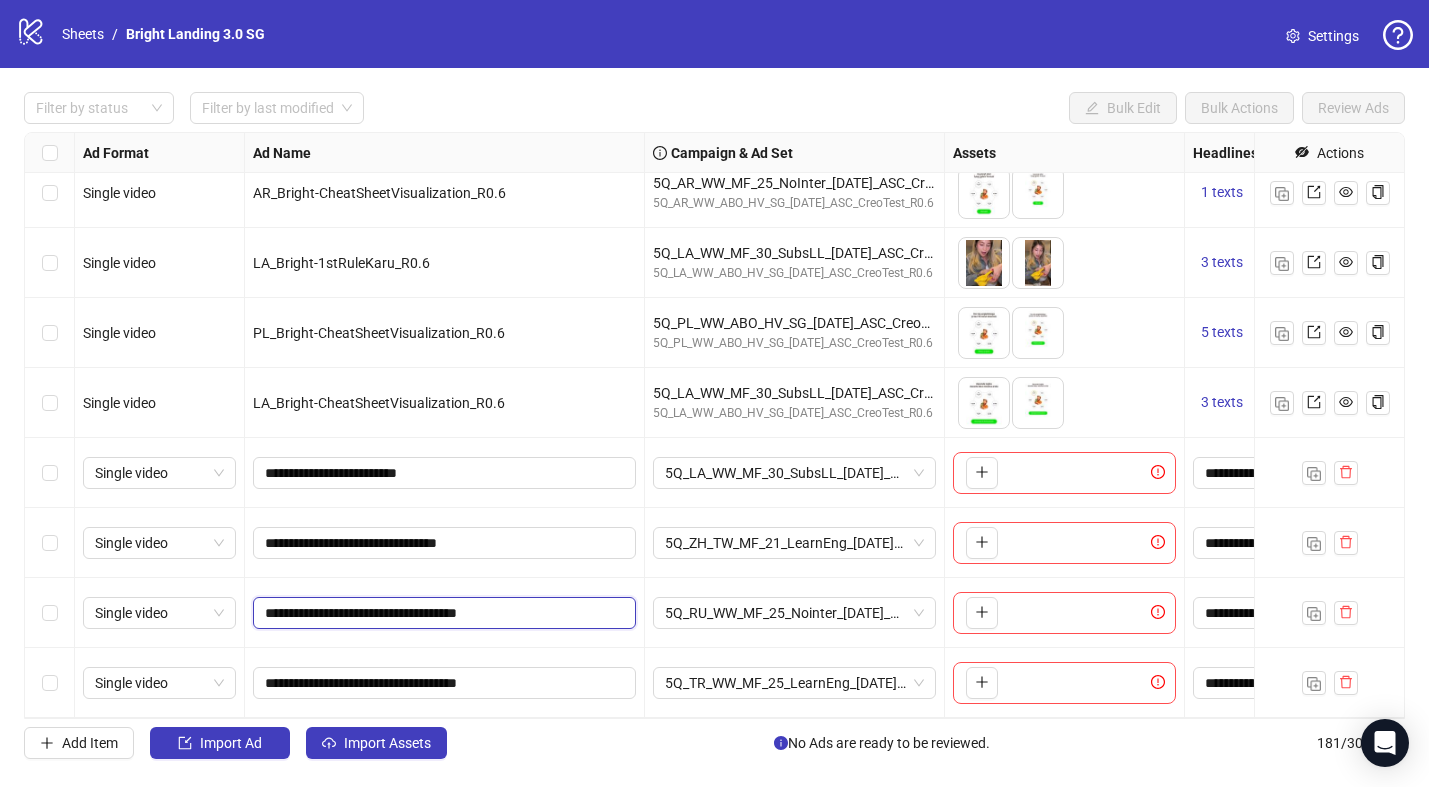 drag, startPoint x: 477, startPoint y: 611, endPoint x: 329, endPoint y: 614, distance: 148.0304 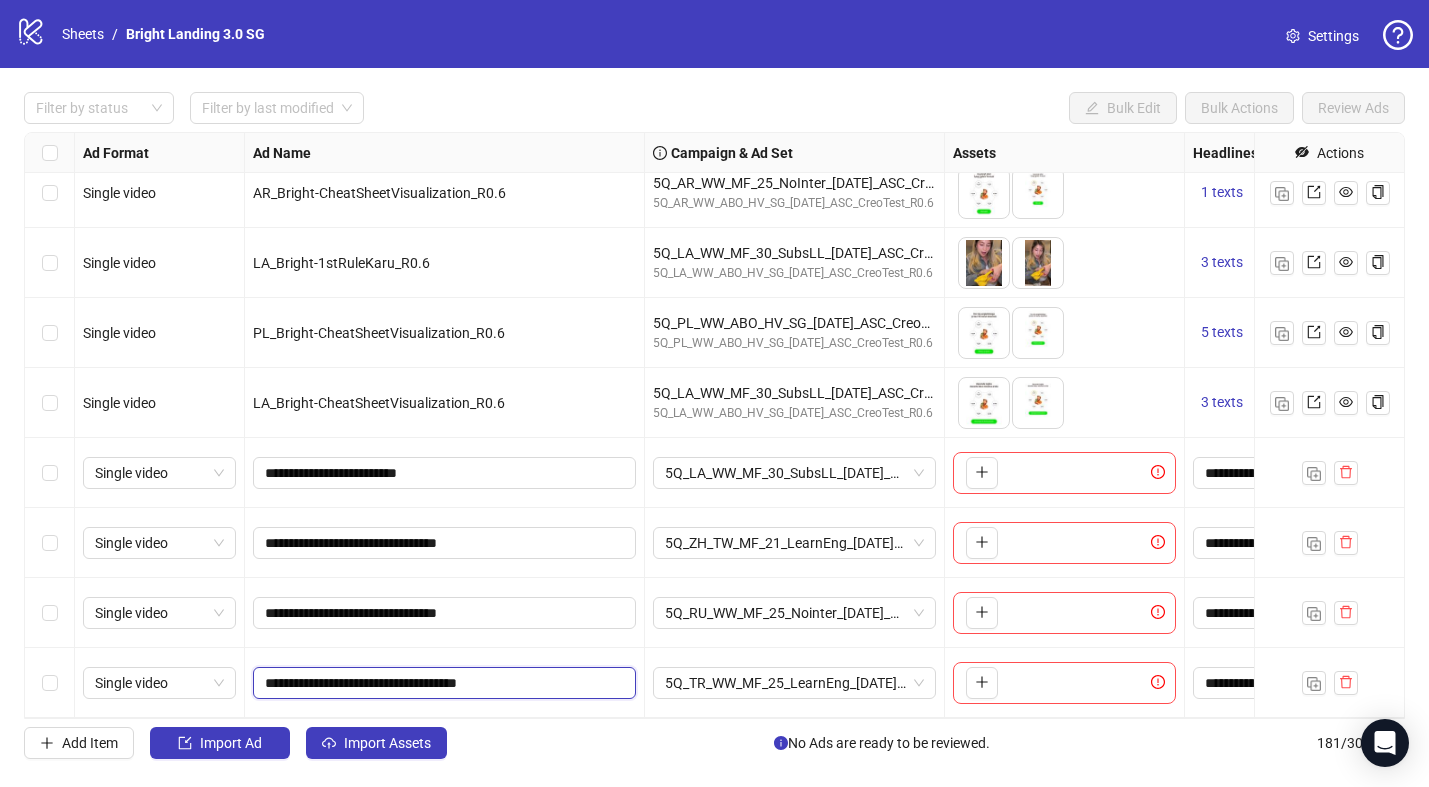 drag, startPoint x: 479, startPoint y: 685, endPoint x: 330, endPoint y: 684, distance: 149.00336 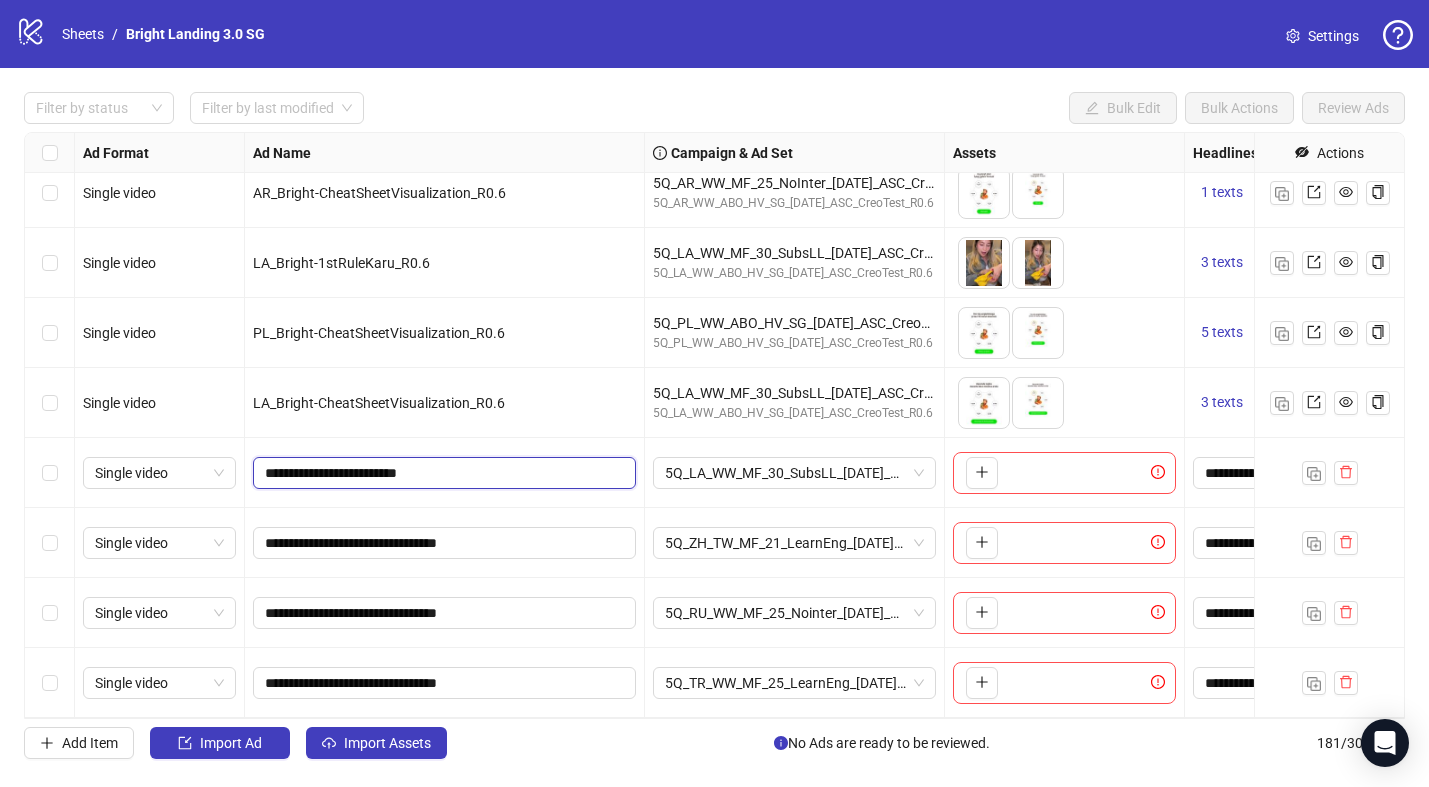 drag, startPoint x: 396, startPoint y: 477, endPoint x: 332, endPoint y: 475, distance: 64.03124 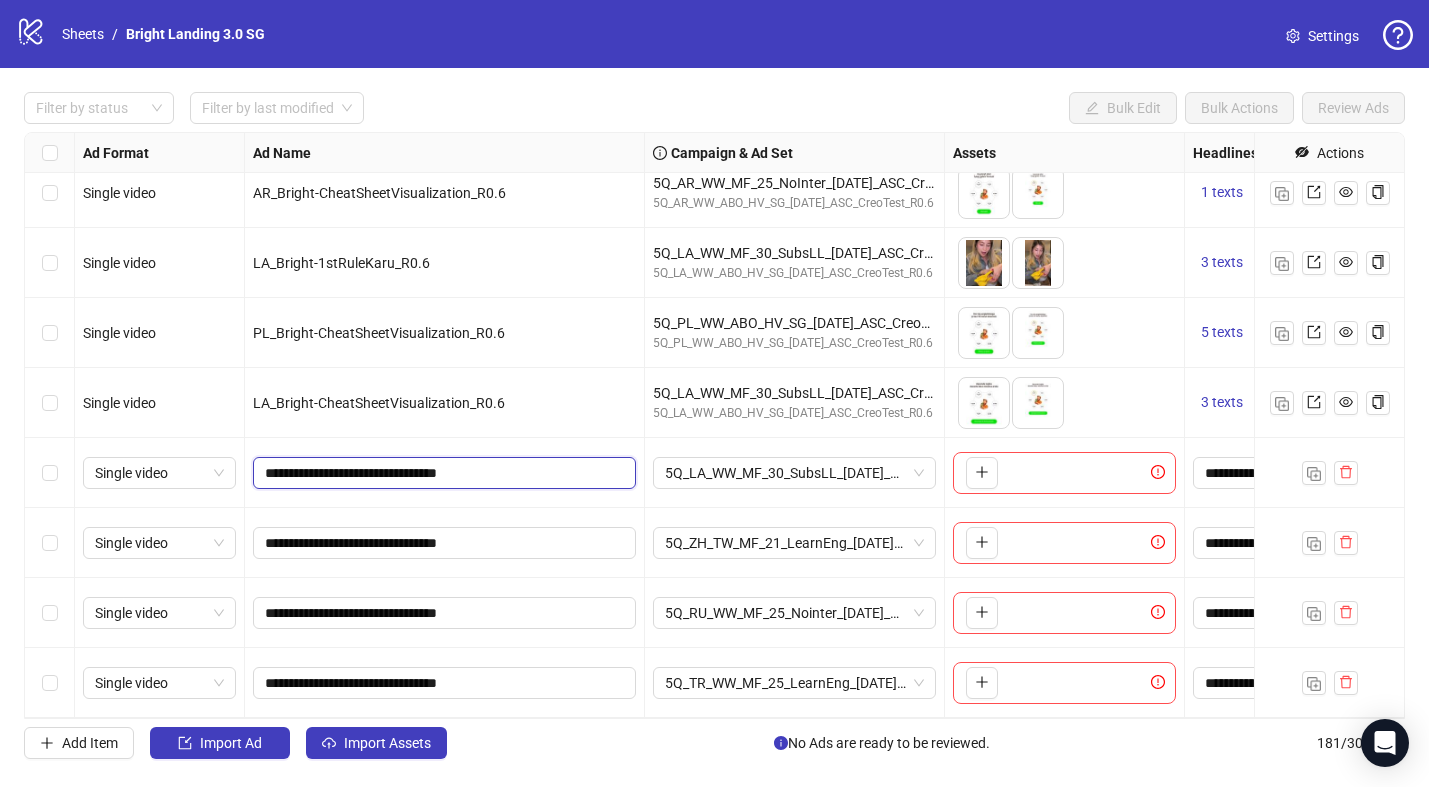 click on "Single video RU_Bright-CheatSheetVisualization_R0.6 5Q_RU_WW_MF_25_Nointer_11.07.25_ASC_CreoTest_R0.6 5Q_RU_WW_ABO_HV_SG_28.06.25_ASC_CreoTest_R0.6
To pick up a draggable item, press the space bar.
While dragging, use the arrow keys to move the item.
Press space again to drop the item in its new position, or press escape to cancel.
1 texts 4 texts Single video ZH_Bright-CheatSheetVisualization_R0.7 5Q_ZH_TW_MF_21_LearnEng_11.07.25_CreoTest_R0.7 5Q_ZH_WW_ABO_HV_SG_27.06.25_ASC_CreoTest_R0.6
To pick up a draggable item, press the space bar.
While dragging, use the arrow keys to move the item.
Press space again to drop the item in its new position, or press escape to cancel.
Draggable item db316901-e6e0-4078-86bc-a364148b8782 was dropped over droppable area 32d15d8a-e62e-4c04-830e-96f558d404fd 5 texts 5 texts Single video AR_Bright-CheatSheetVisualization_R0.6 5Q_AR_WW_MF_25_NoInter_27.06.25_ASC_CreoTest_R0.6 5Q_AR_WW_ABO_HV_SG_27.06.25_ASC_CreoTest_R0.6 1 texts 1 texts 3 texts +" at bounding box center (1644, -11992) 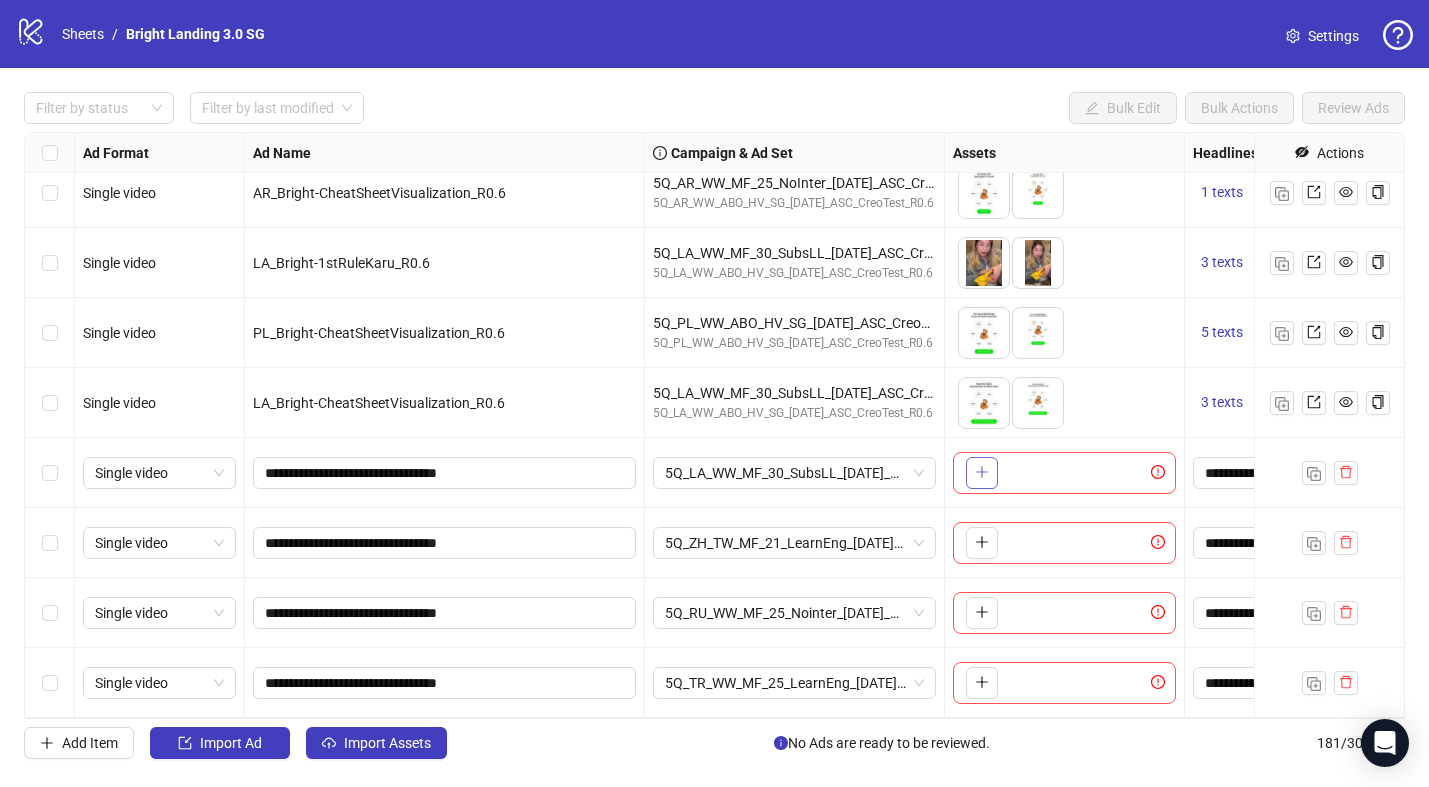 click 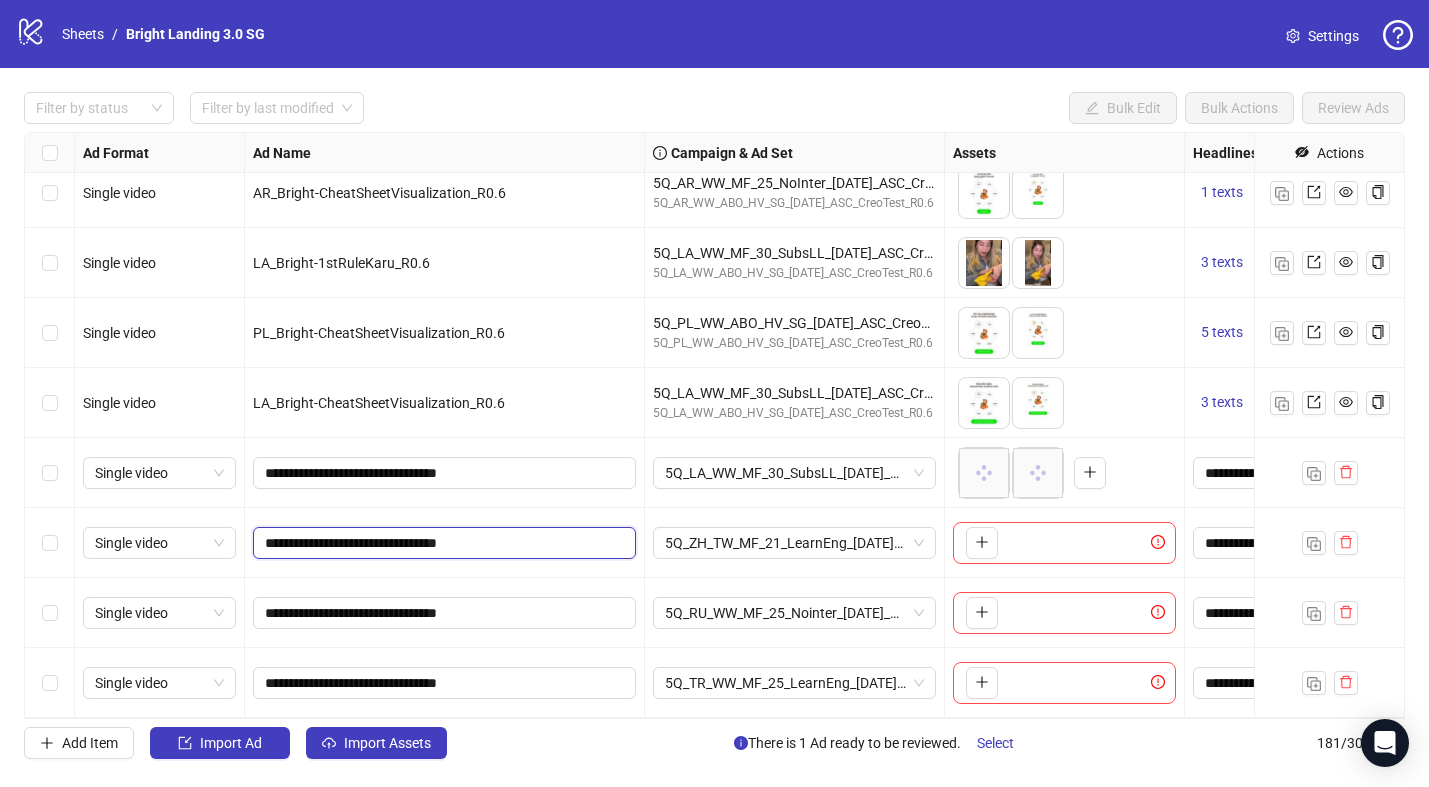 click on "**********" at bounding box center [442, 543] 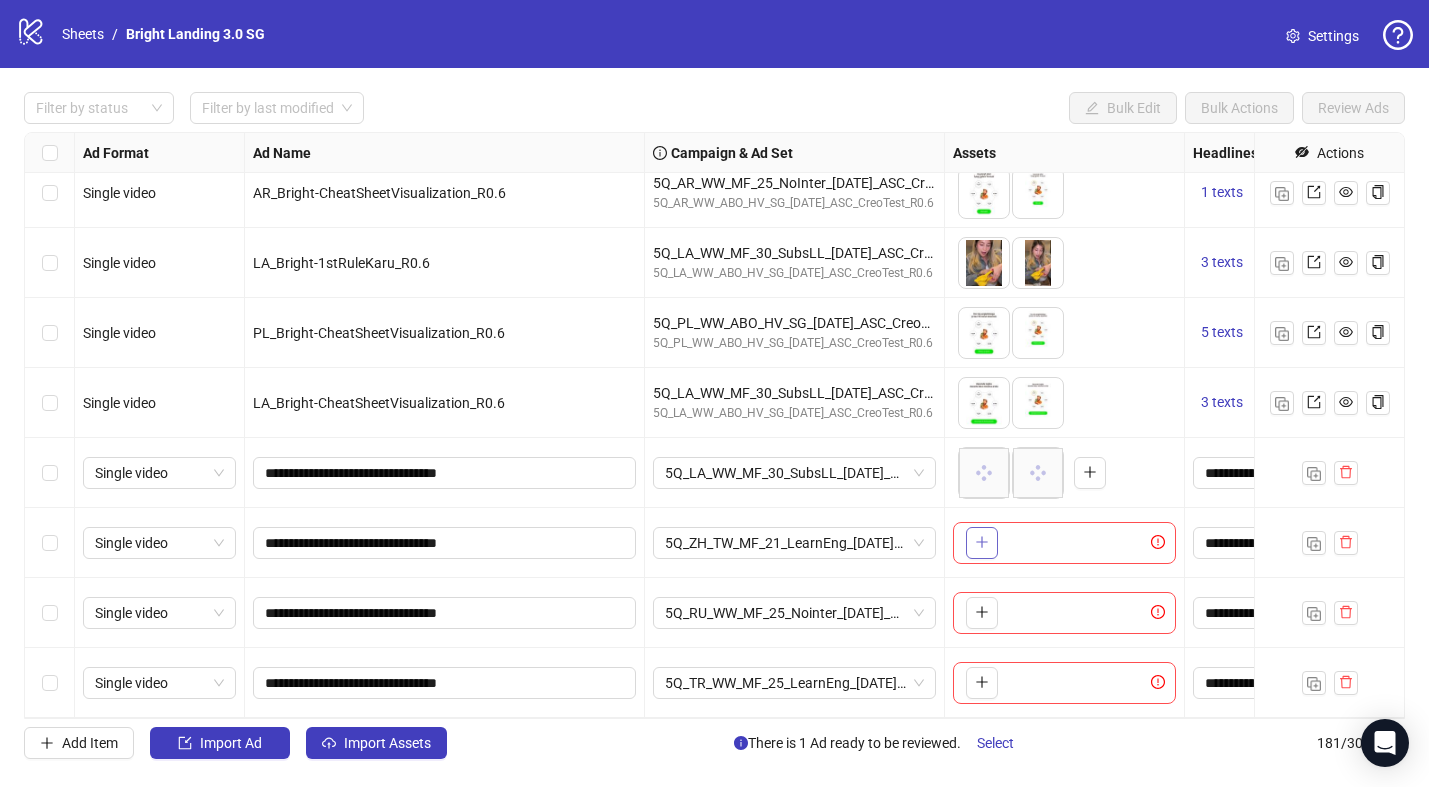 click 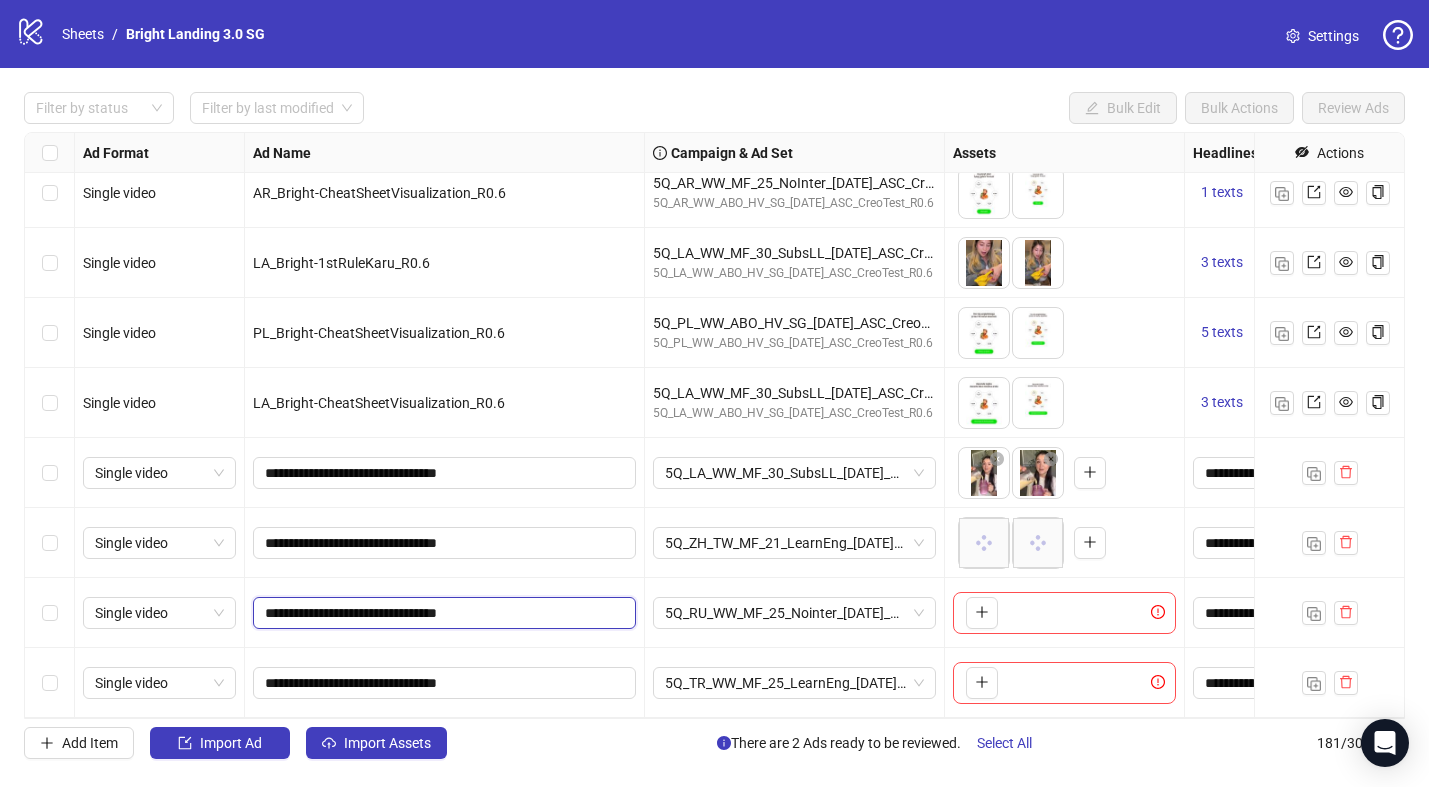 click on "**********" at bounding box center (442, 613) 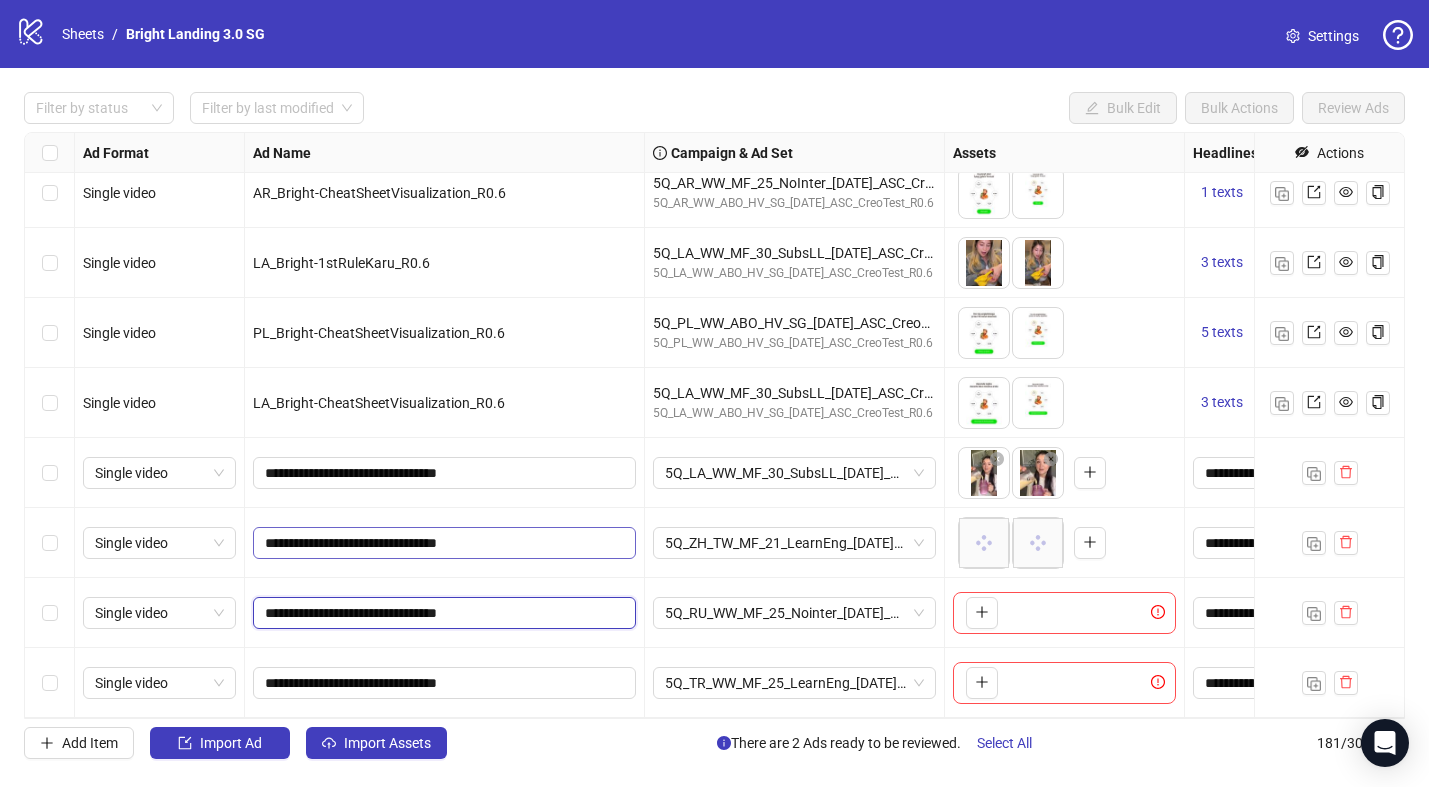 drag, startPoint x: 452, startPoint y: 612, endPoint x: 410, endPoint y: 531, distance: 91.24144 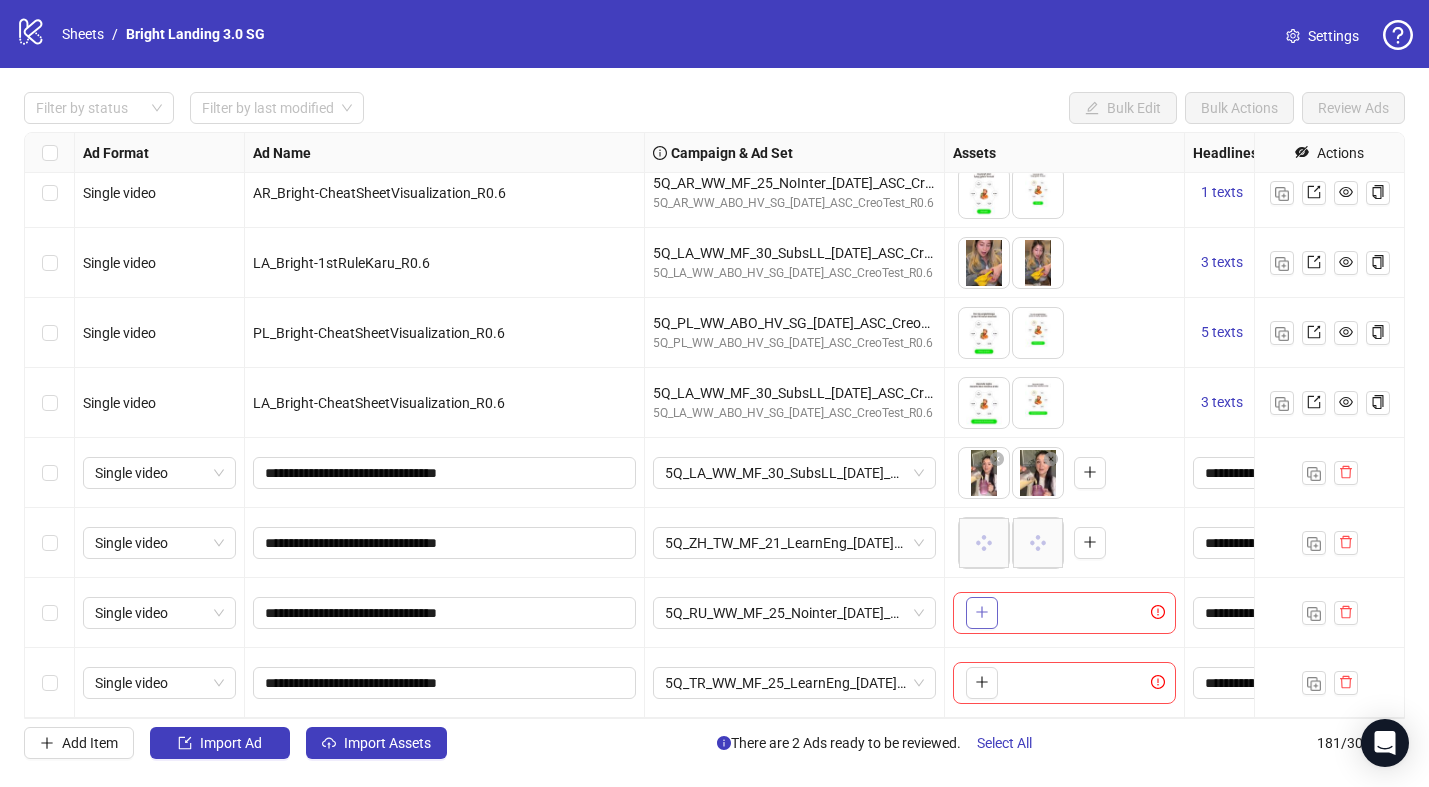 click 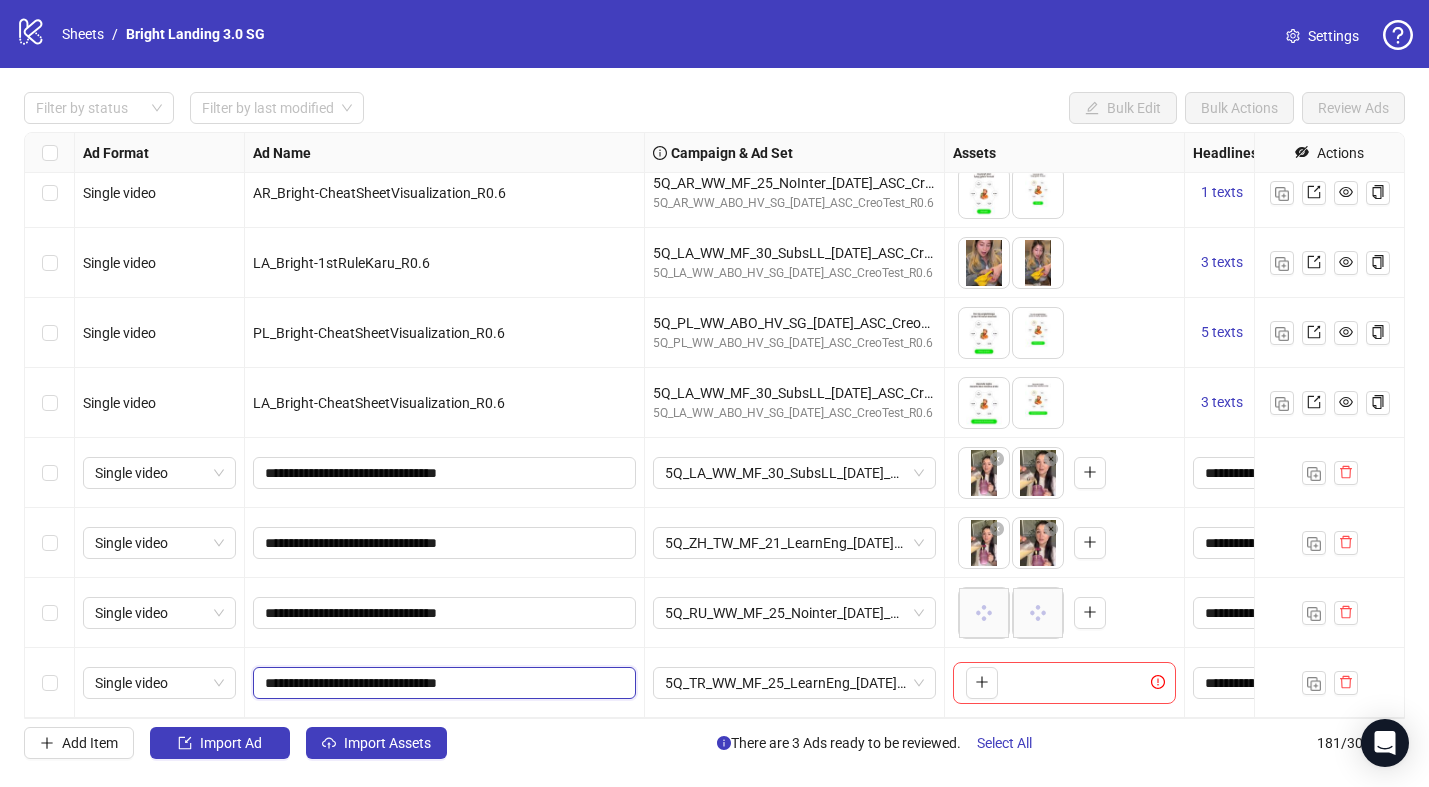 click on "**********" at bounding box center [442, 683] 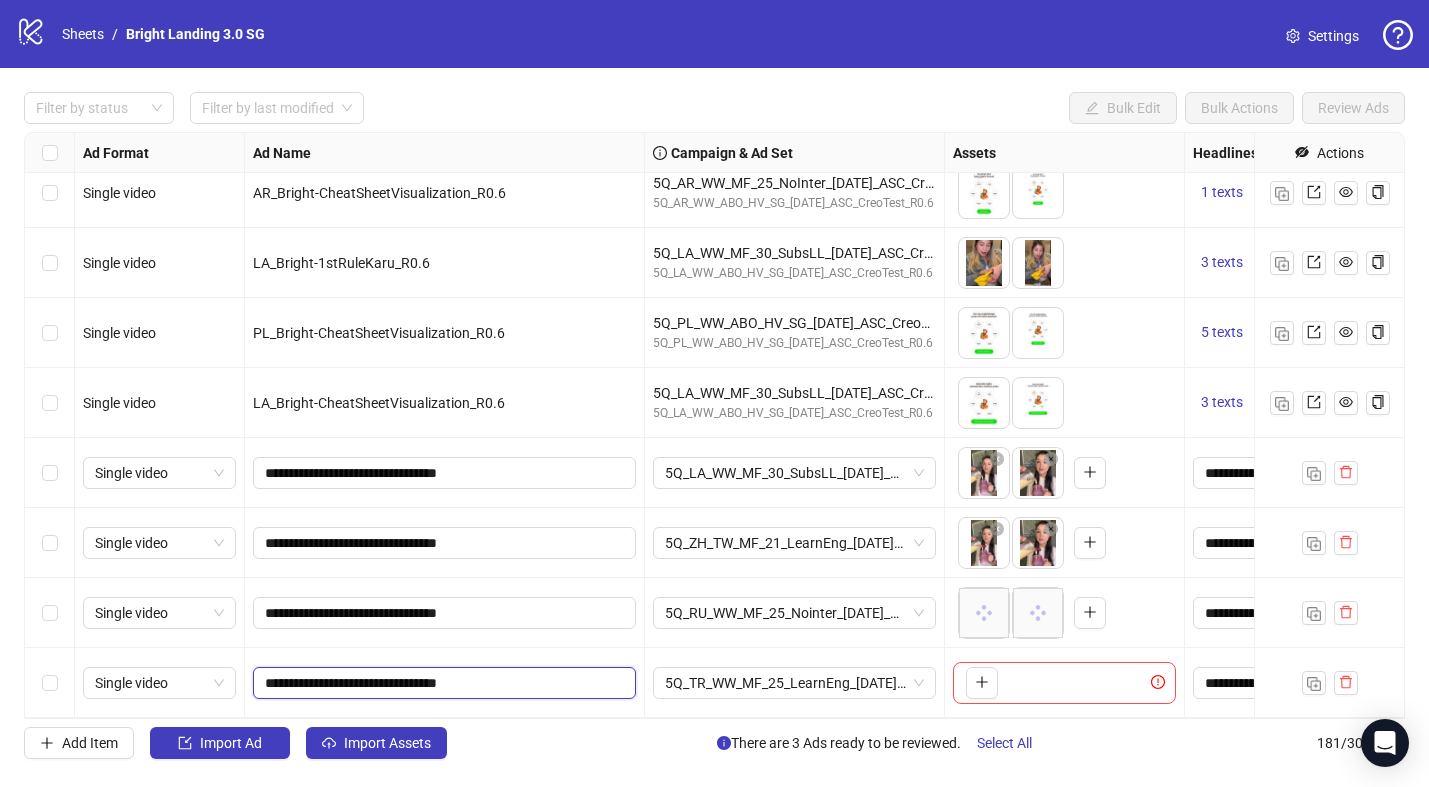 drag, startPoint x: 454, startPoint y: 683, endPoint x: 417, endPoint y: 581, distance: 108.503456 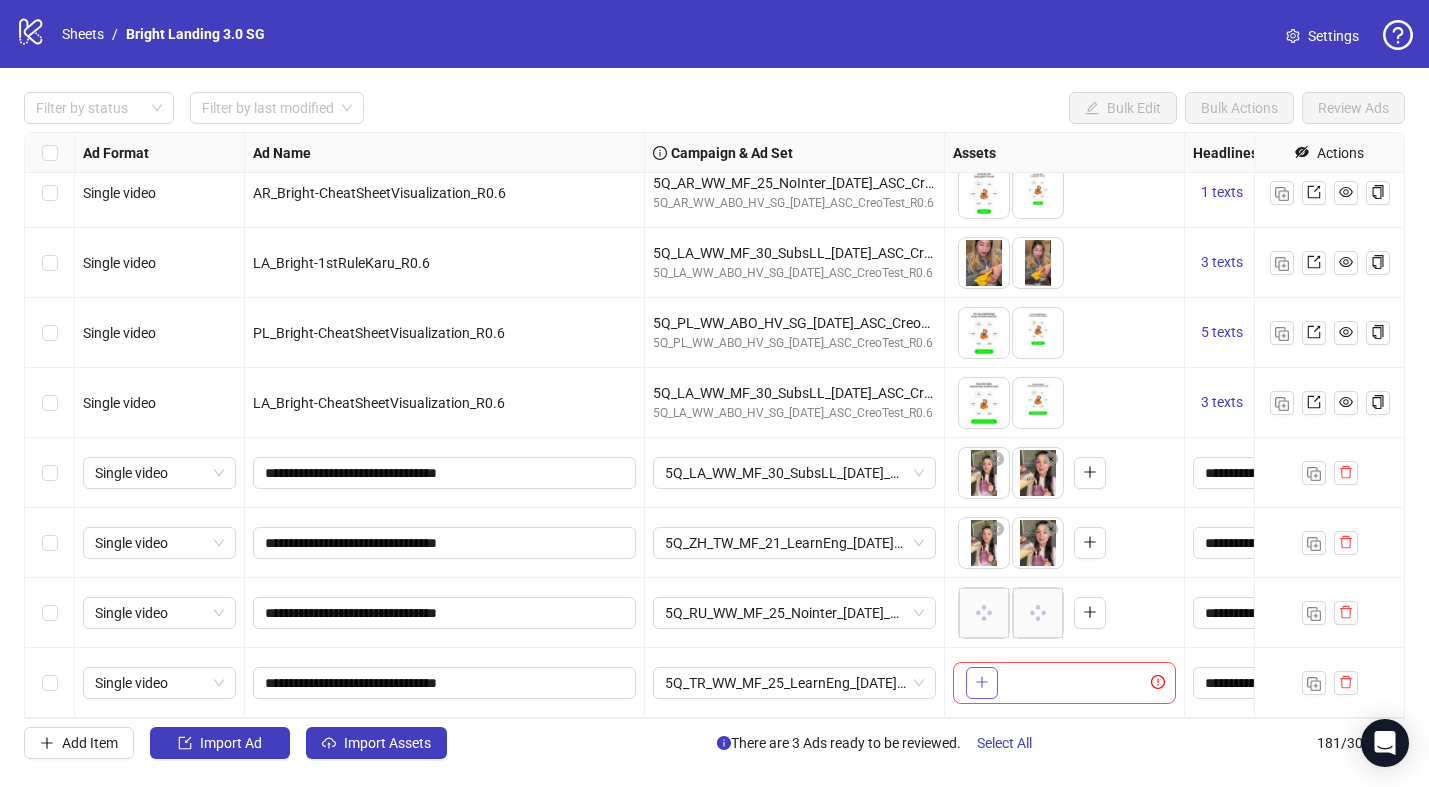 click 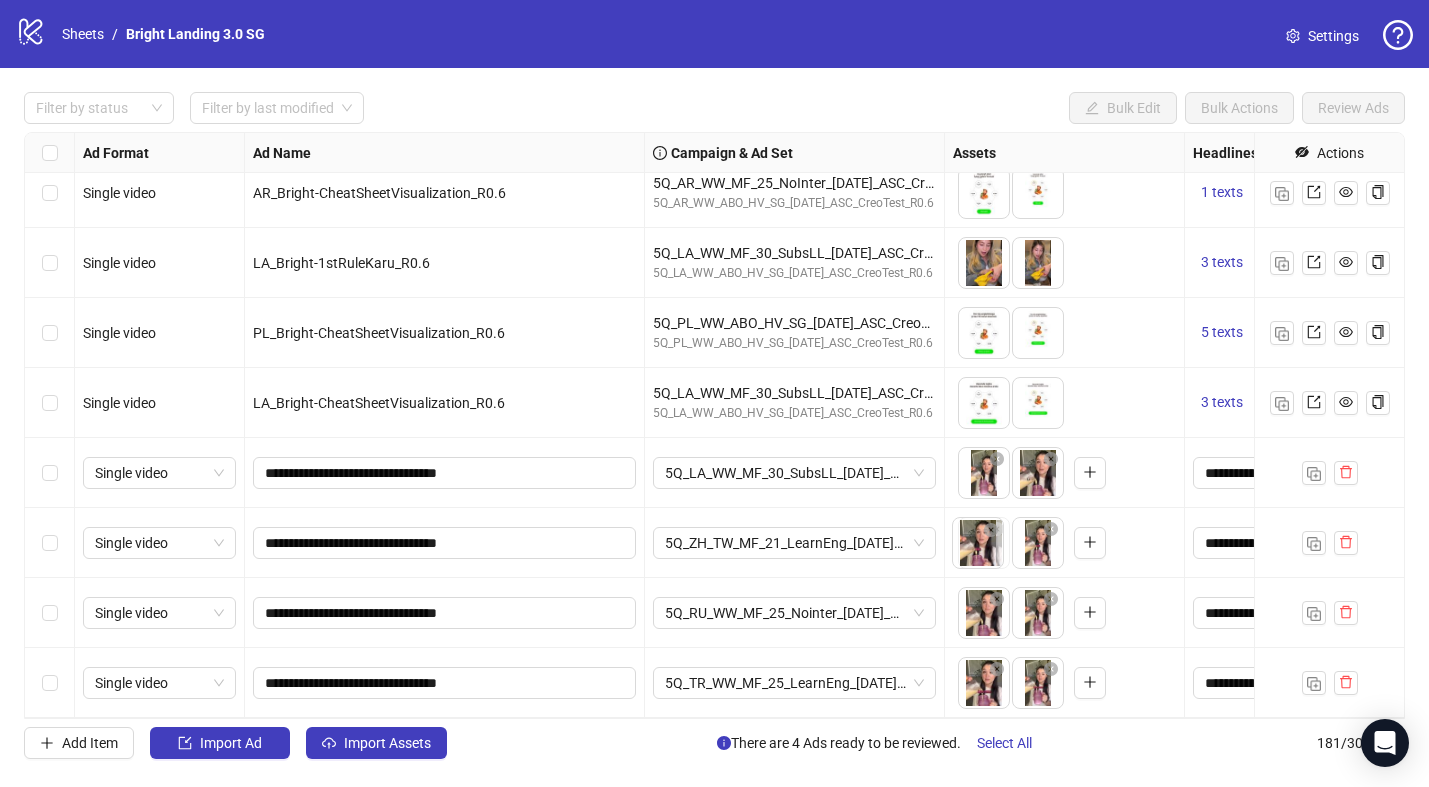 drag, startPoint x: 1048, startPoint y: 562, endPoint x: 987, endPoint y: 562, distance: 61 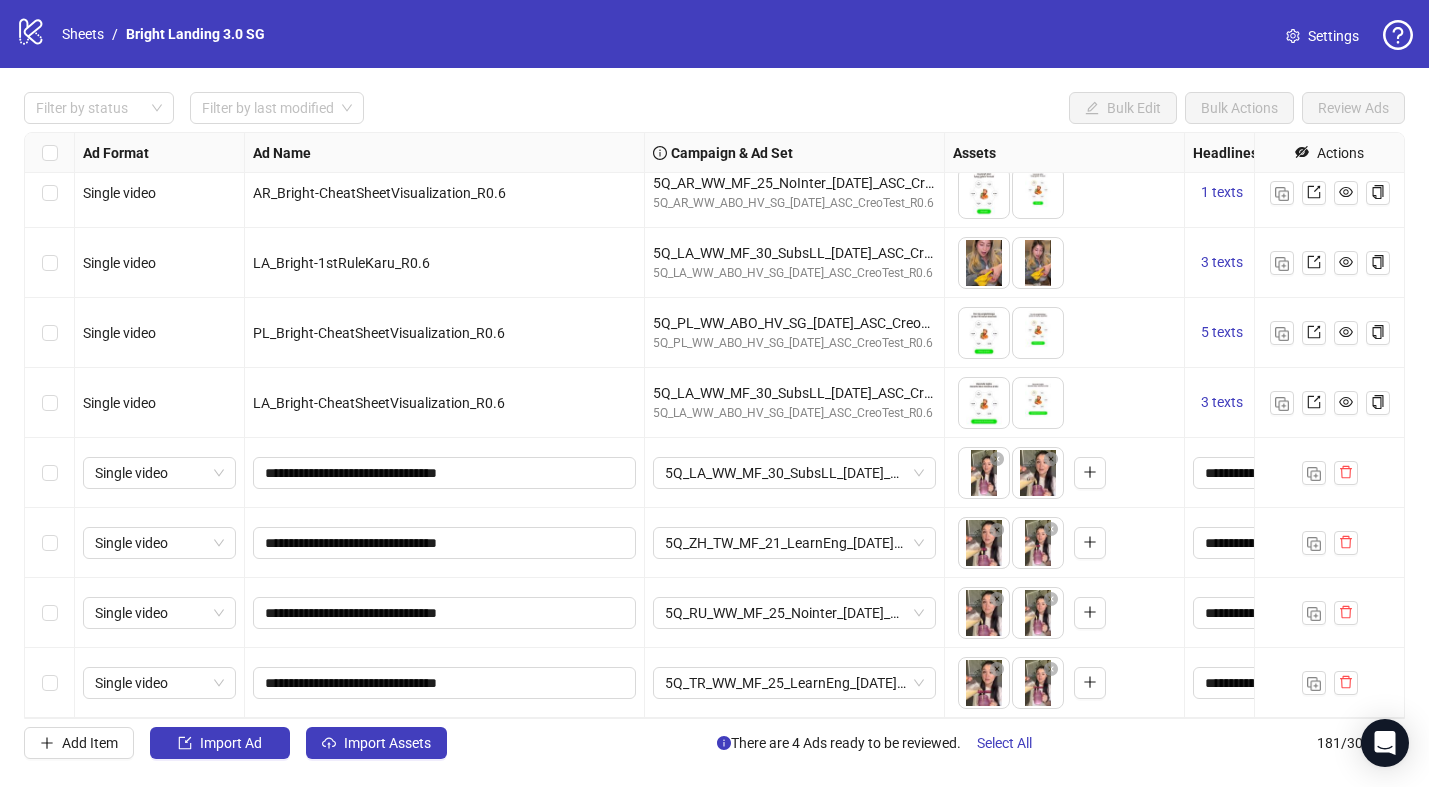 click on "logo/logo-mobile Sheets / Bright Landing 3.0 SG Settings   Filter by status Filter by last modified Bulk Edit Bulk Actions Review Ads Ad Format Ad Name Campaign & Ad Set Assets Headlines Primary Texts Descriptions Destination URL App Product Page ID Display URL Leadgen Form Product Set ID URL Params Call to Action Actions Single video RU_Bright-CheatSheetVisualization_R0.6 5Q_RU_WW_MF_25_Nointer_11.07.25_ASC_CreoTest_R0.6 5Q_RU_WW_ABO_HV_SG_28.06.25_ASC_CreoTest_R0.6
To pick up a draggable item, press the space bar.
While dragging, use the arrow keys to move the item.
Press space again to drop the item in its new position, or press escape to cancel.
1 texts 4 texts Single video ZH_Bright-CheatSheetVisualization_R0.7 5Q_ZH_TW_MF_21_LearnEng_11.07.25_CreoTest_R0.7 5Q_ZH_WW_ABO_HV_SG_27.06.25_ASC_CreoTest_R0.6 Draggable item db316901-e6e0-4078-86bc-a364148b8782 was dropped over droppable area 32d15d8a-e62e-4c04-830e-96f558d404fd 5 texts 5 texts Single video AR_Bright-CheatSheetVisualization_R0.6" at bounding box center (714, 393) 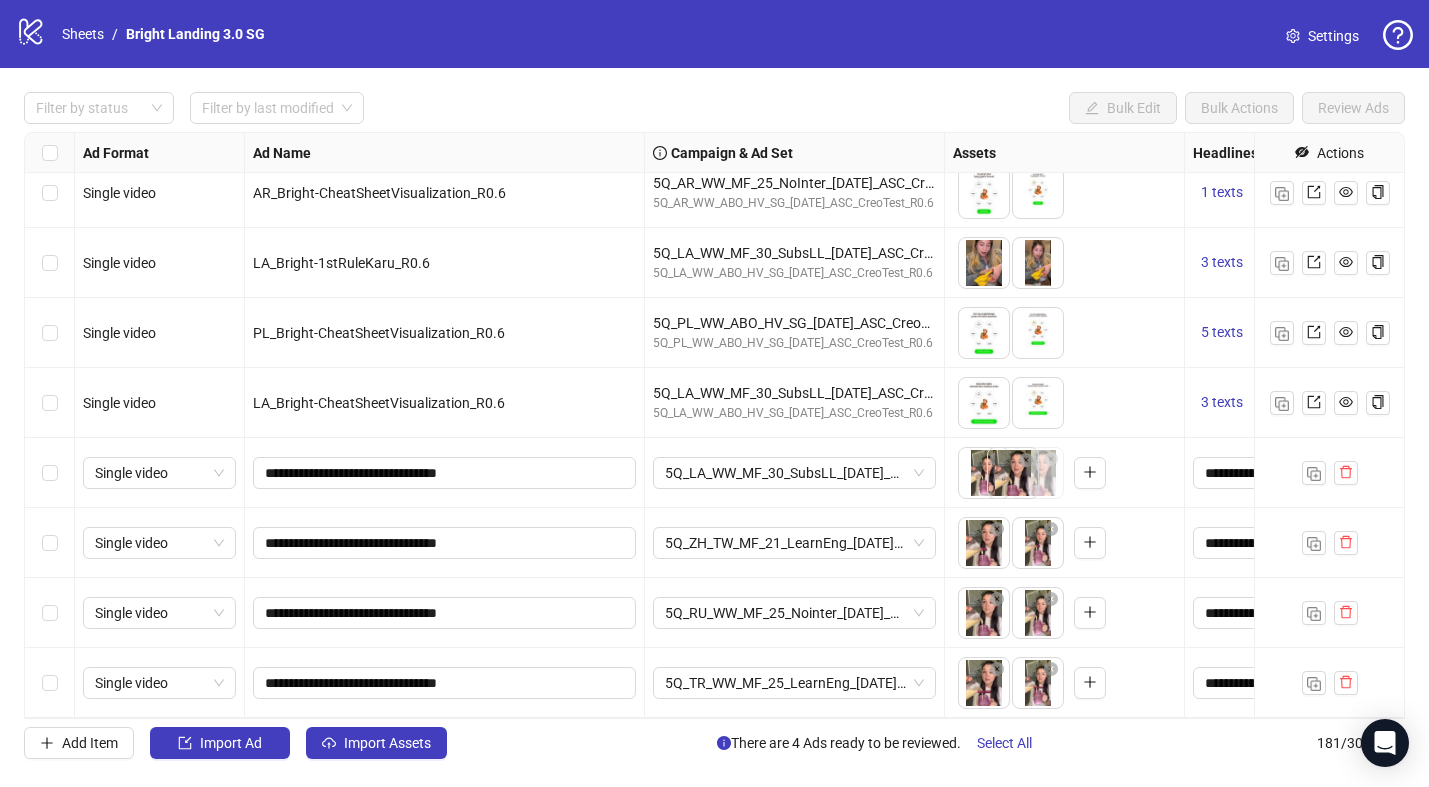 drag, startPoint x: 1054, startPoint y: 488, endPoint x: 1002, endPoint y: 488, distance: 52 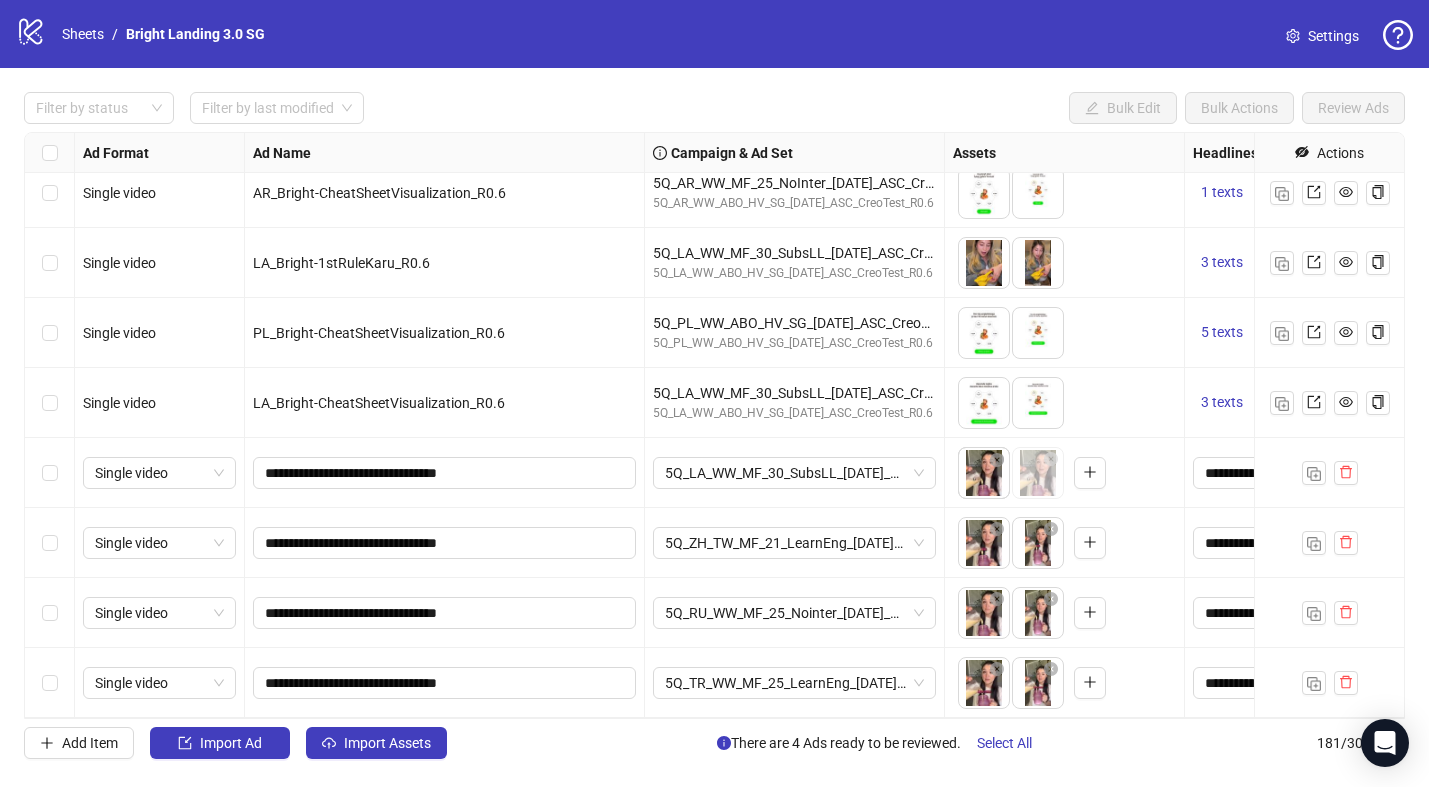 click on "logo/logo-mobile Sheets / Bright Landing 3.0 SG Settings   Filter by status Filter by last modified Bulk Edit Bulk Actions Review Ads Ad Format Ad Name Campaign & Ad Set Assets Headlines Primary Texts Descriptions Destination URL App Product Page ID Display URL Leadgen Form Product Set ID URL Params Call to Action Actions Single video RU_Bright-CheatSheetVisualization_R0.6 5Q_RU_WW_MF_25_Nointer_11.07.25_ASC_CreoTest_R0.6 5Q_RU_WW_ABO_HV_SG_28.06.25_ASC_CreoTest_R0.6
To pick up a draggable item, press the space bar.
While dragging, use the arrow keys to move the item.
Press space again to drop the item in its new position, or press escape to cancel.
1 texts 4 texts Single video ZH_Bright-CheatSheetVisualization_R0.7 5Q_ZH_TW_MF_21_LearnEng_11.07.25_CreoTest_R0.7 5Q_ZH_WW_ABO_HV_SG_27.06.25_ASC_CreoTest_R0.6 Draggable item db316901-e6e0-4078-86bc-a364148b8782 was dropped over droppable area 32d15d8a-e62e-4c04-830e-96f558d404fd 5 texts 5 texts Single video AR_Bright-CheatSheetVisualization_R0.6" at bounding box center (714, 393) 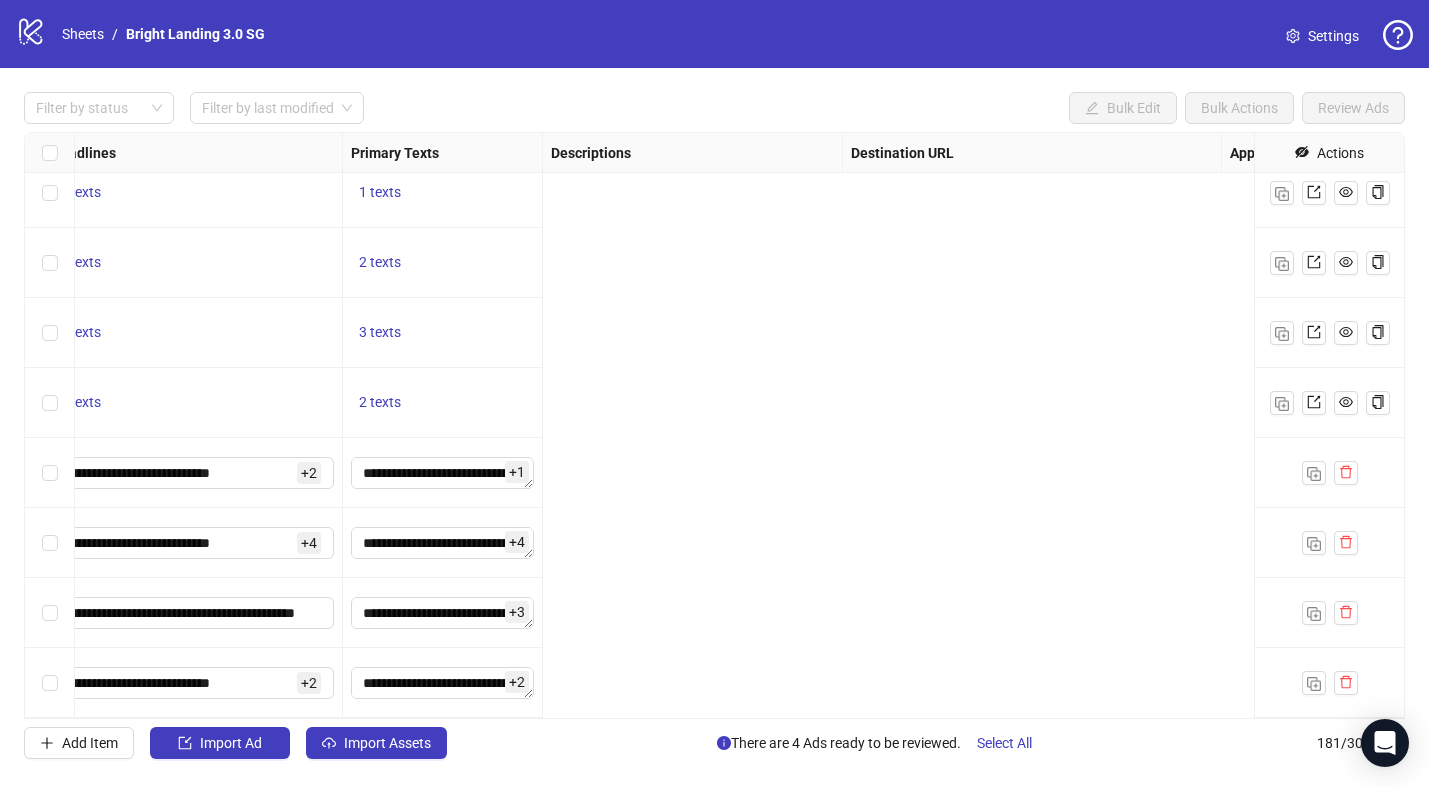 scroll, scrollTop: 12125, scrollLeft: 0, axis: vertical 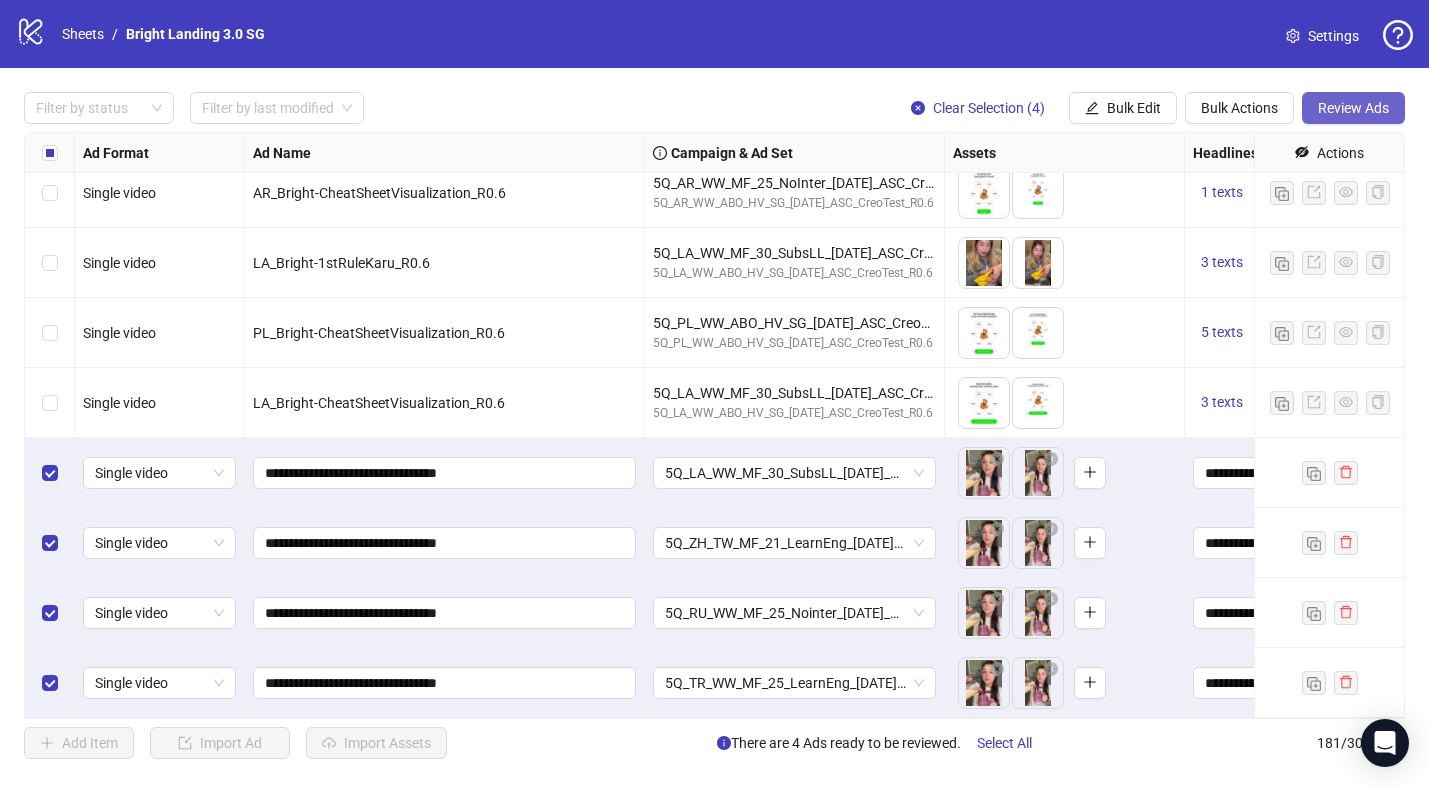 click on "Review Ads" at bounding box center (1353, 108) 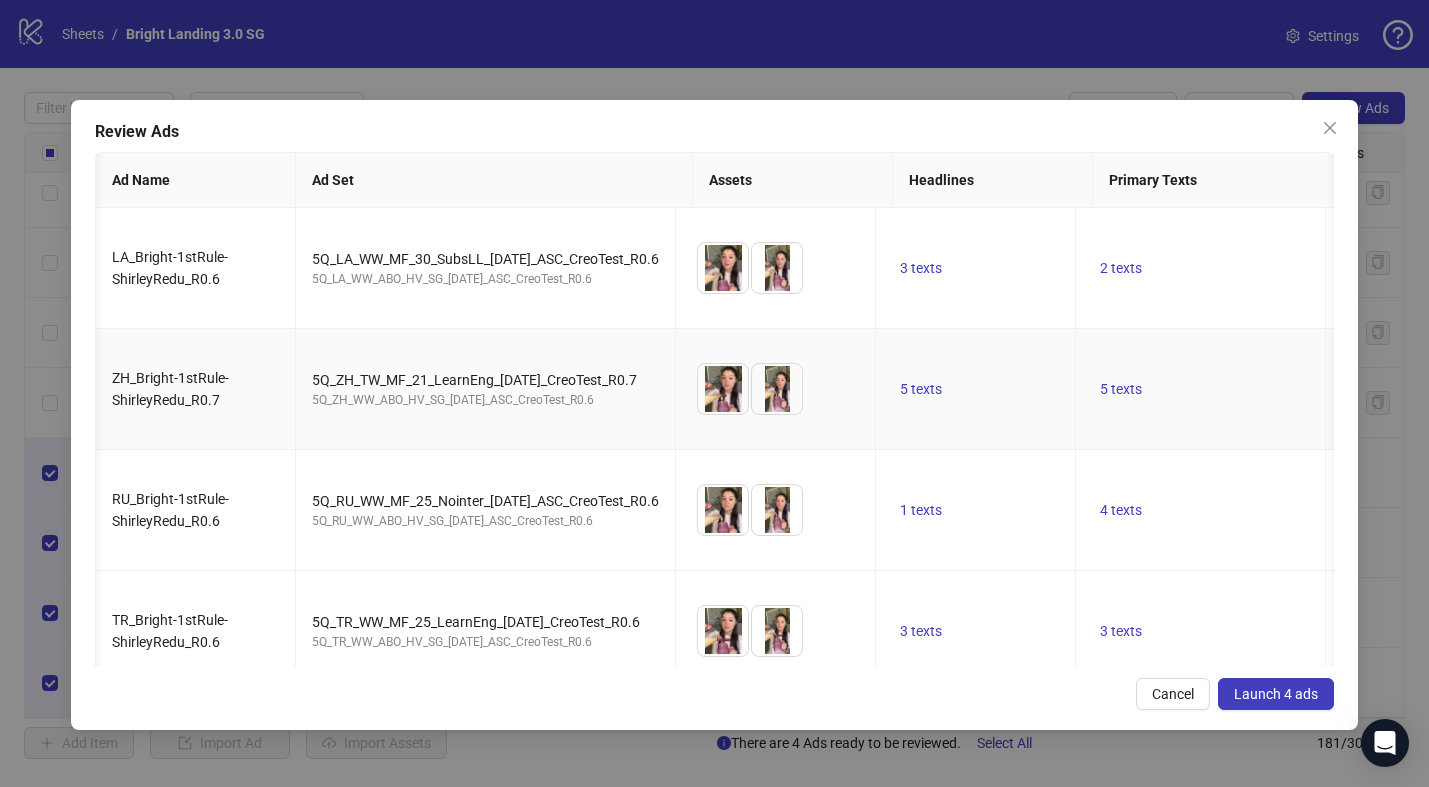 scroll, scrollTop: 0, scrollLeft: 429, axis: horizontal 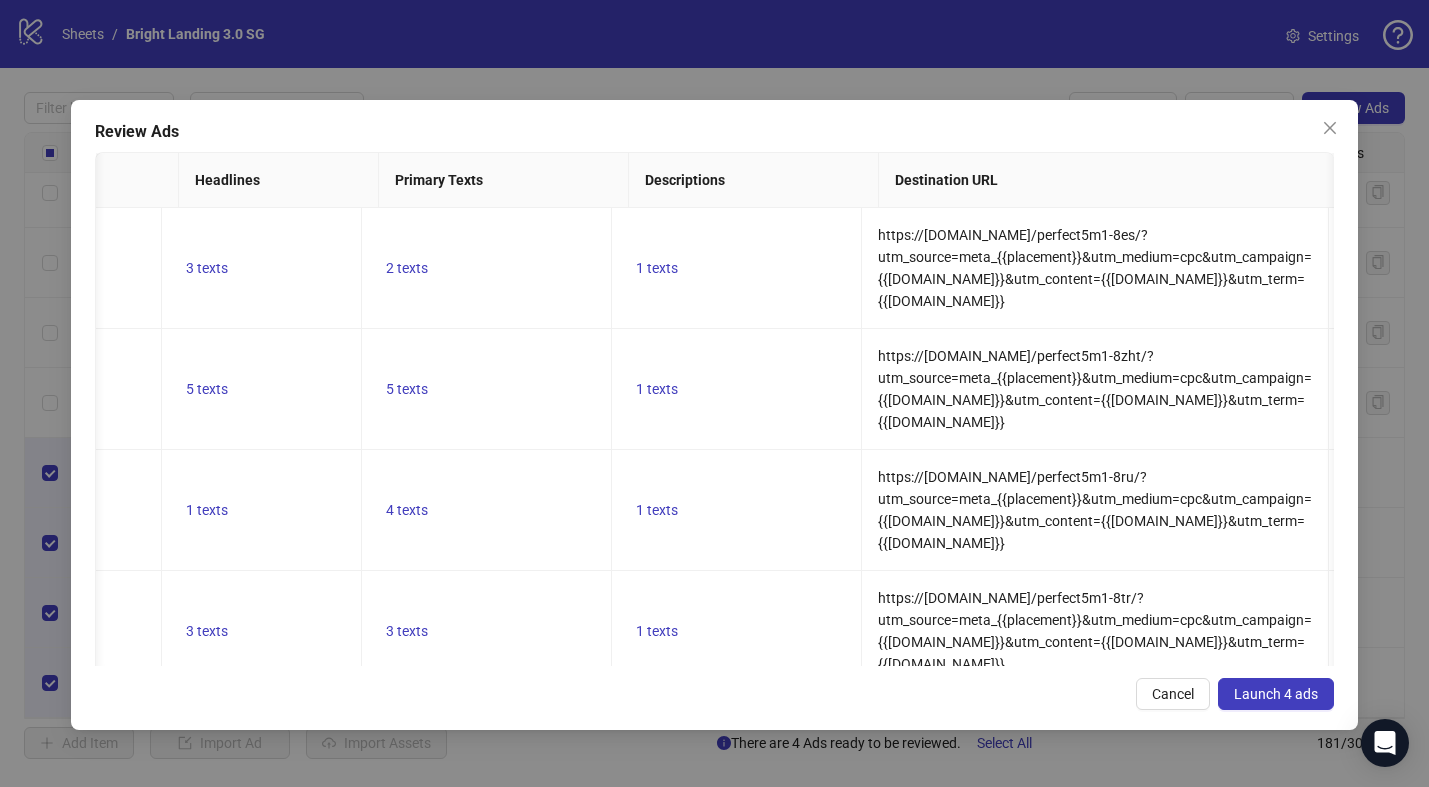 click on "Launch 4 ads" at bounding box center (1276, 694) 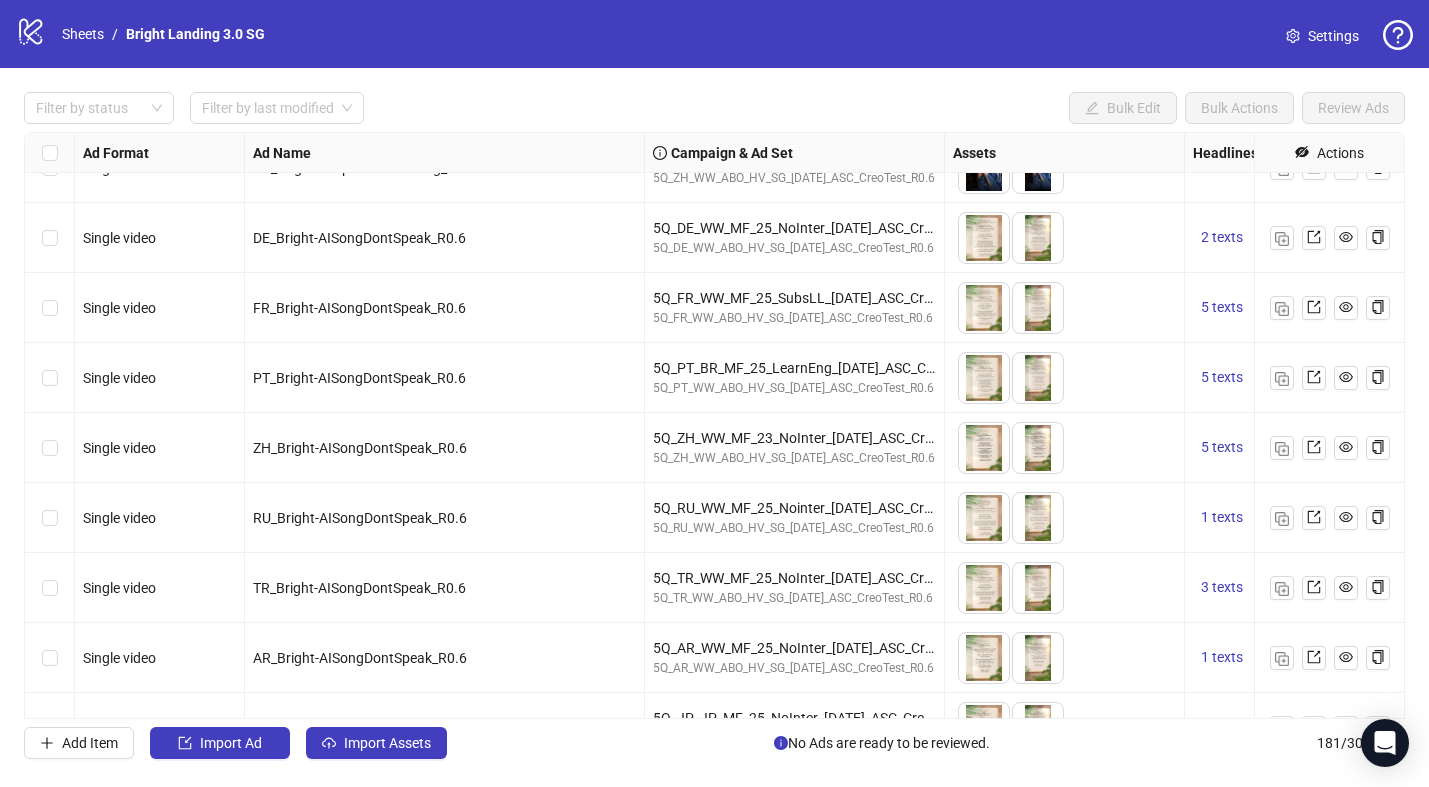scroll, scrollTop: 3577, scrollLeft: 0, axis: vertical 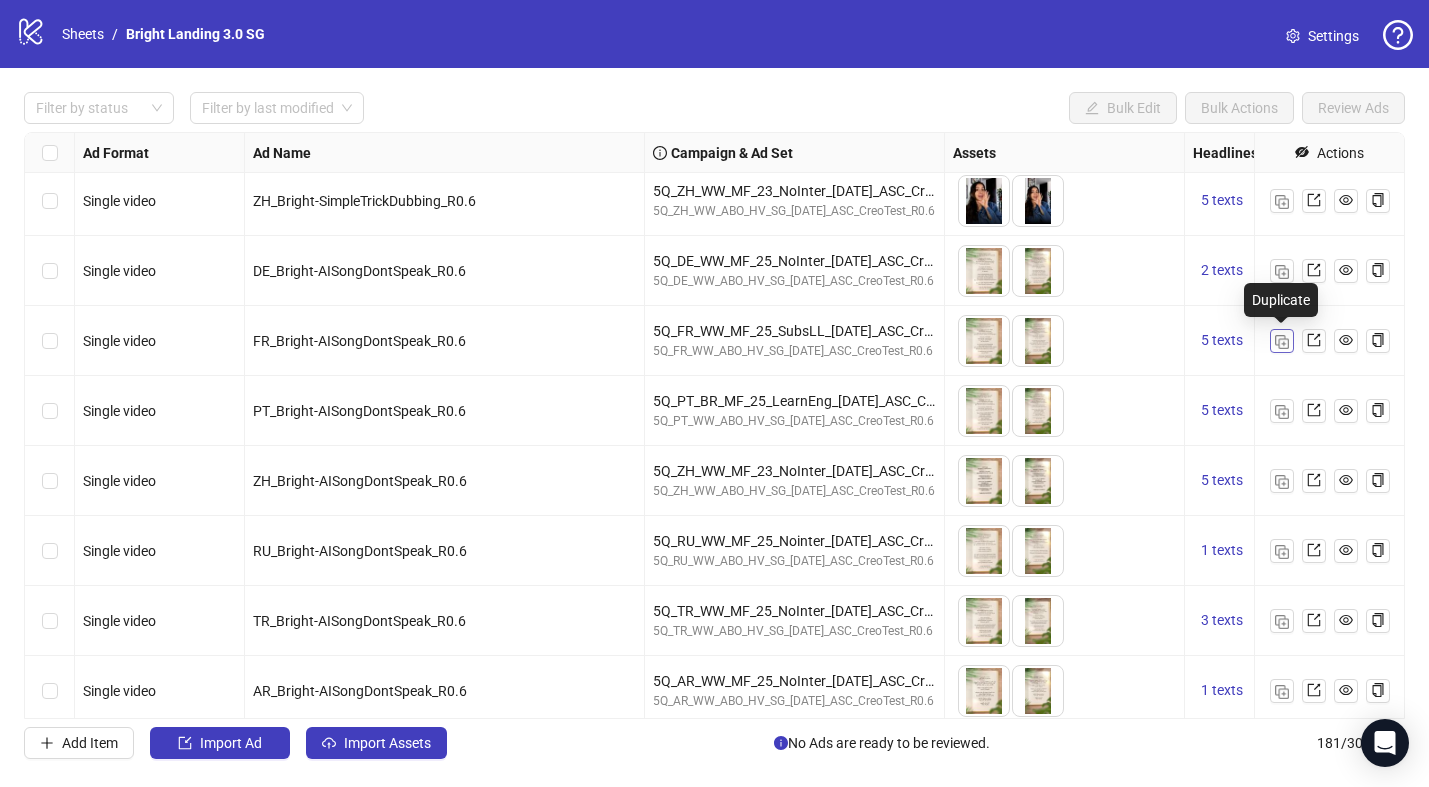 click at bounding box center (1282, 342) 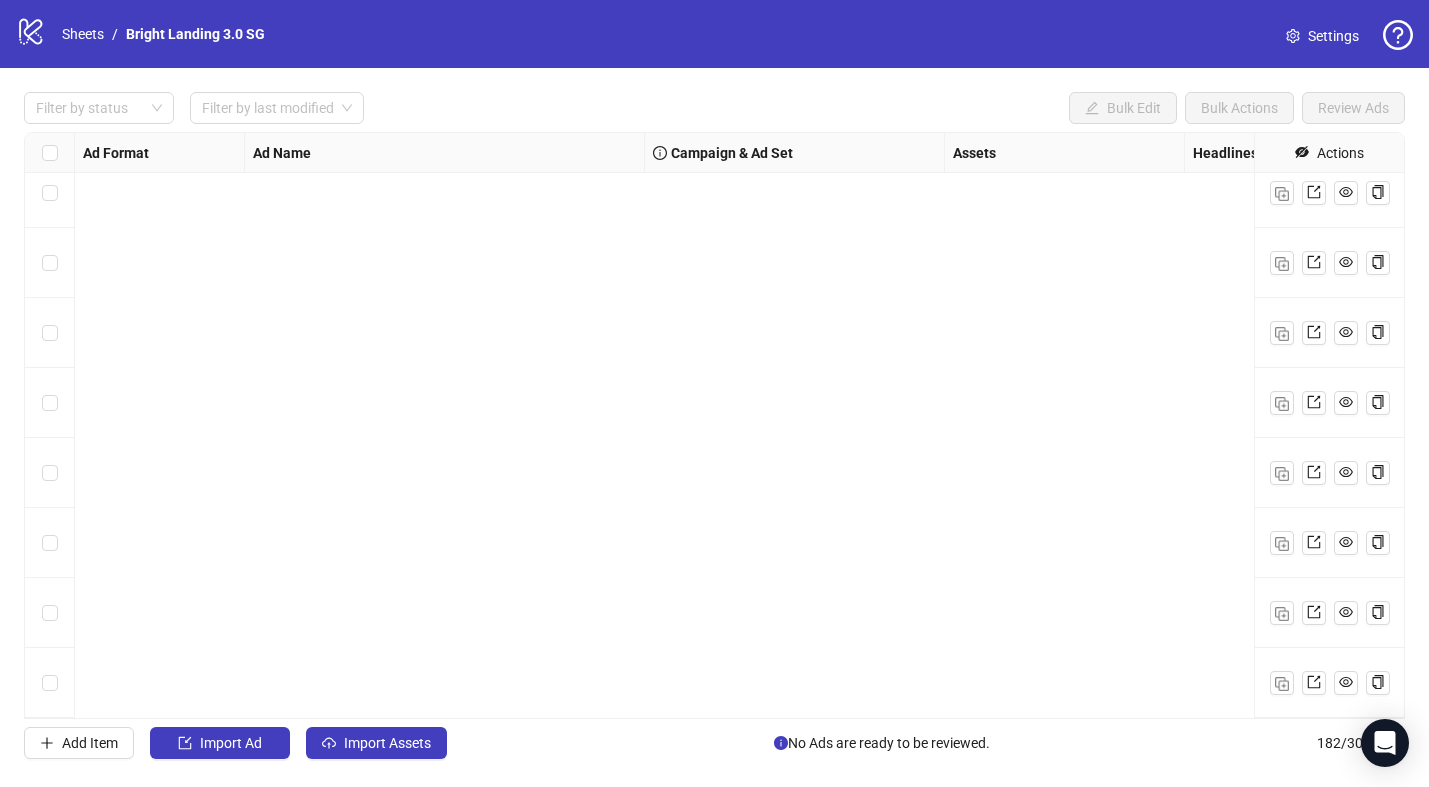 scroll, scrollTop: 12195, scrollLeft: 0, axis: vertical 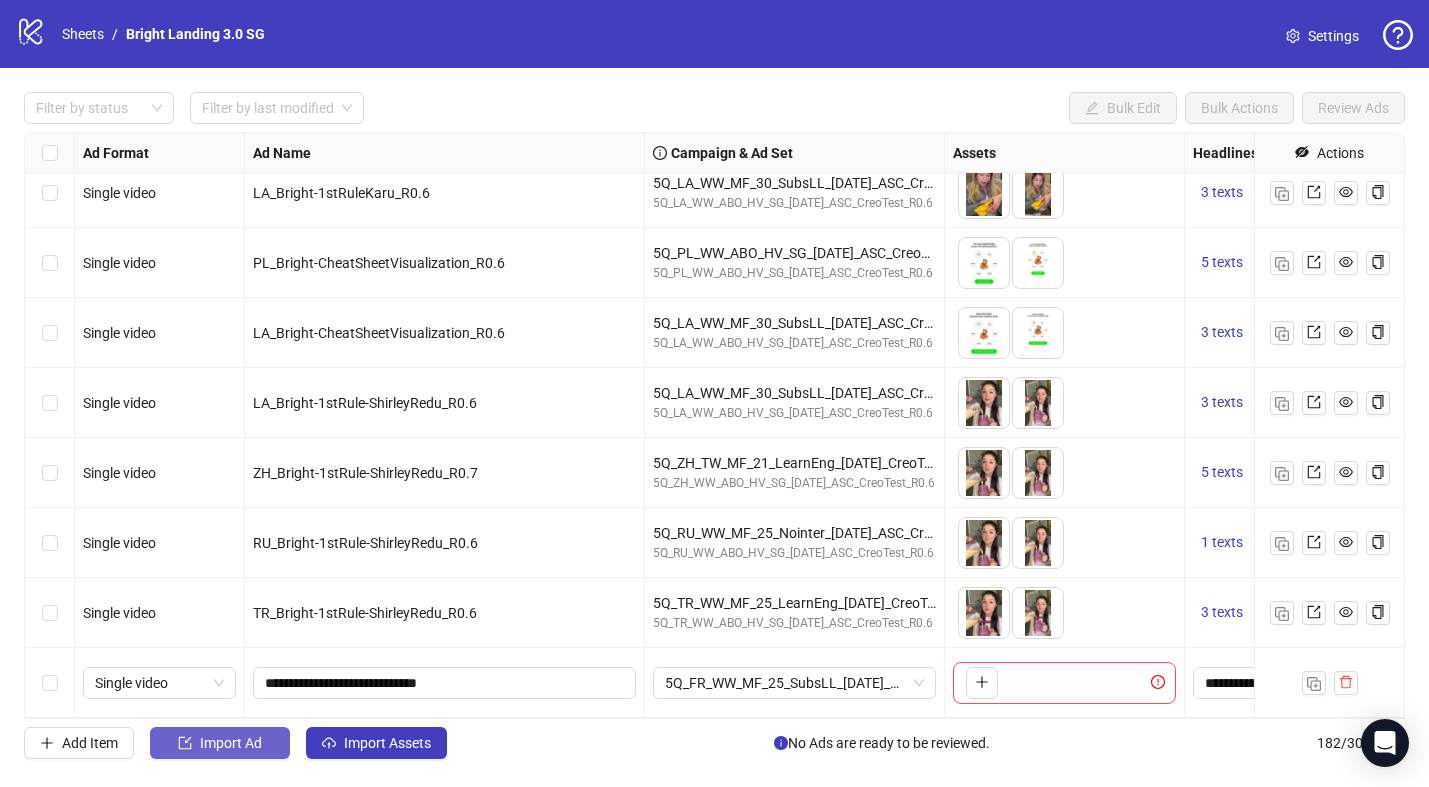 click on "Import Ad" at bounding box center [231, 743] 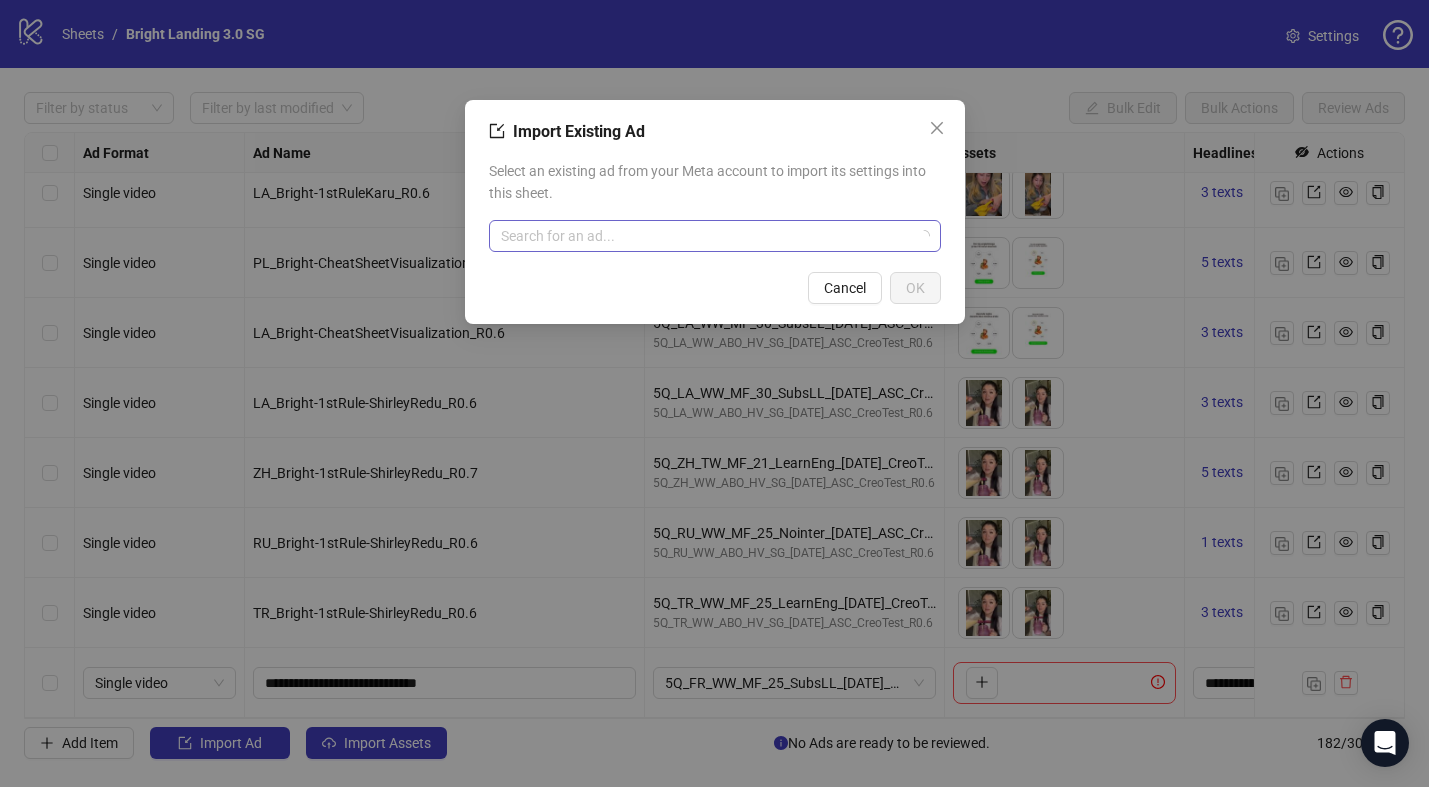 click at bounding box center [706, 236] 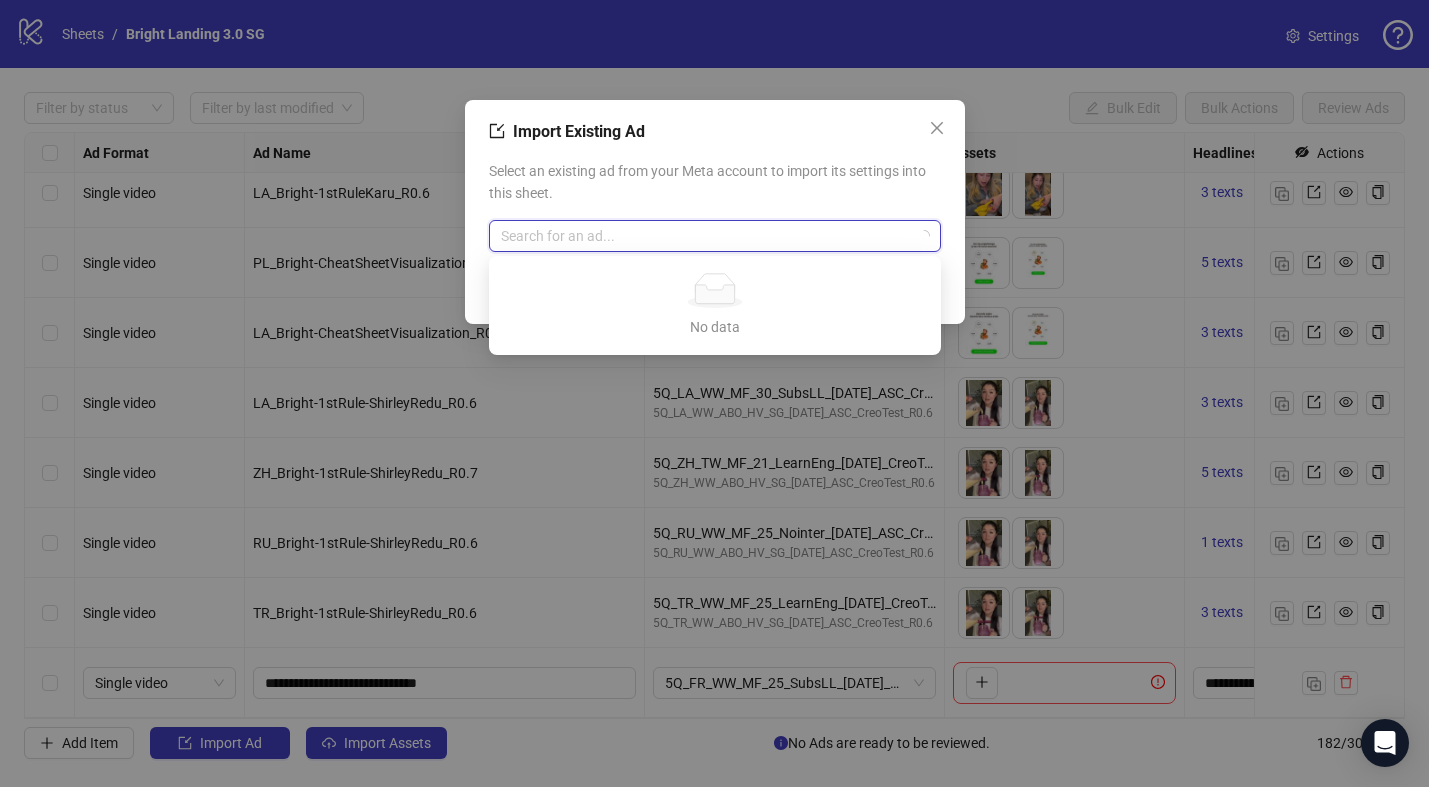 paste on "**********" 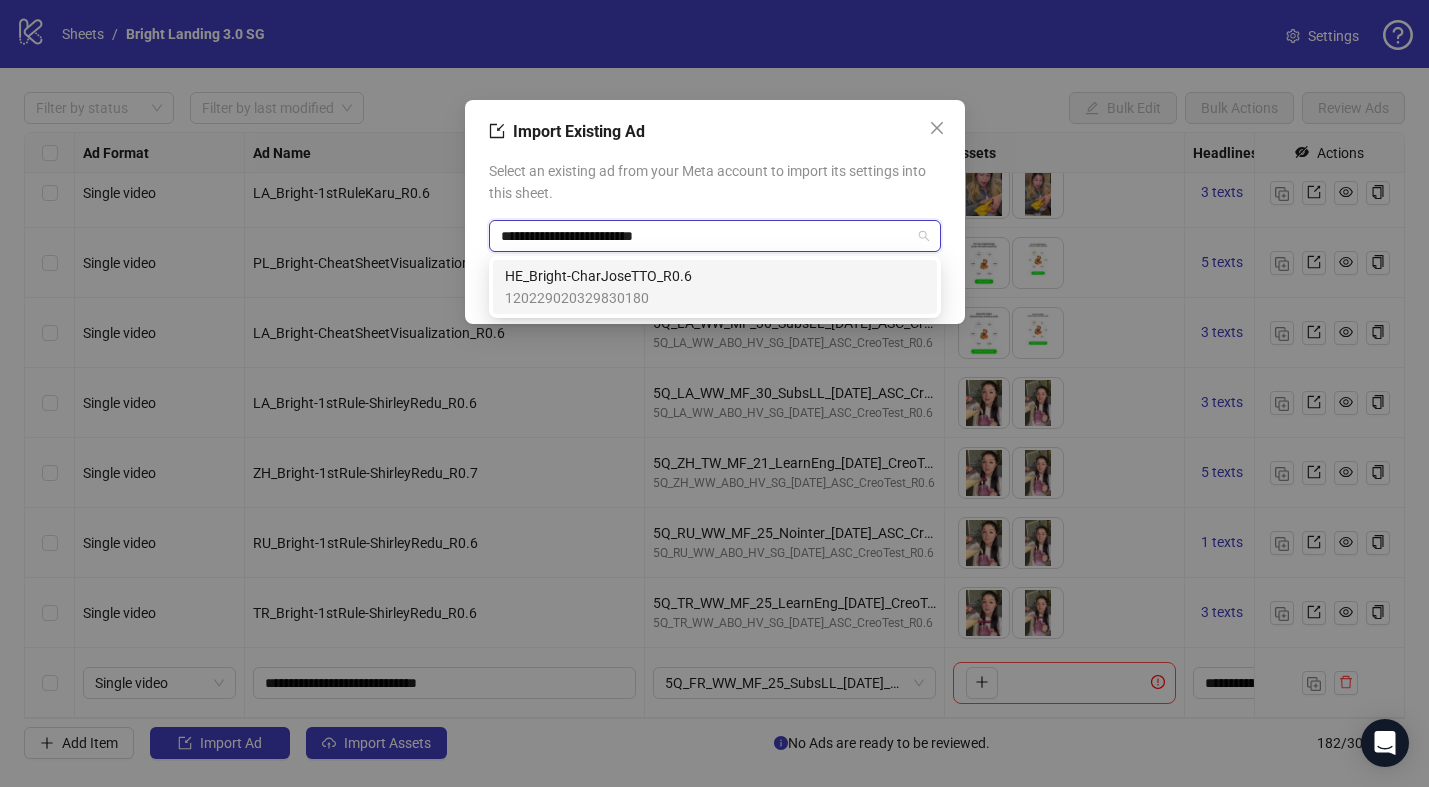 click on "120229020329830180" at bounding box center [598, 298] 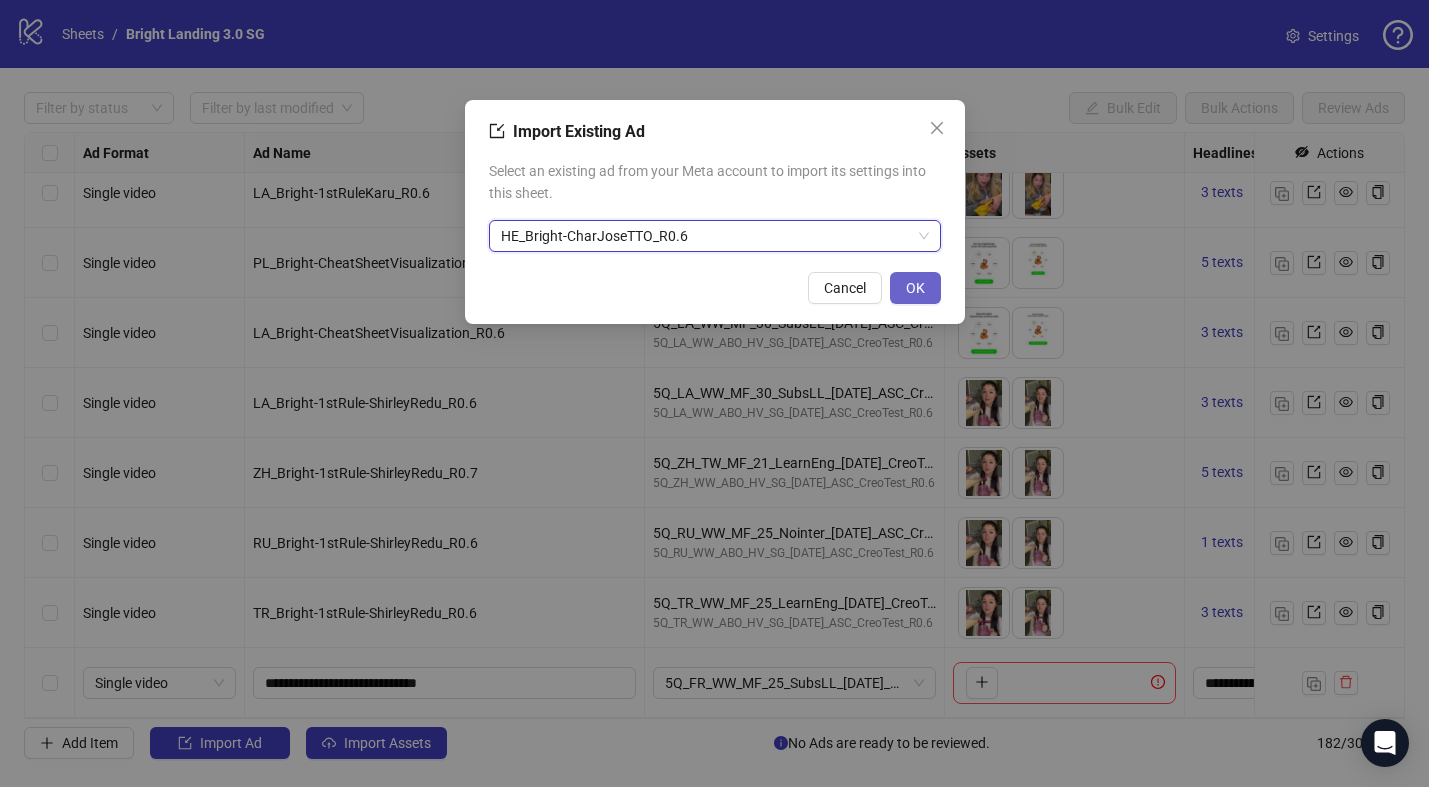 click on "OK" at bounding box center [915, 288] 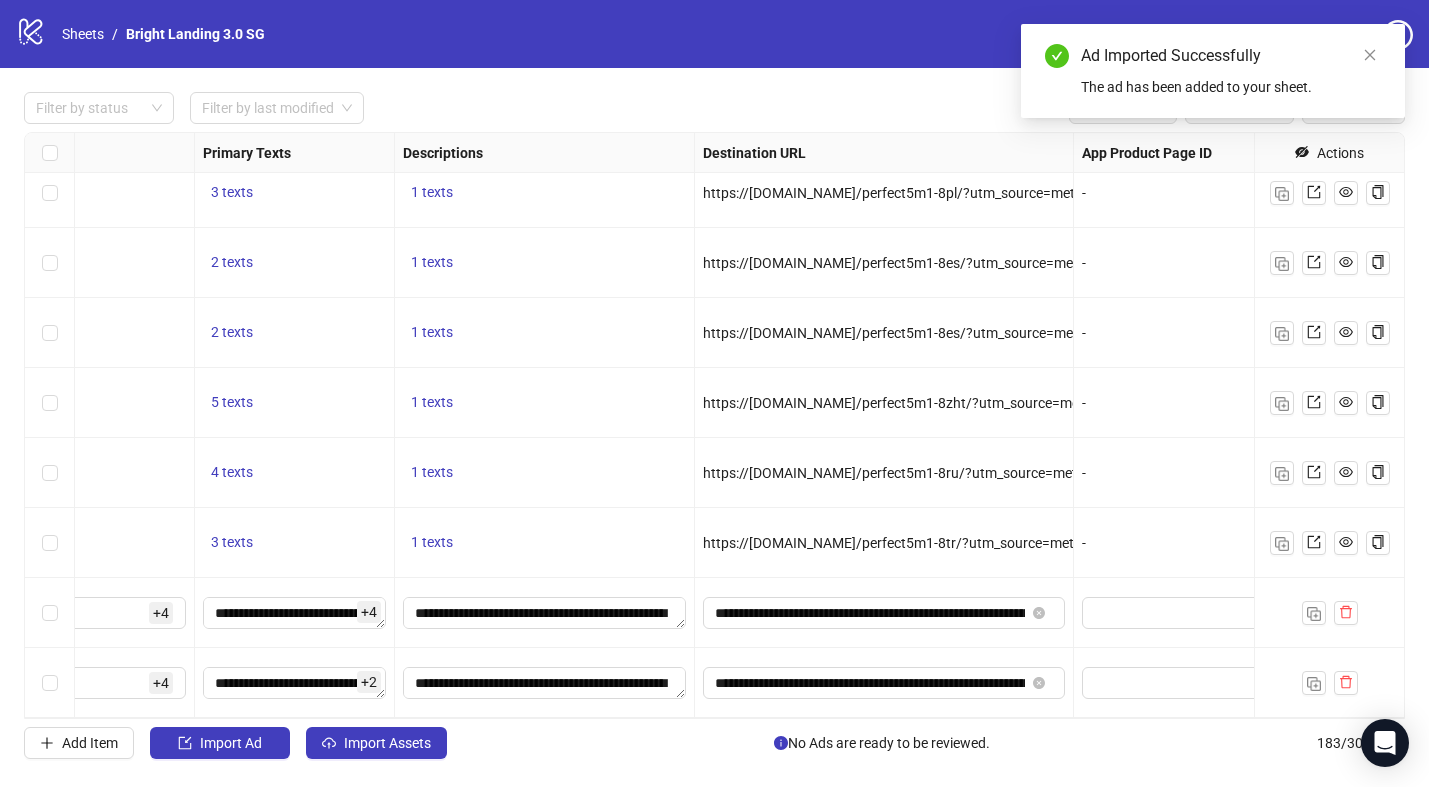scroll, scrollTop: 12265, scrollLeft: 0, axis: vertical 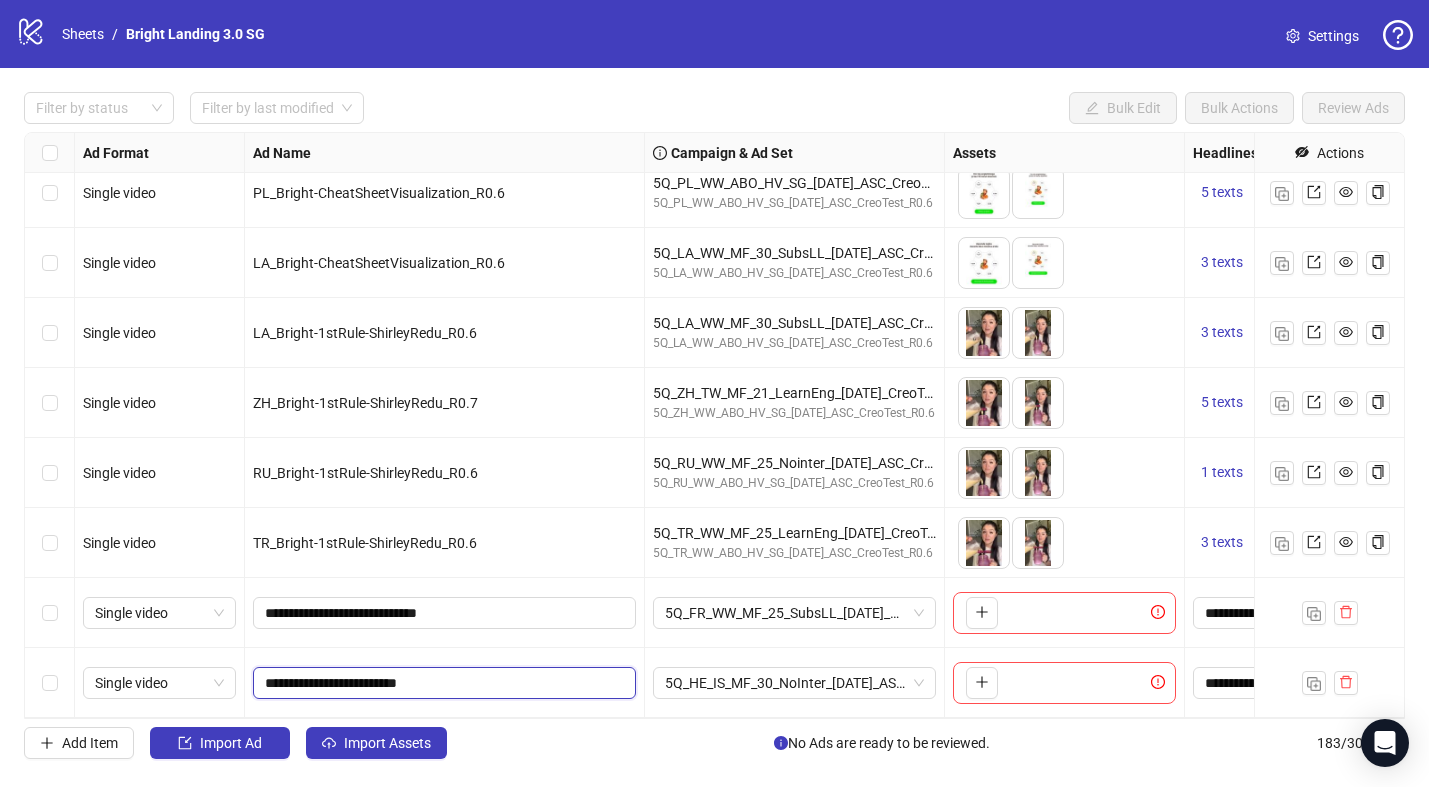 drag, startPoint x: 414, startPoint y: 681, endPoint x: 333, endPoint y: 683, distance: 81.02469 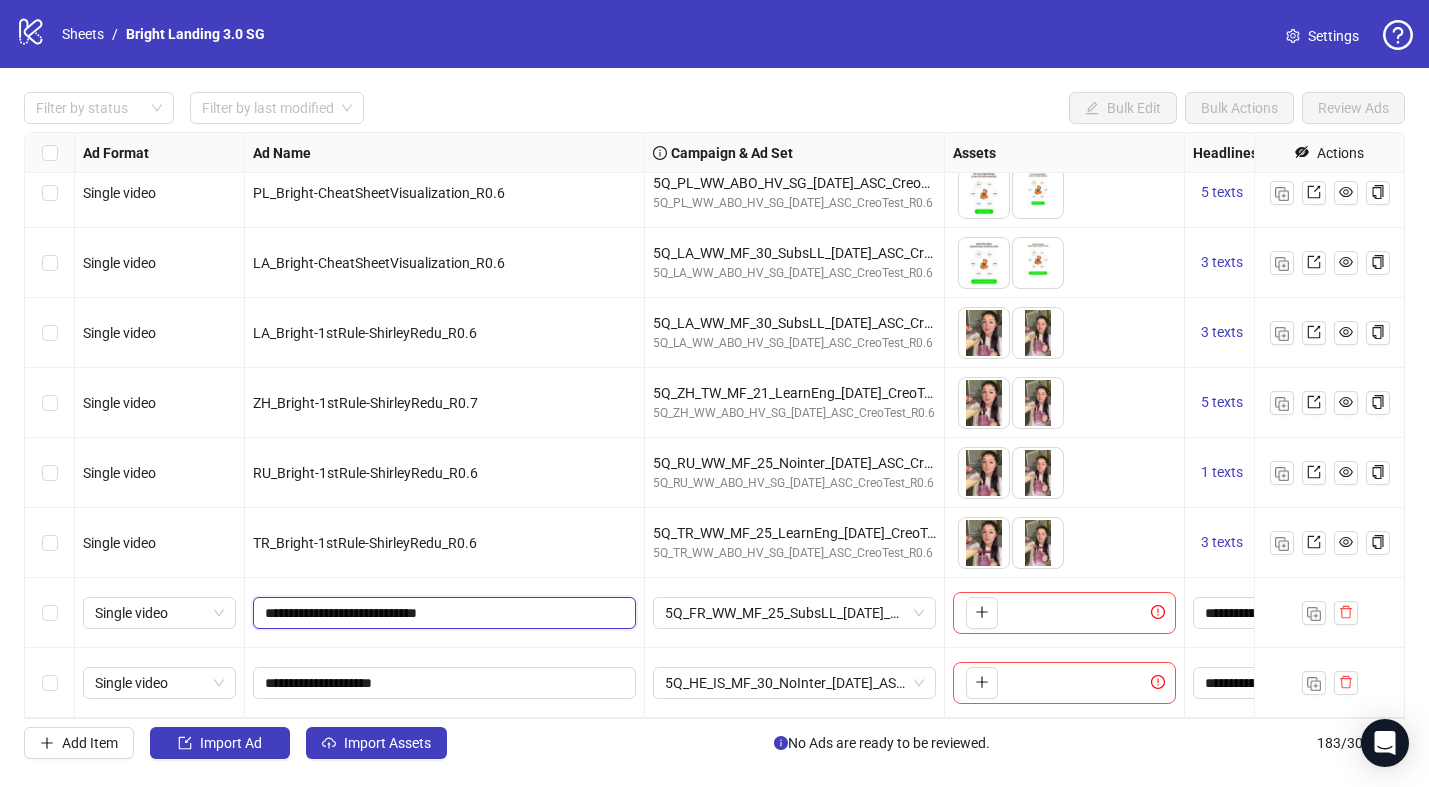 drag, startPoint x: 402, startPoint y: 618, endPoint x: 333, endPoint y: 615, distance: 69.065186 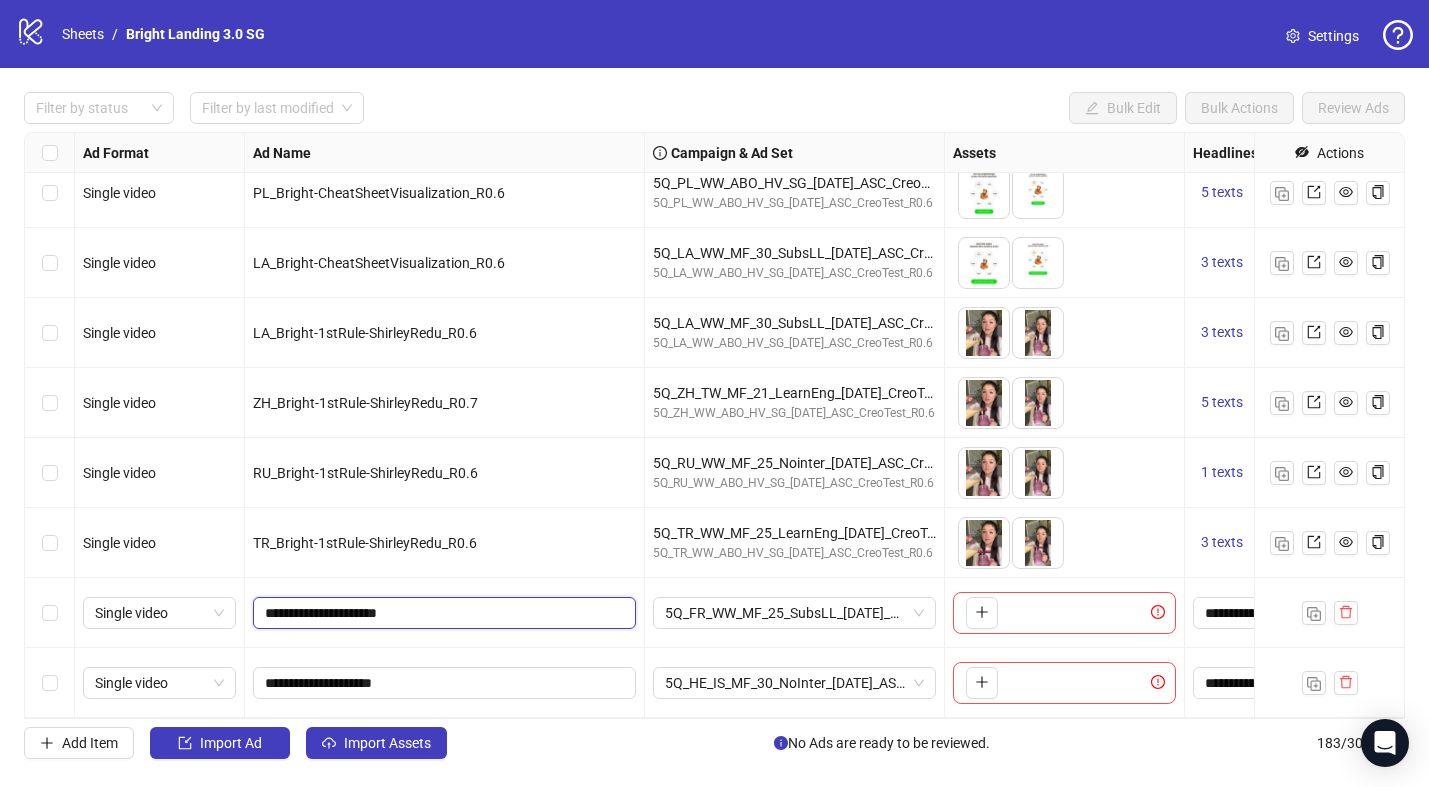 click on "**********" at bounding box center [442, 613] 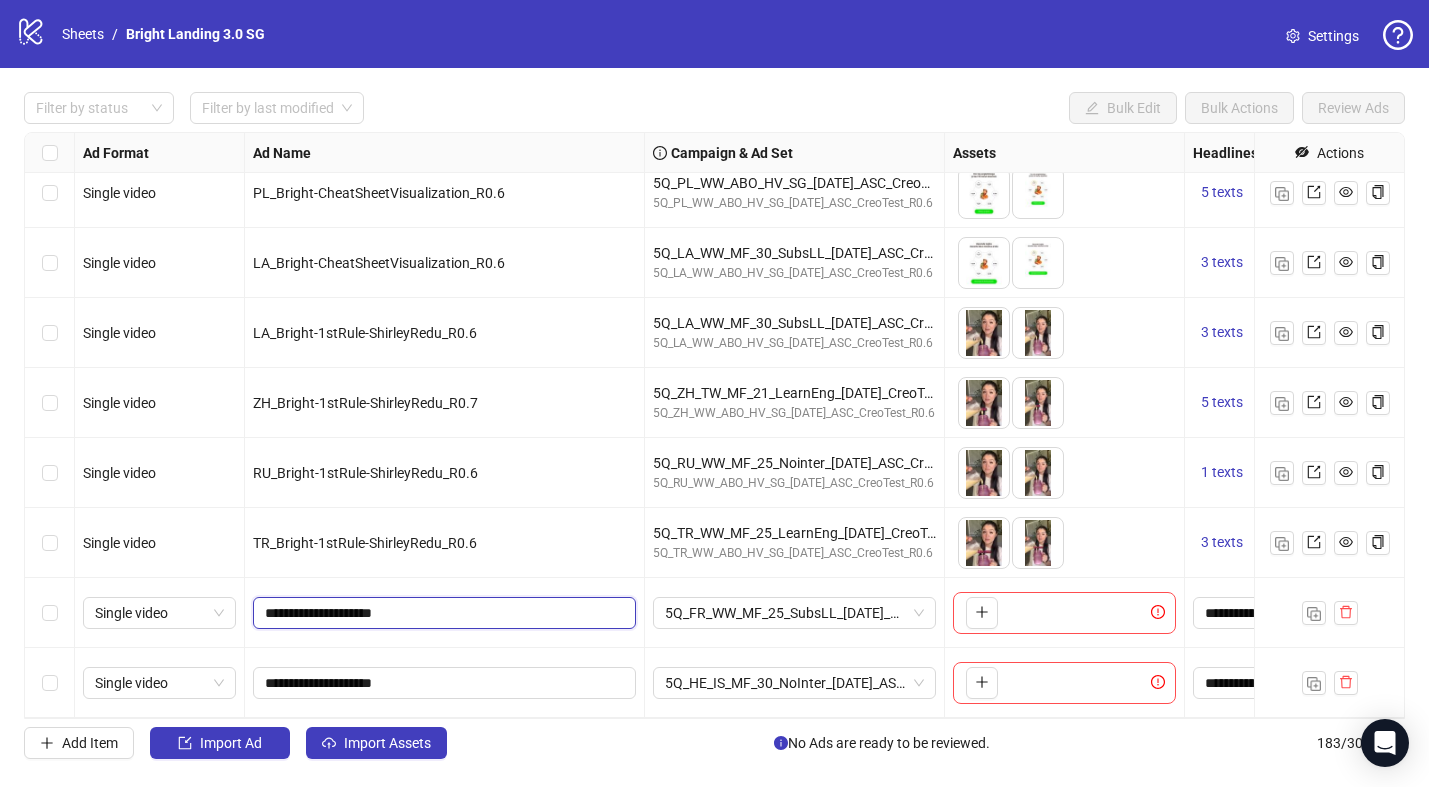 drag, startPoint x: 374, startPoint y: 612, endPoint x: 370, endPoint y: 518, distance: 94.08507 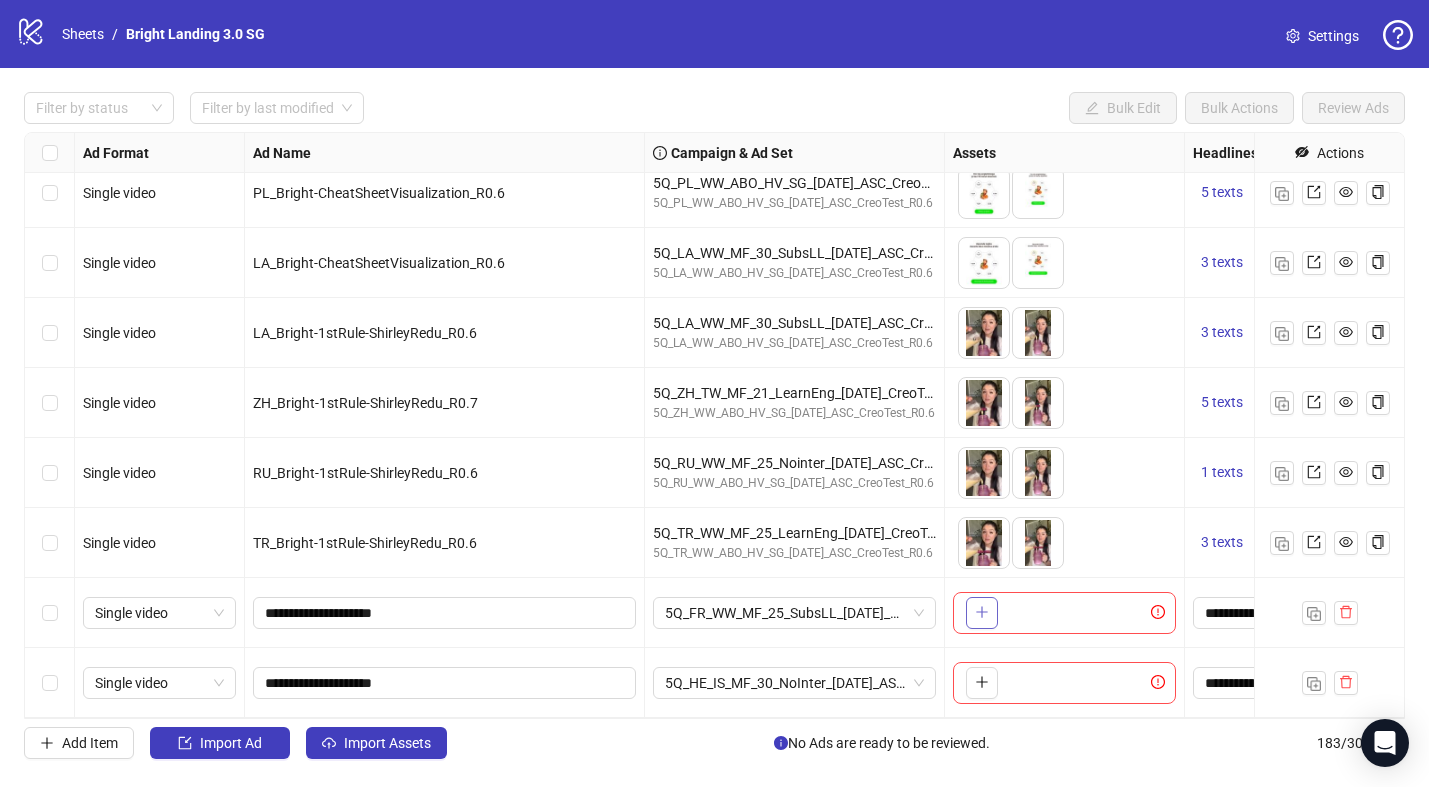 click 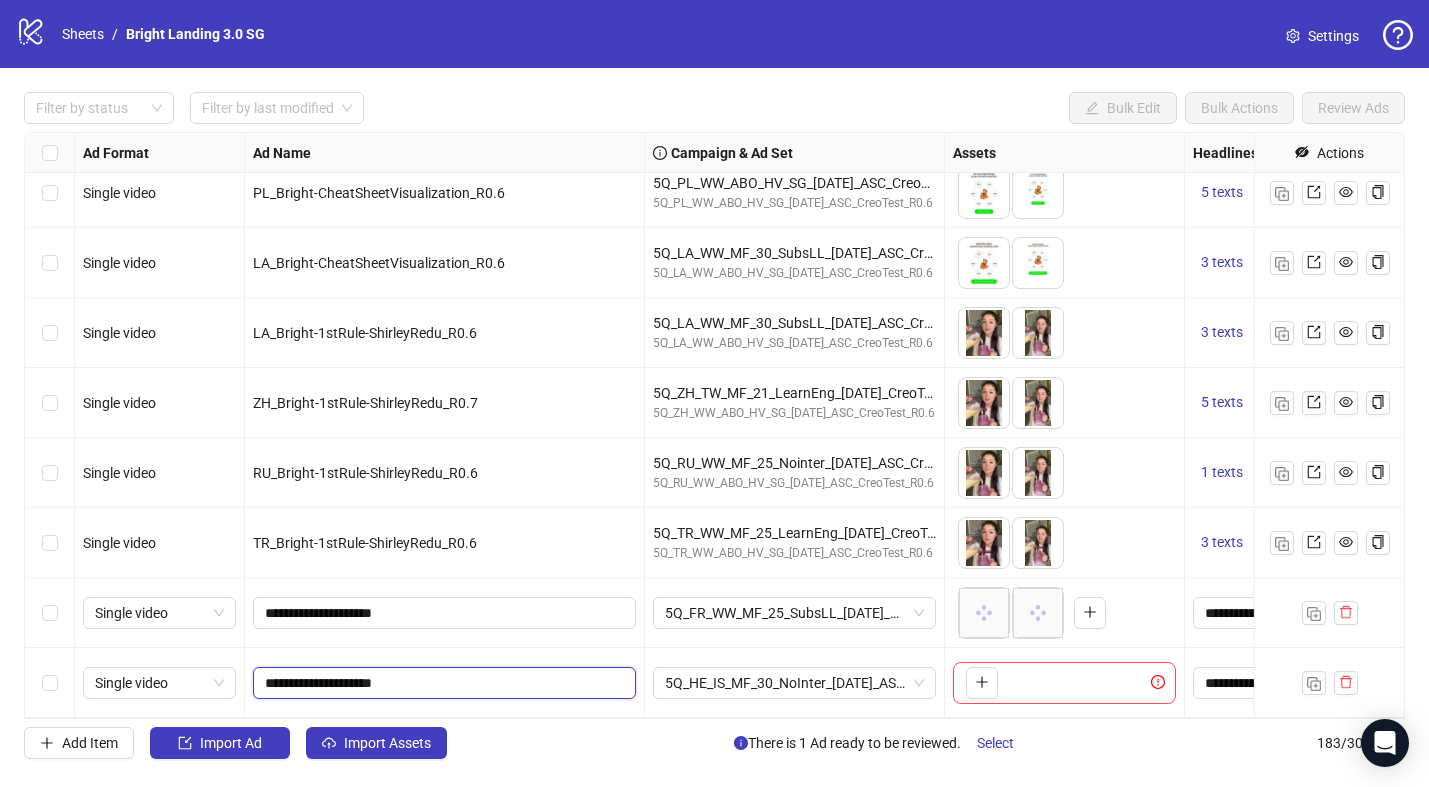 drag, startPoint x: 374, startPoint y: 682, endPoint x: 355, endPoint y: 544, distance: 139.30183 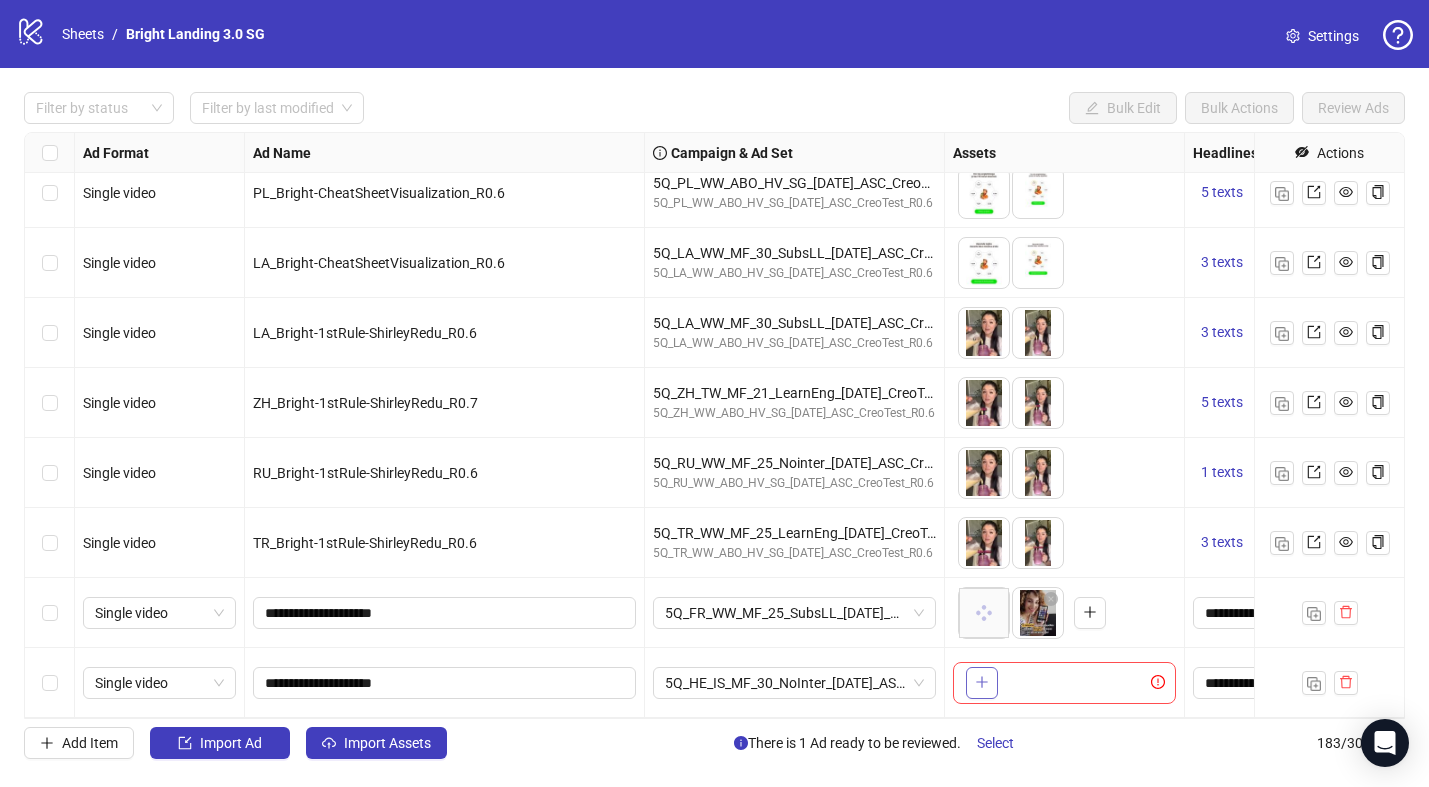 click 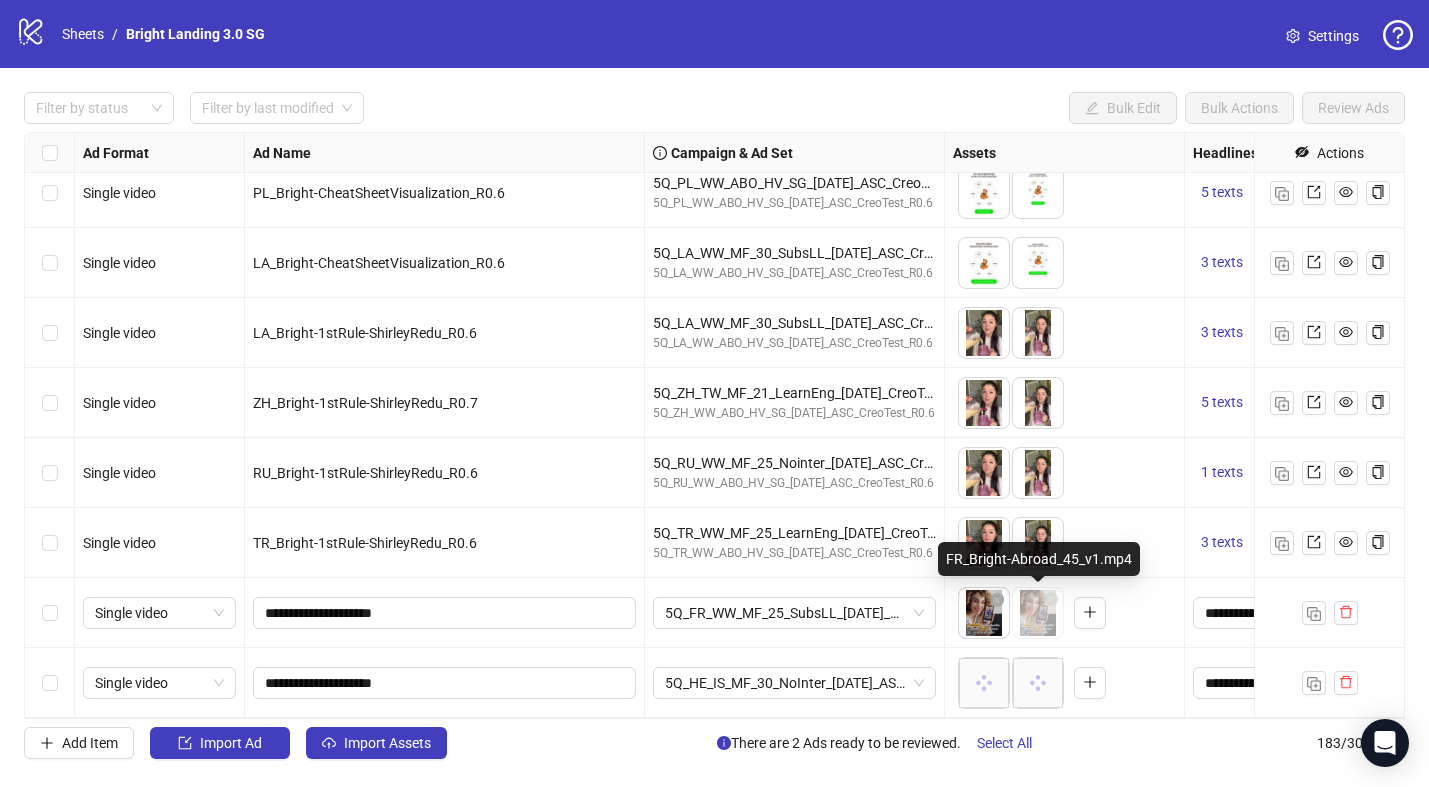 click on "logo/logo-mobile Sheets / Bright Landing 3.0 SG Settings   Filter by status Filter by last modified Bulk Edit Bulk Actions Review Ads Ad Format Ad Name Campaign & Ad Set Assets Headlines Primary Texts Descriptions Destination URL App Product Page ID Display URL Leadgen Form Product Set ID URL Params Call to Action Actions Single video AR_Bright-CheatSheetVisualization_R0.6 5Q_AR_WW_MF_25_NoInter_27.06.25_ASC_CreoTest_R0.6 5Q_AR_WW_ABO_HV_SG_27.06.25_ASC_CreoTest_R0.6
To pick up a draggable item, press the space bar.
While dragging, use the arrow keys to move the item.
Press space again to drop the item in its new position, or press escape to cancel.
1 texts 1 texts Single video LA_Bright-1stRuleKaru_R0.6 5Q_LA_WW_MF_30_SubsLL_28.06.25_ASC_CreoTest_R0.6 5Q_LA_WW_ABO_HV_SG_28.06.25_ASC_CreoTest_R0.6 3 texts 2 texts Single video PL_Bright-CheatSheetVisualization_R0.6 5Q_PL_WW_ABO_HV_SG_28.06.25_ASC_CreoTest_R0.6 5Q_PL_WW_ABO_HV_SG_28.06.25_ASC_CreoTest_R0.6 5 texts 3 texts Single video 3 texts +" at bounding box center (714, 393) 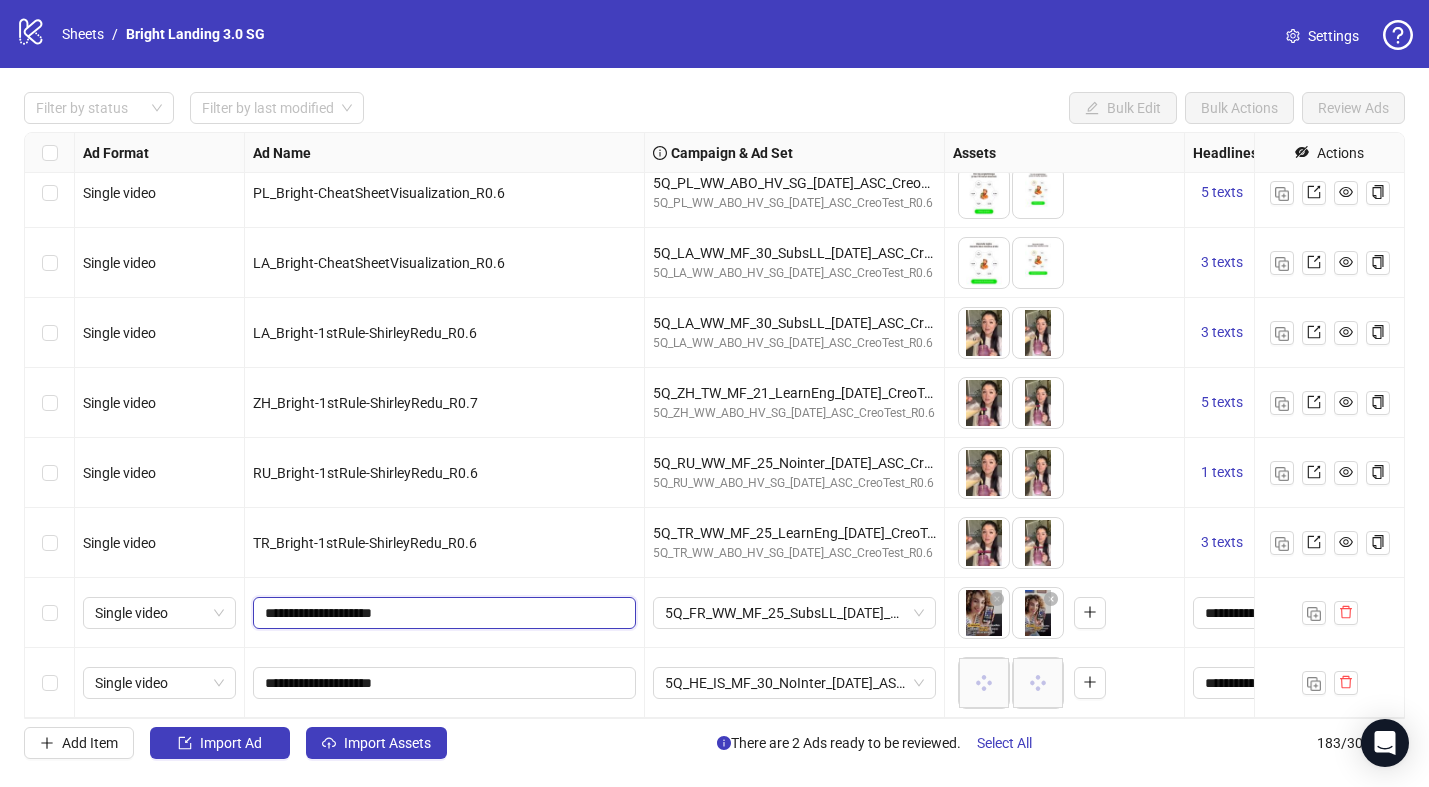 click on "**********" at bounding box center [442, 613] 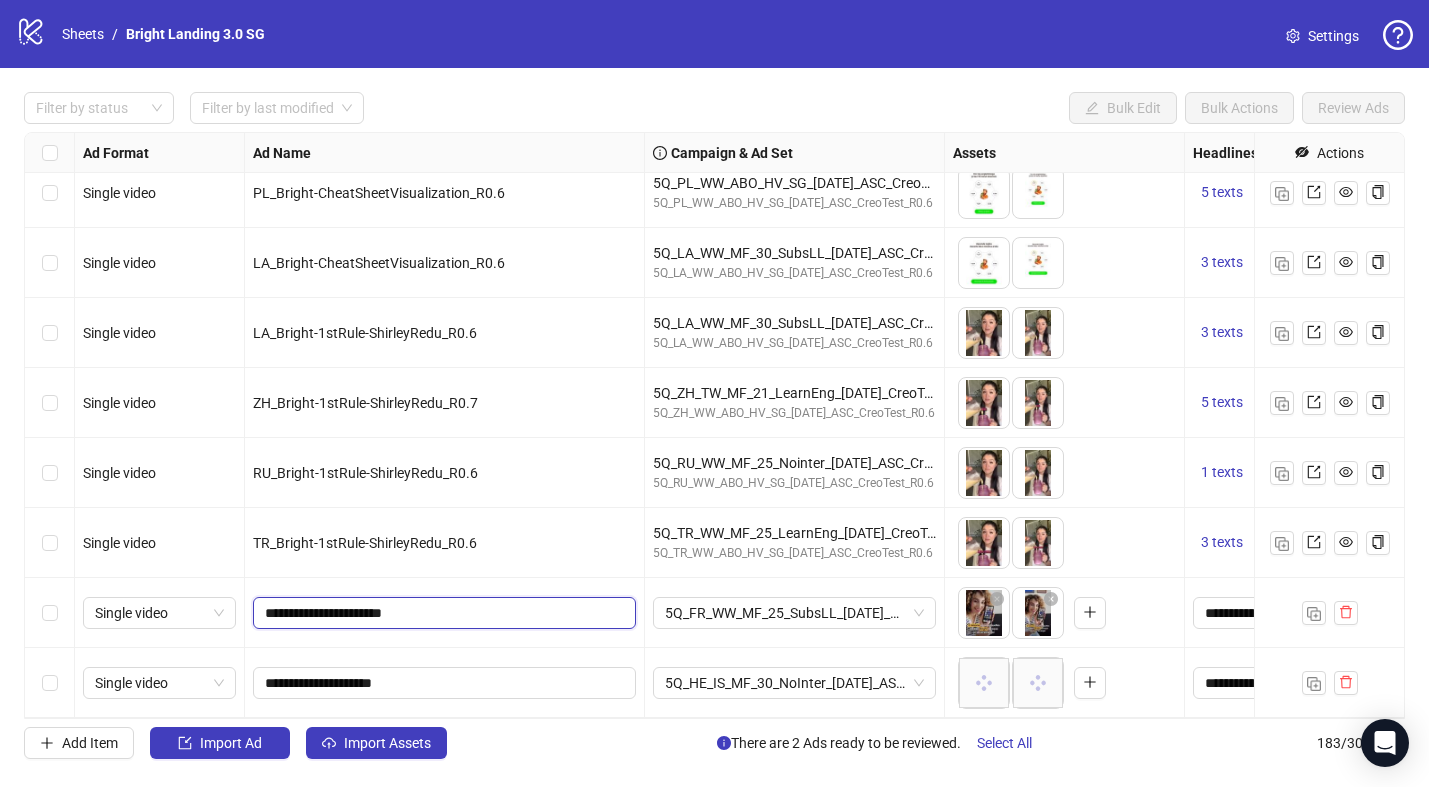 type on "**********" 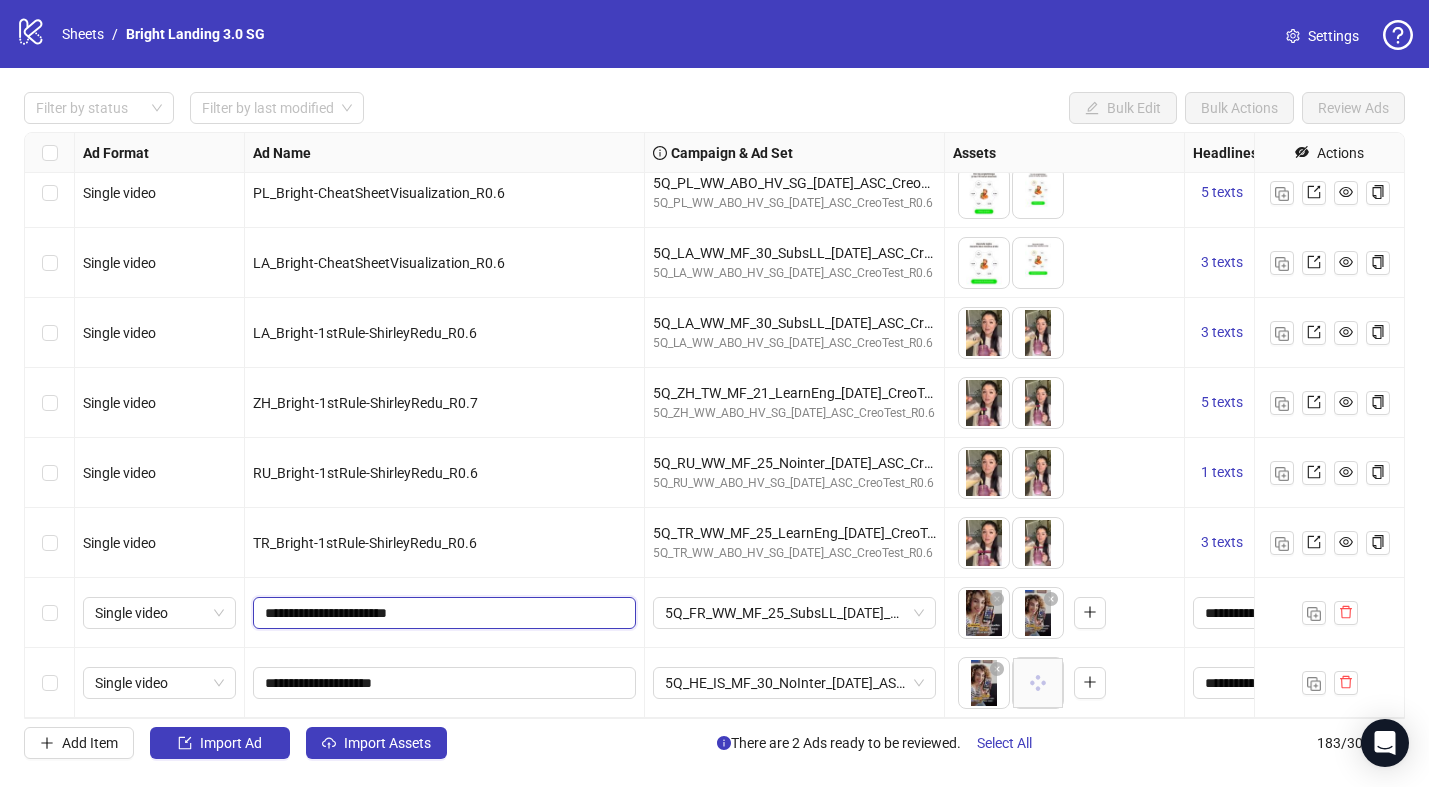 drag, startPoint x: 390, startPoint y: 612, endPoint x: 374, endPoint y: 610, distance: 16.124516 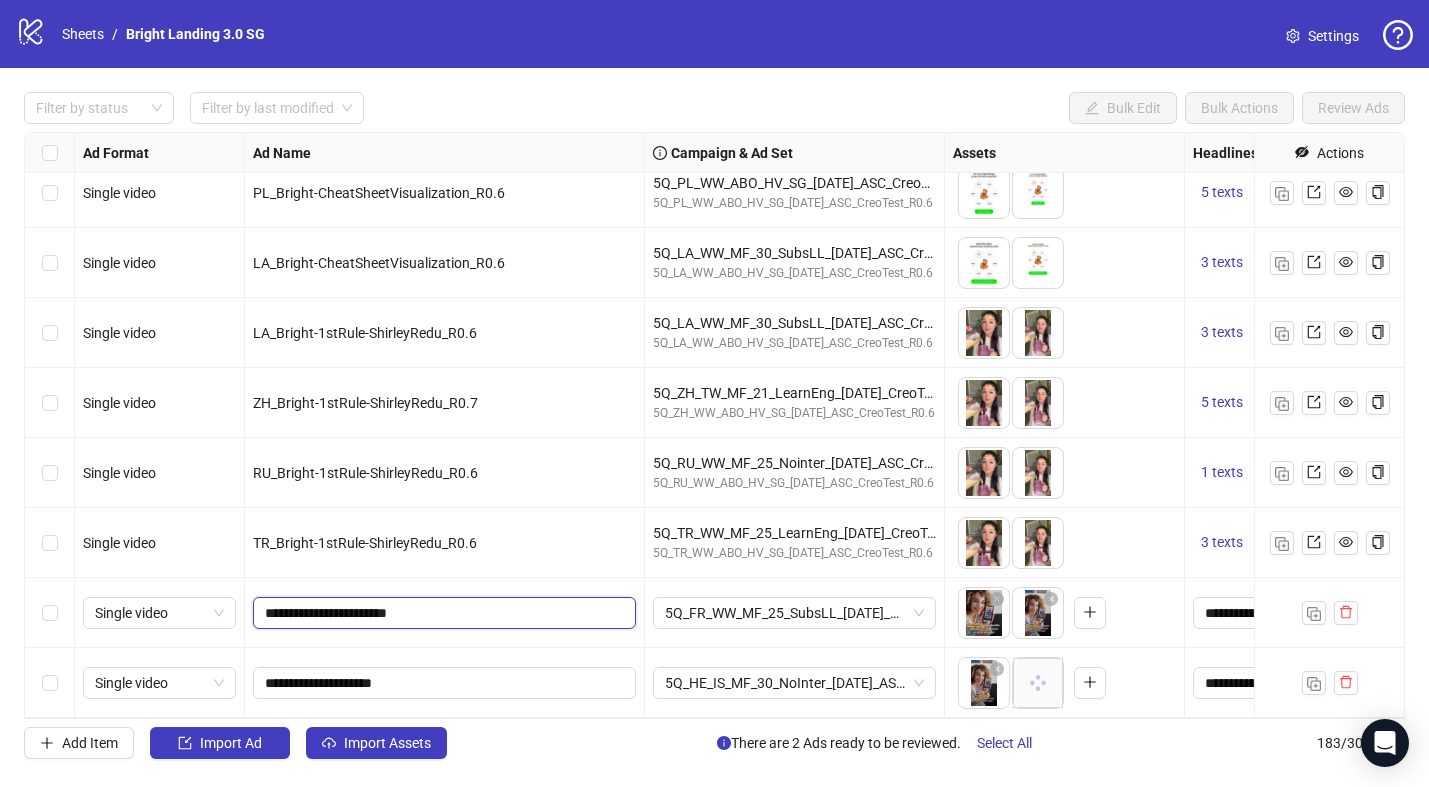 click on "**********" at bounding box center [442, 613] 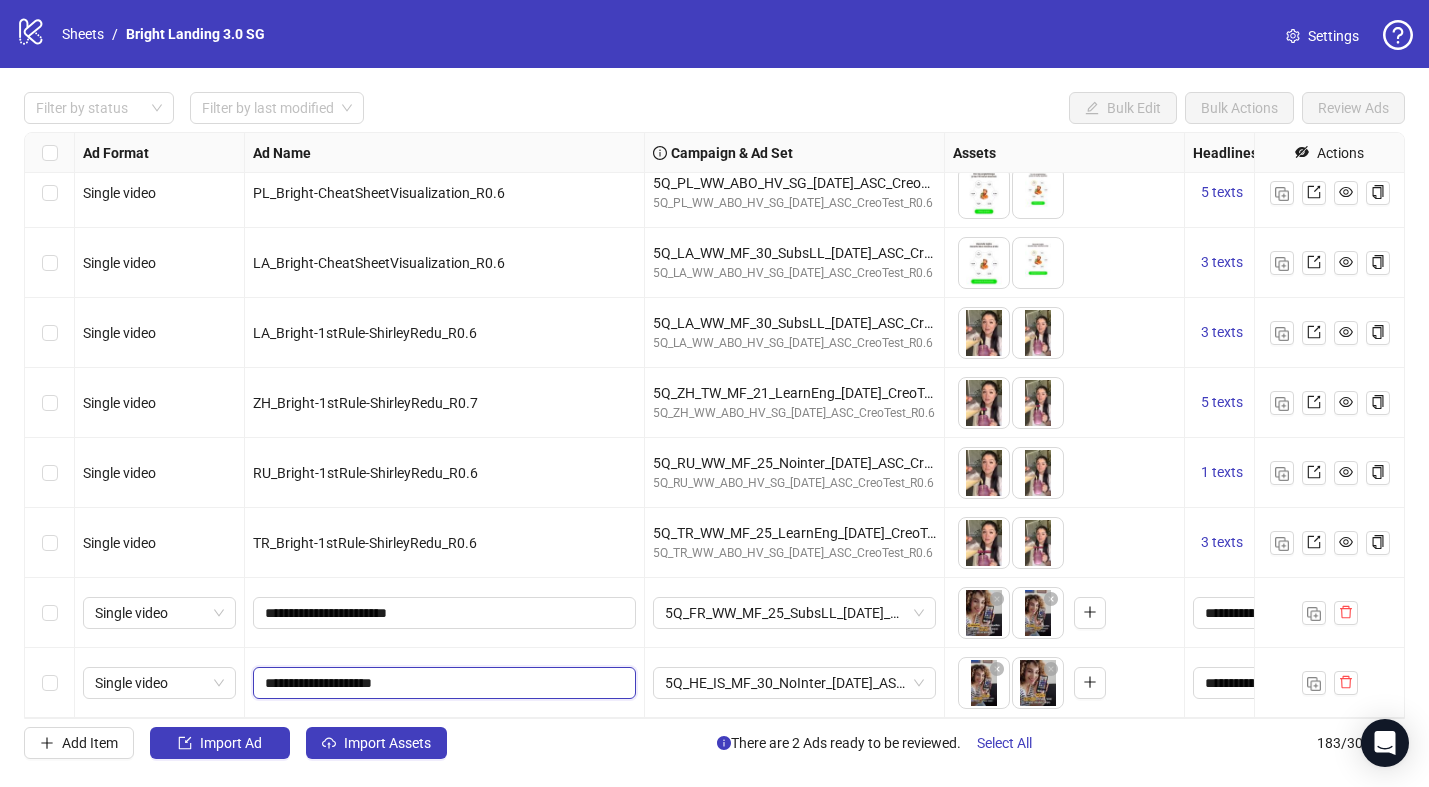 click on "**********" at bounding box center (442, 683) 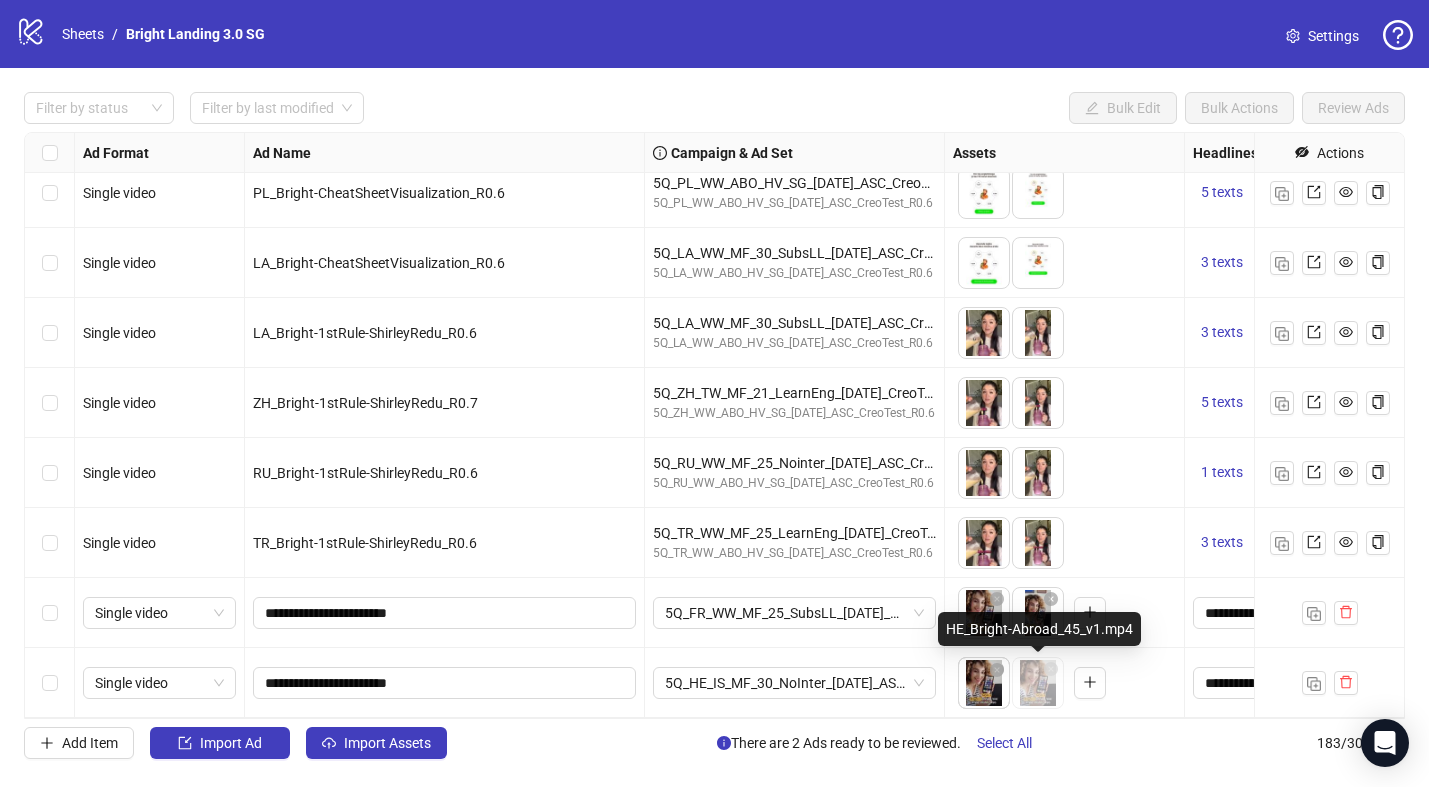 drag, startPoint x: 1049, startPoint y: 702, endPoint x: 970, endPoint y: 702, distance: 79 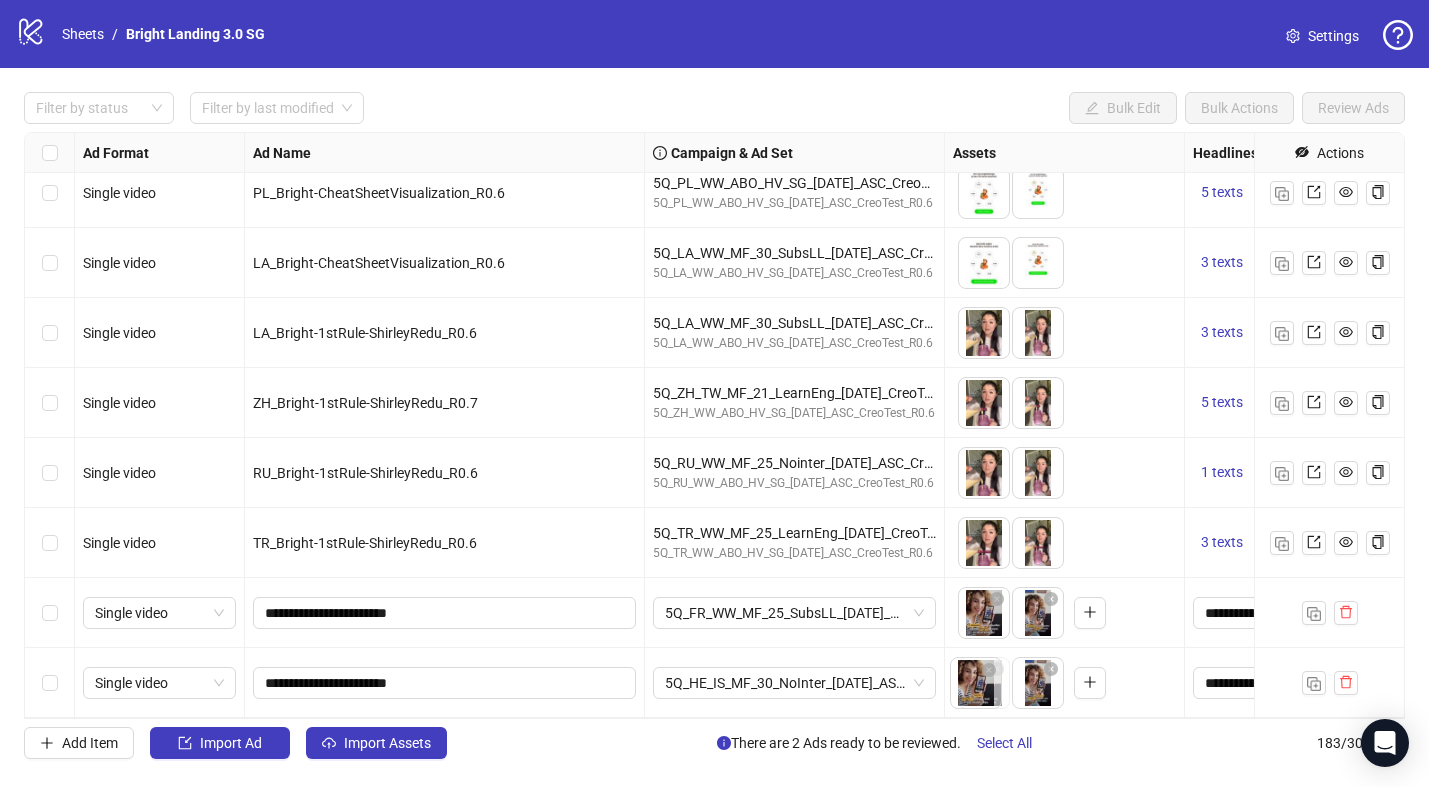 drag, startPoint x: 1038, startPoint y: 687, endPoint x: 972, endPoint y: 687, distance: 66 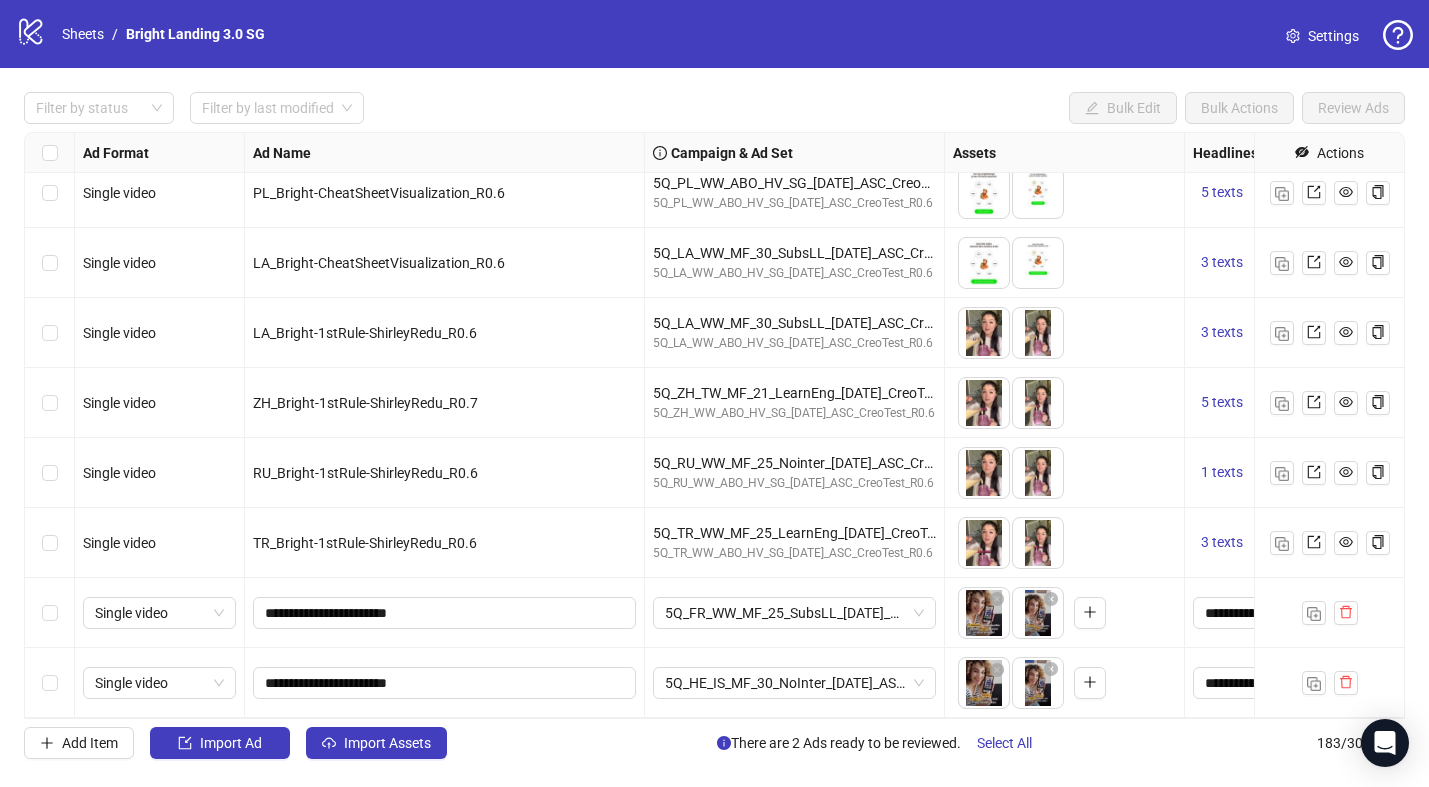 click on "logo/logo-mobile Sheets / Bright Landing 3.0 SG Settings   Filter by status Filter by last modified Bulk Edit Bulk Actions Review Ads Ad Format Ad Name Campaign & Ad Set Assets Headlines Primary Texts Descriptions Destination URL App Product Page ID Display URL Leadgen Form Product Set ID URL Params Call to Action Actions Single video AR_Bright-CheatSheetVisualization_R0.6 5Q_AR_WW_MF_25_NoInter_27.06.25_ASC_CreoTest_R0.6 5Q_AR_WW_ABO_HV_SG_27.06.25_ASC_CreoTest_R0.6
To pick up a draggable item, press the space bar.
While dragging, use the arrow keys to move the item.
Press space again to drop the item in its new position, or press escape to cancel.
1 texts 1 texts Single video LA_Bright-1stRuleKaru_R0.6 5Q_LA_WW_MF_30_SubsLL_28.06.25_ASC_CreoTest_R0.6 5Q_LA_WW_ABO_HV_SG_28.06.25_ASC_CreoTest_R0.6 3 texts 2 texts Single video PL_Bright-CheatSheetVisualization_R0.6 5Q_PL_WW_ABO_HV_SG_28.06.25_ASC_CreoTest_R0.6 5Q_PL_WW_ABO_HV_SG_28.06.25_ASC_CreoTest_R0.6 5 texts 3 texts Single video 3 texts +" at bounding box center (714, 393) 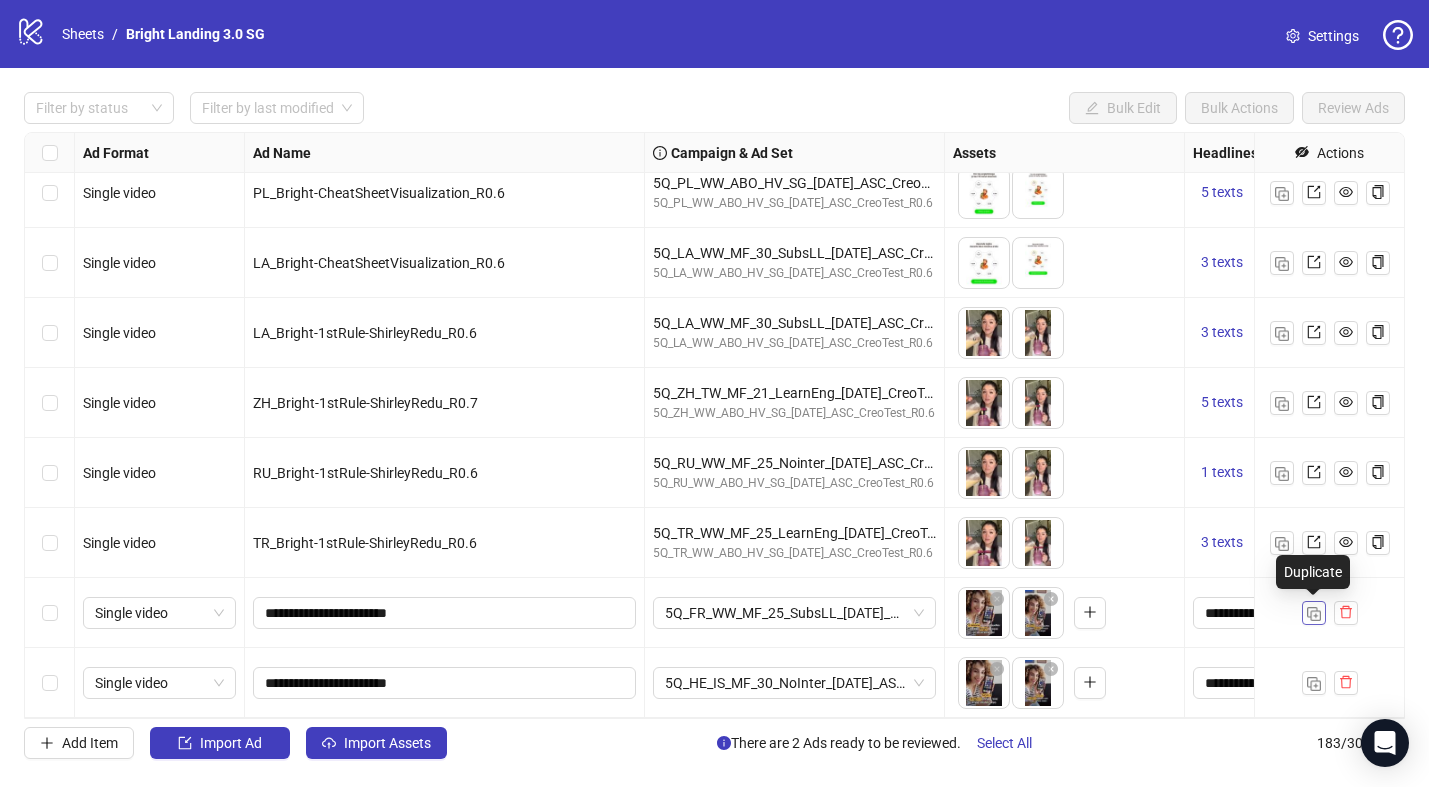 click at bounding box center [1314, 614] 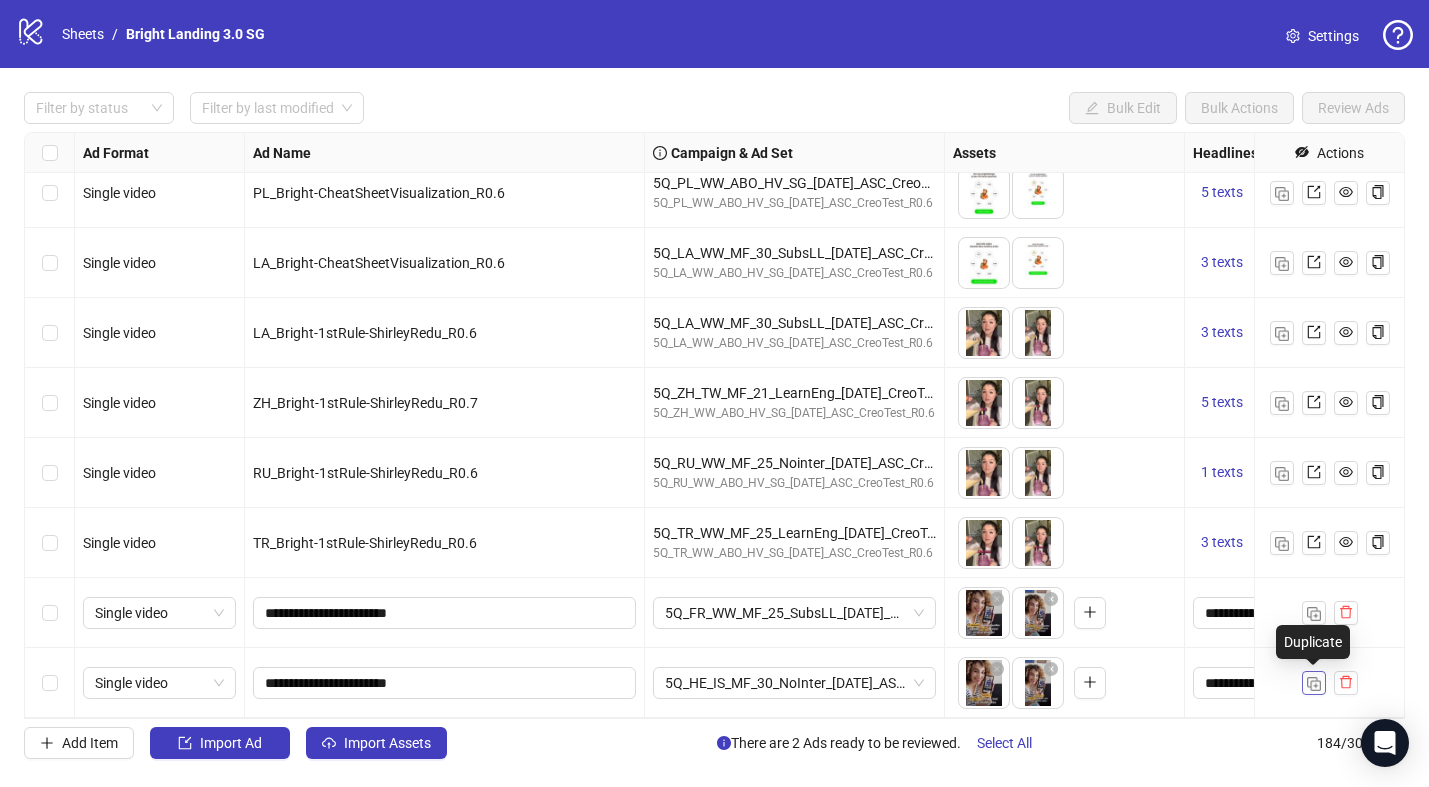 click at bounding box center [1314, 684] 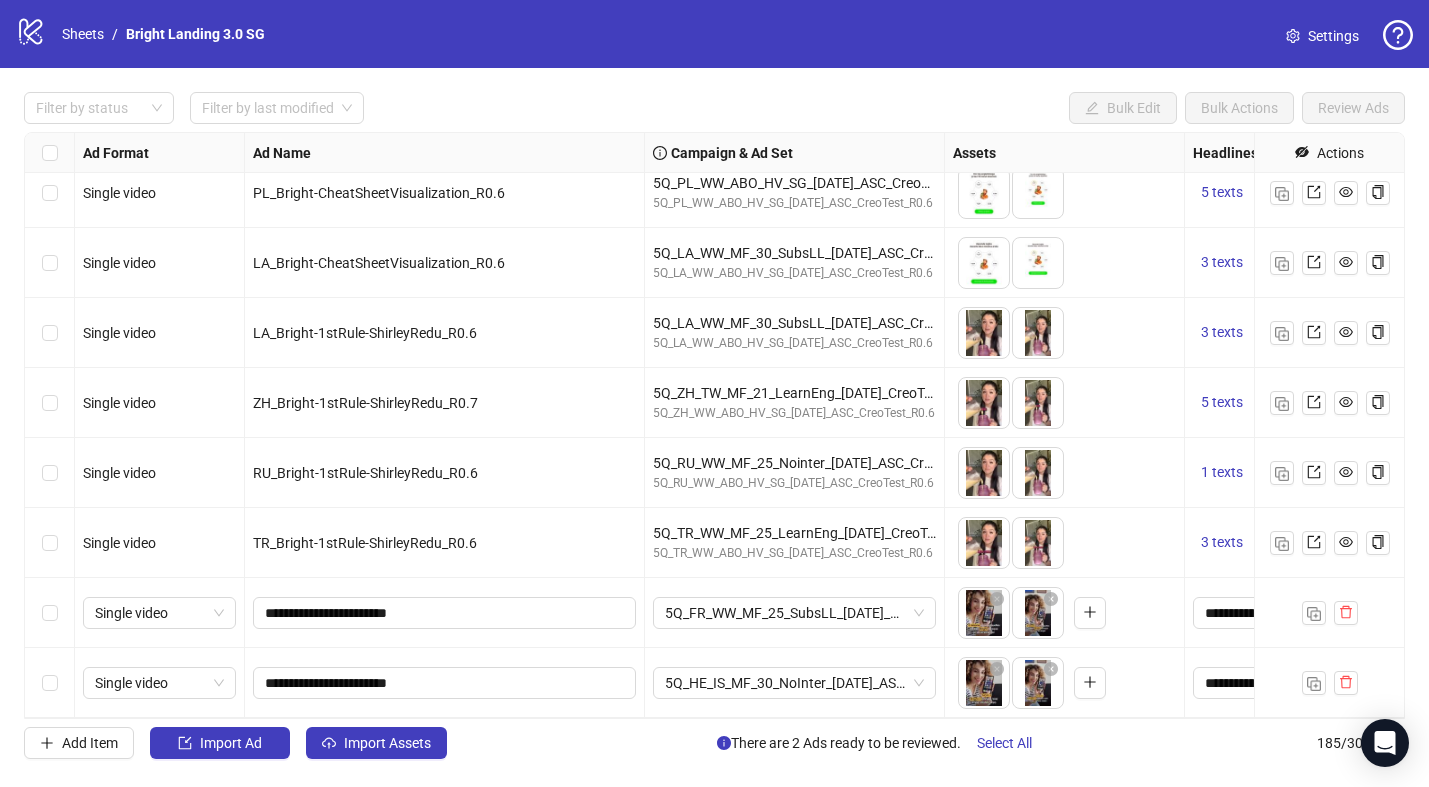 scroll, scrollTop: 12405, scrollLeft: 0, axis: vertical 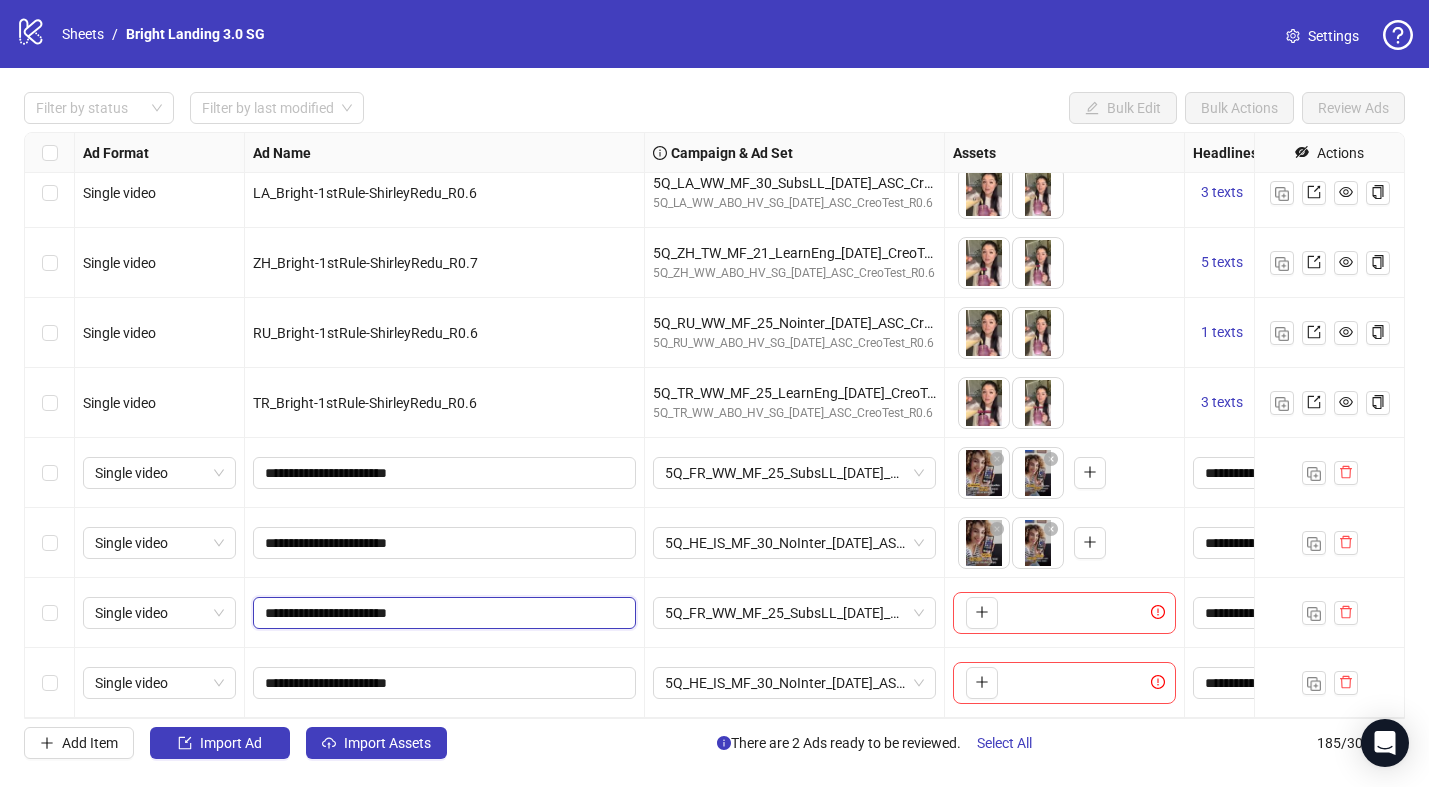 click on "**********" at bounding box center [442, 613] 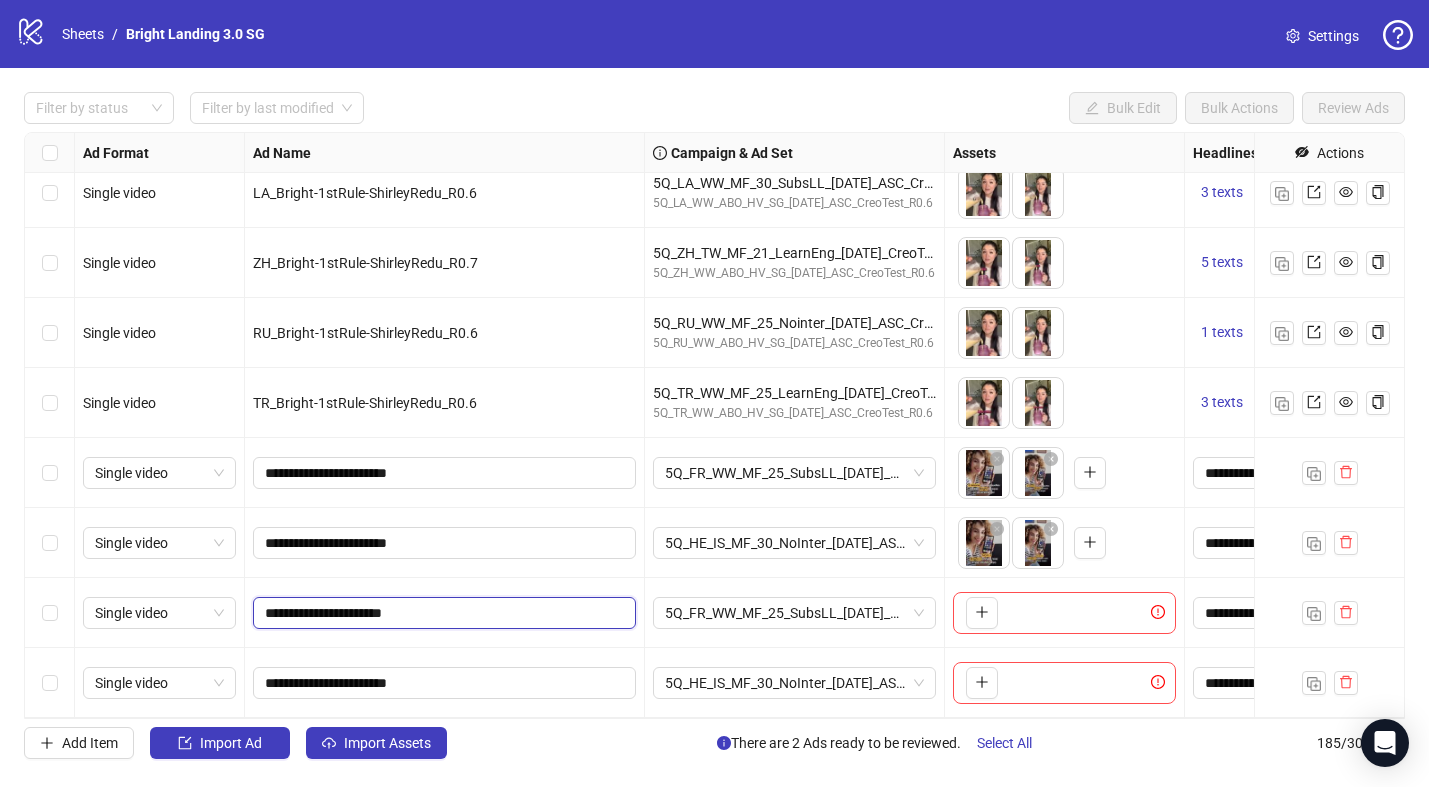 type on "**********" 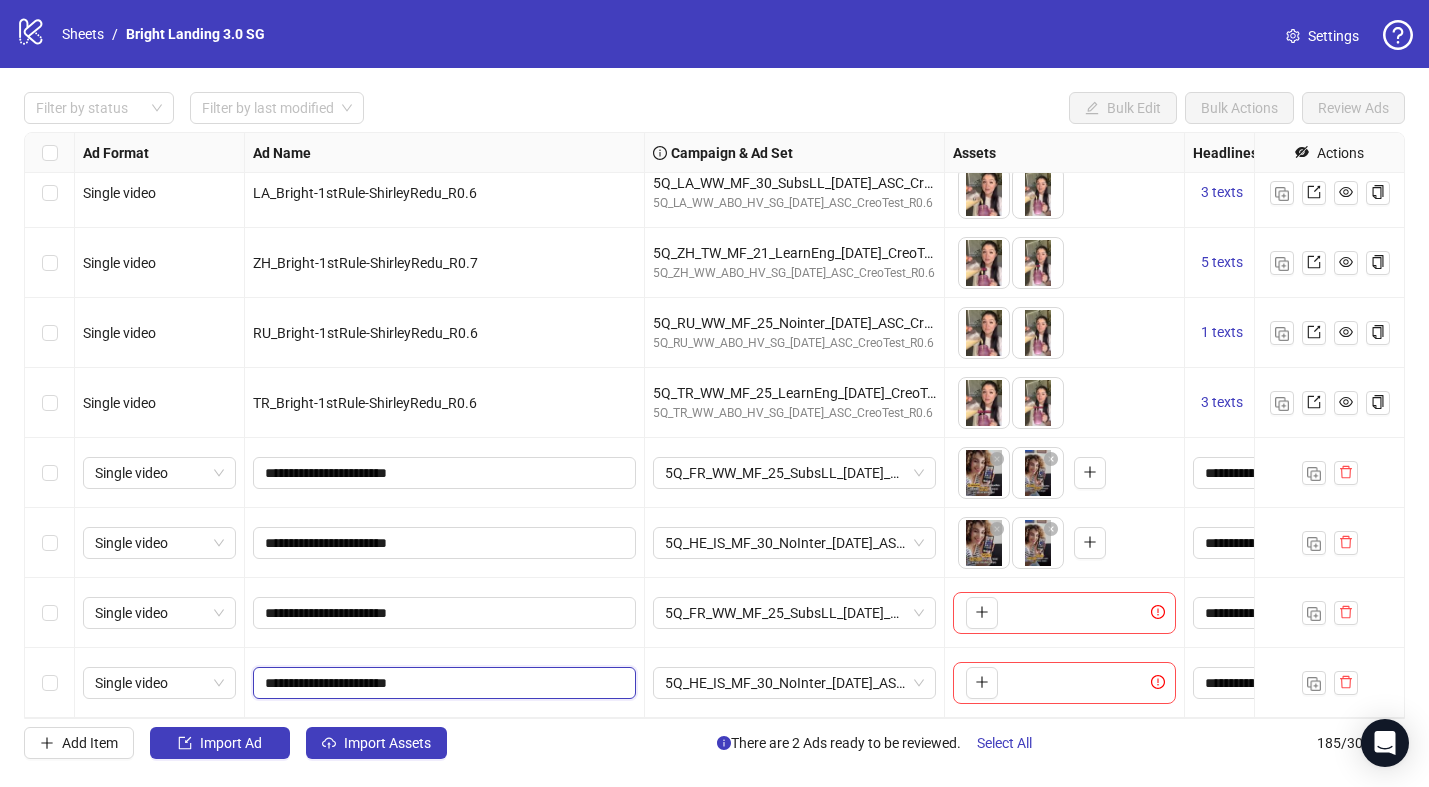 click on "**********" at bounding box center (442, 683) 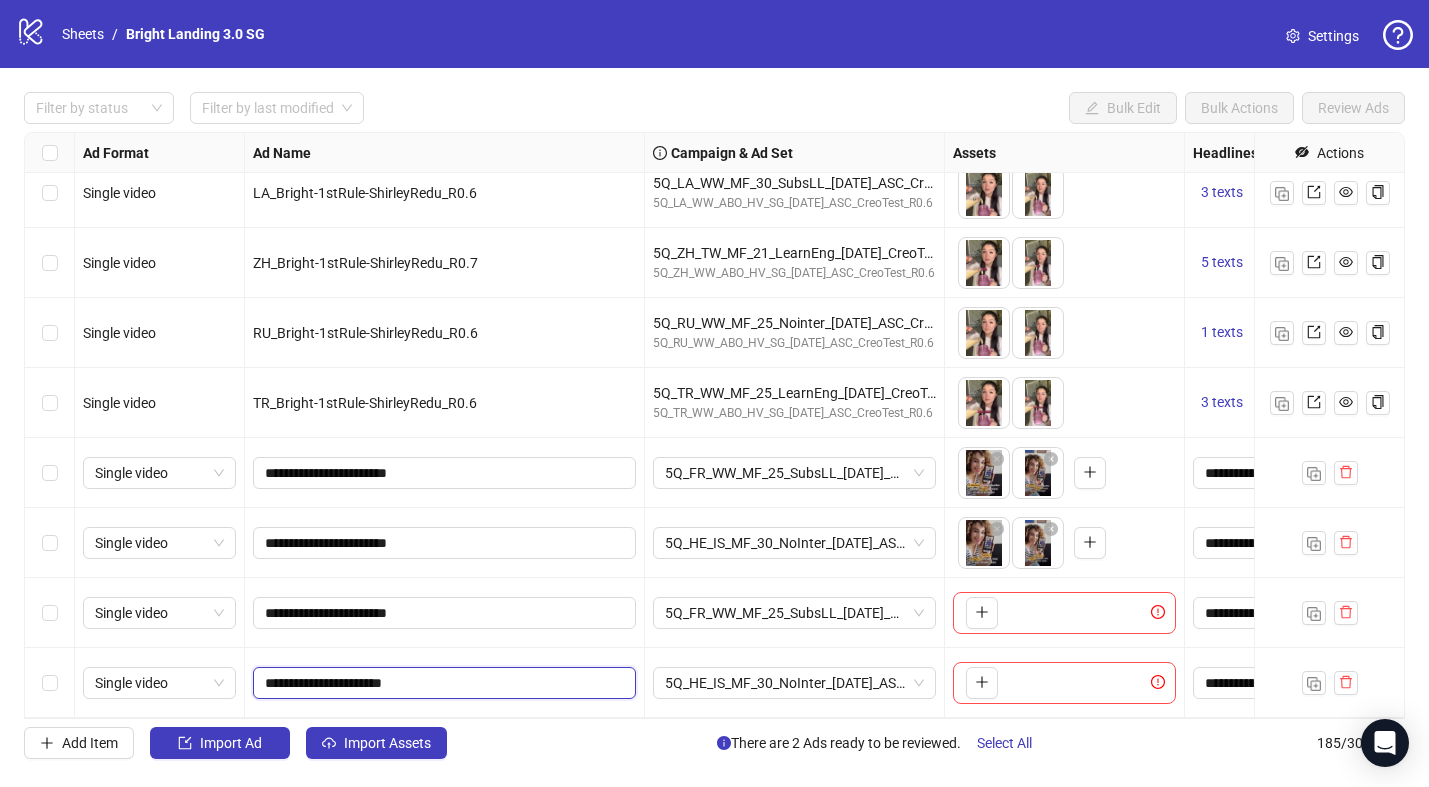 type on "**********" 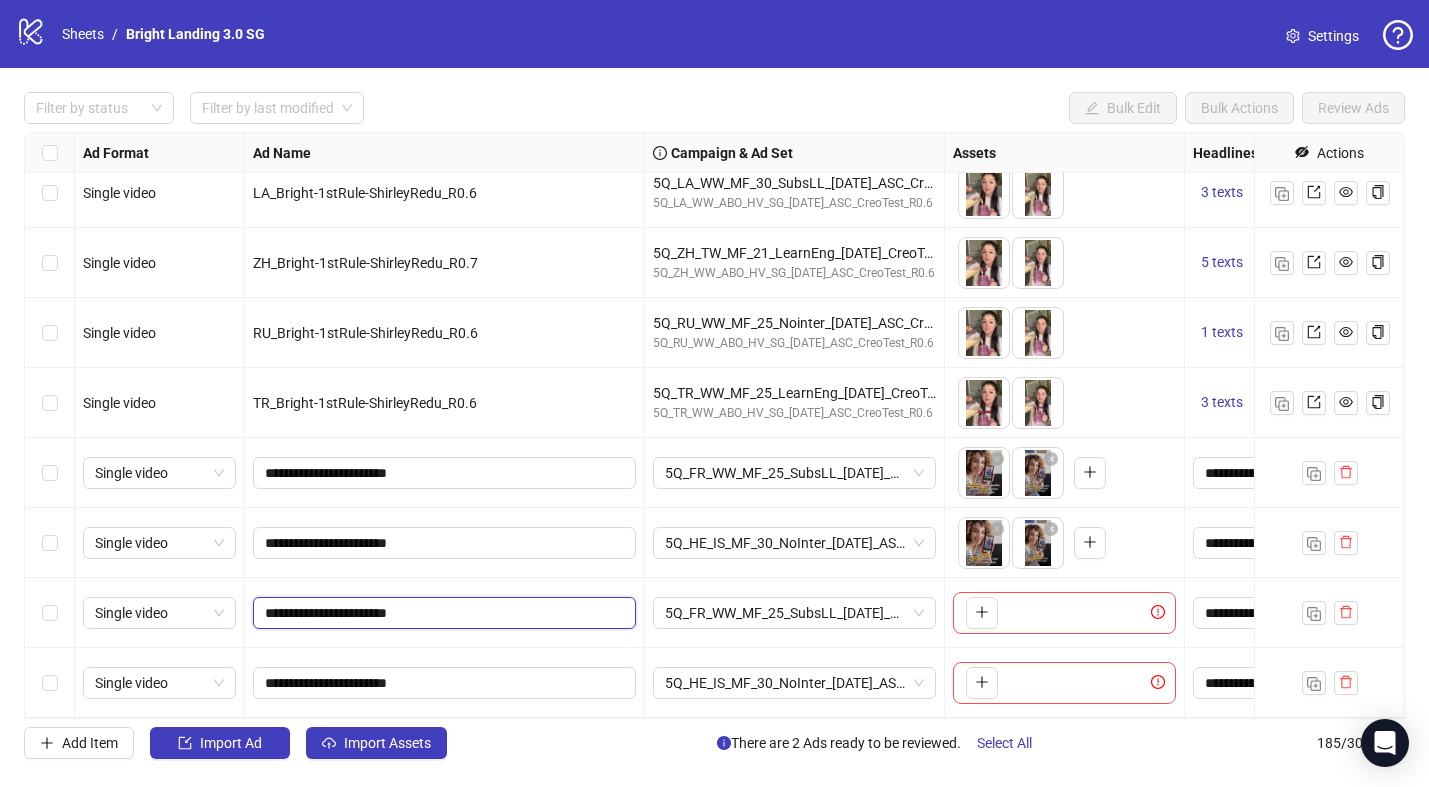 drag, startPoint x: 373, startPoint y: 611, endPoint x: 312, endPoint y: 498, distance: 128.41339 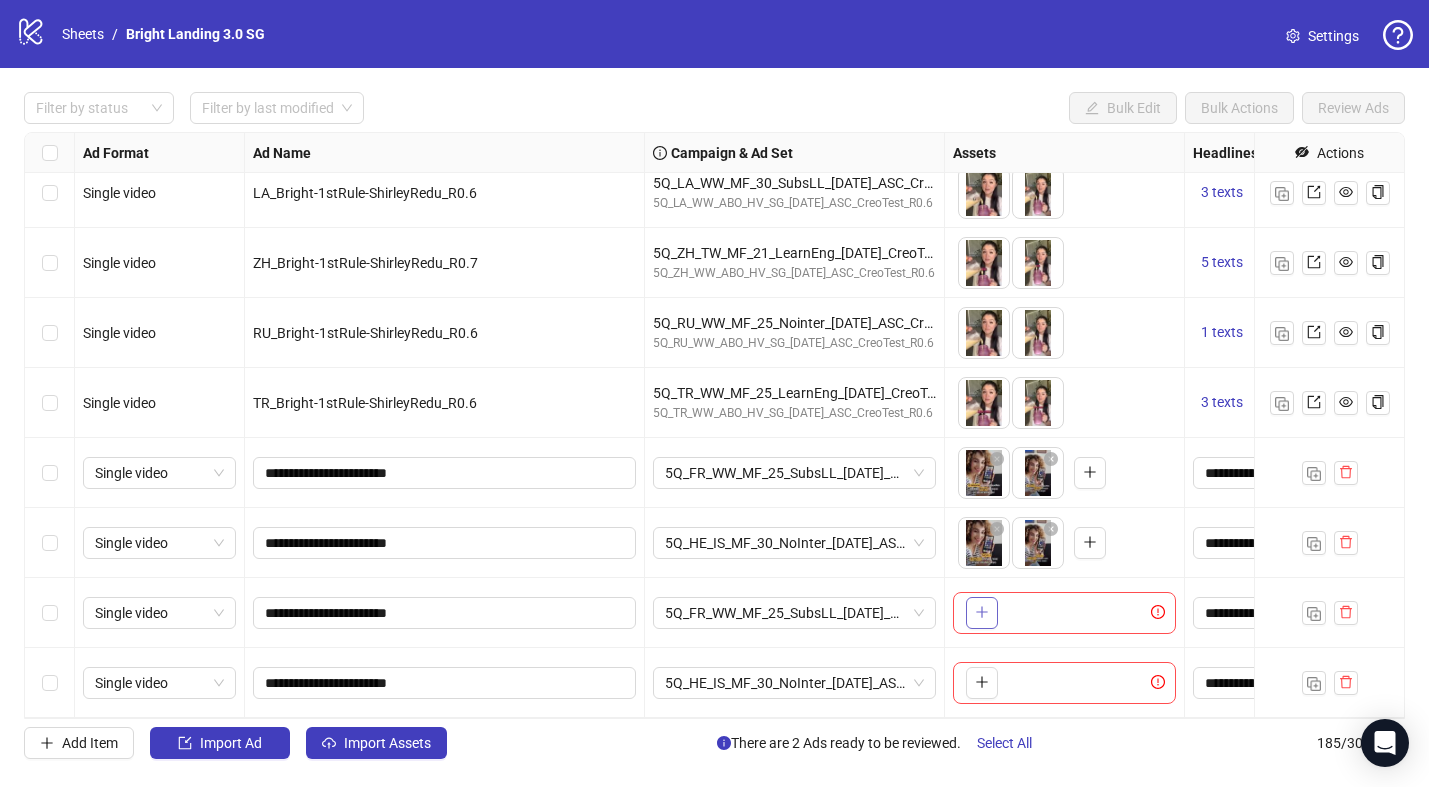click at bounding box center [982, 613] 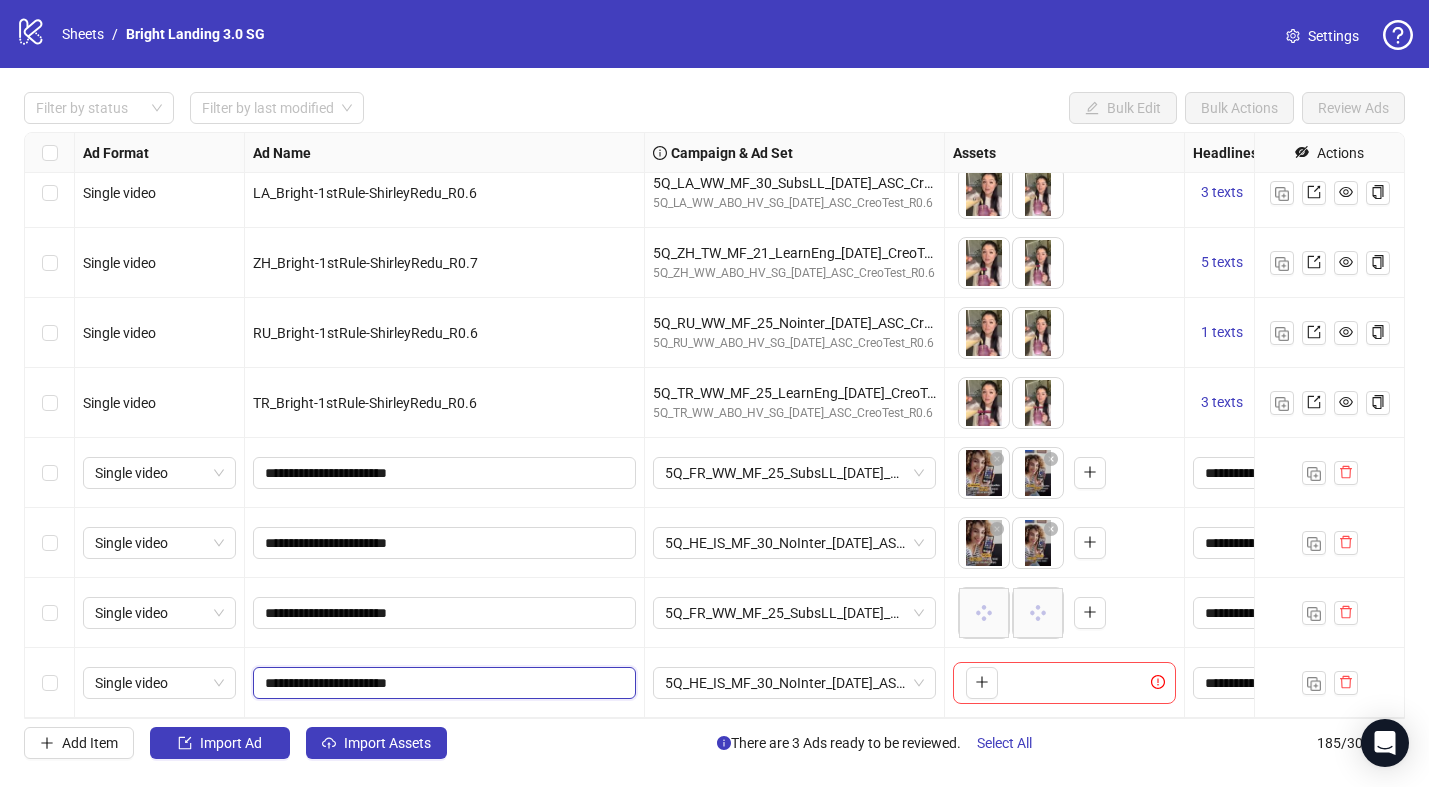 click on "**********" at bounding box center (442, 683) 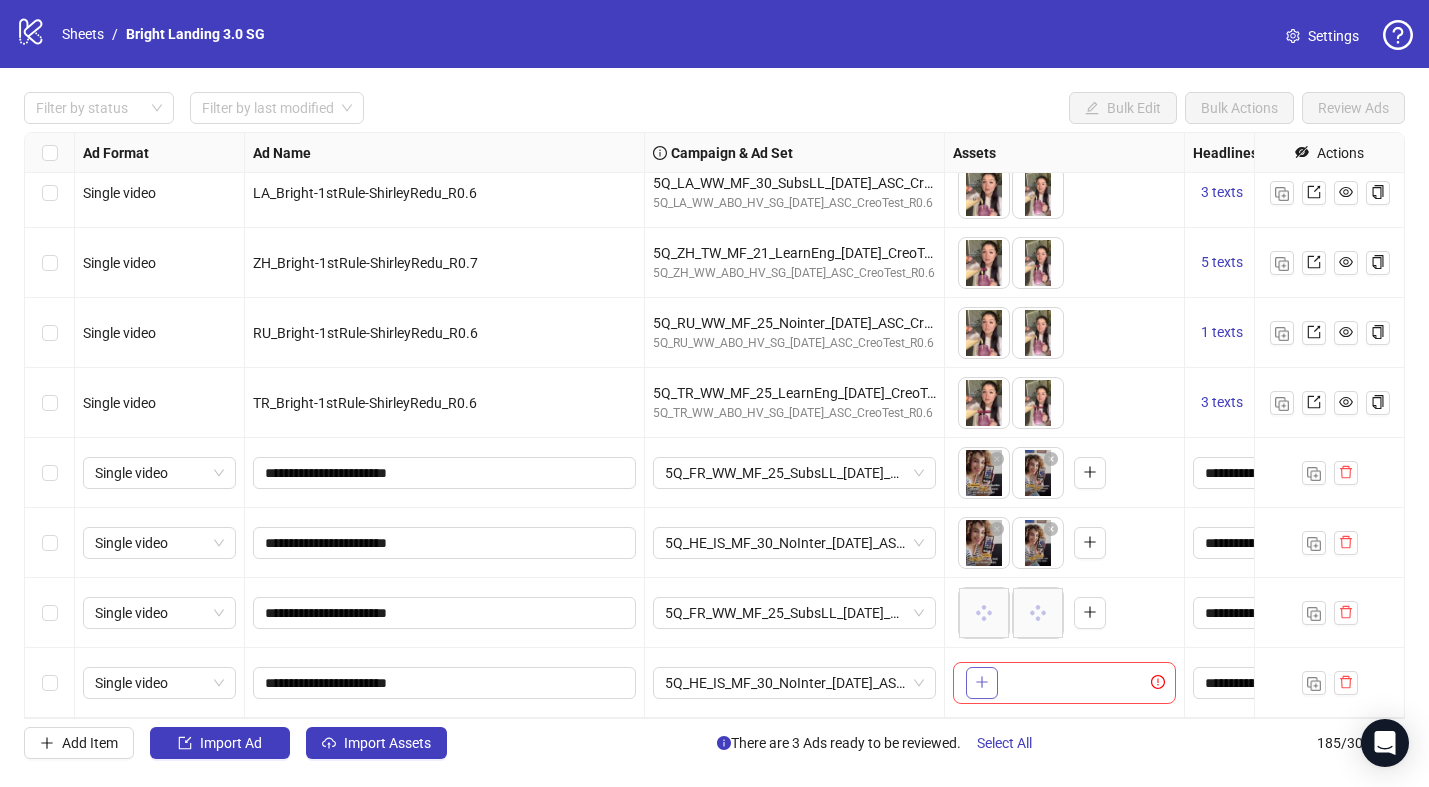 click 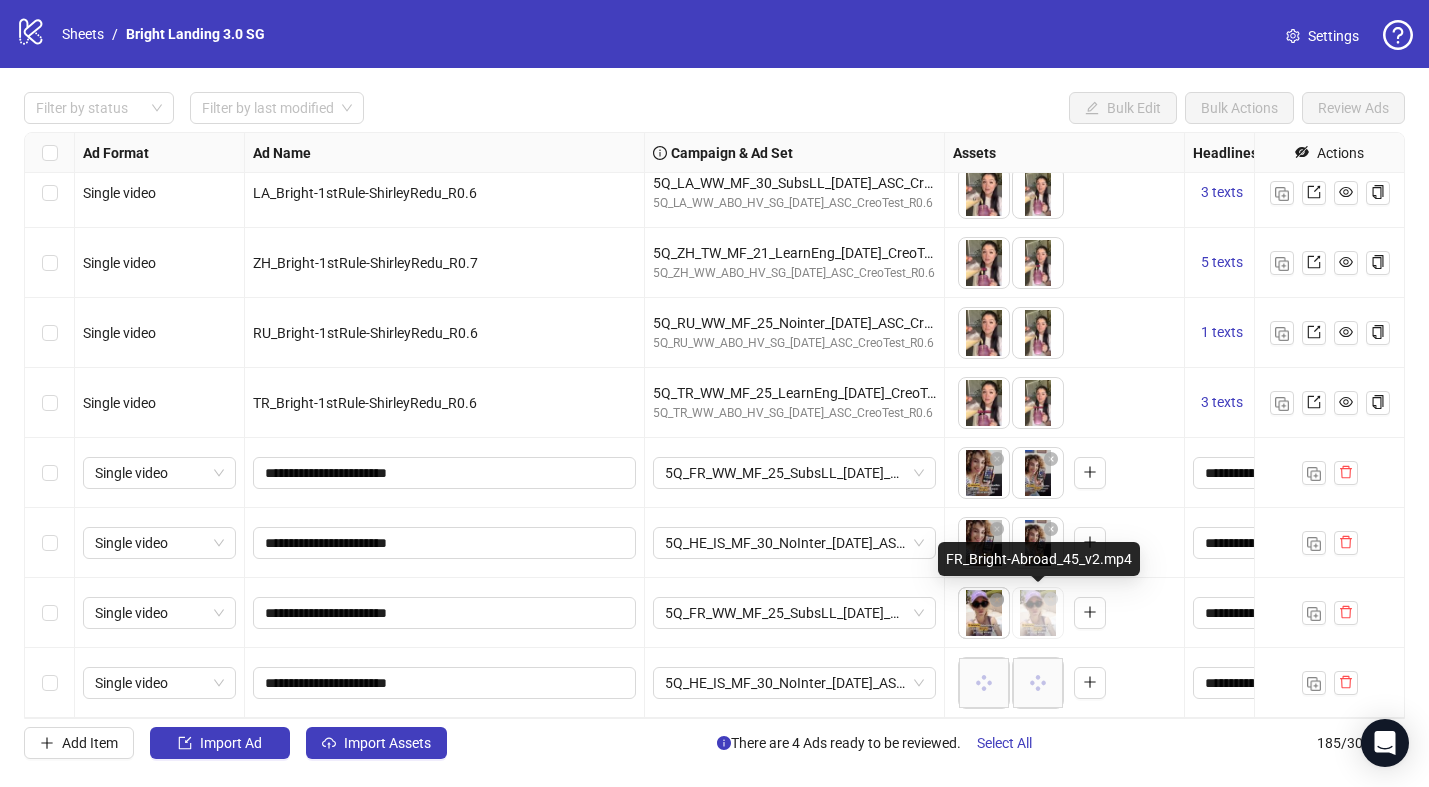 click on "logo/logo-mobile Sheets / Bright Landing 3.0 SG Settings   Filter by status Filter by last modified Bulk Edit Bulk Actions Review Ads Ad Format Ad Name Campaign & Ad Set Assets Headlines Primary Texts Descriptions Destination URL App Product Page ID Display URL Leadgen Form Product Set ID URL Params Call to Action Actions Single video PL_Bright-CheatSheetVisualization_R0.6 5Q_PL_WW_ABO_HV_SG_28.06.25_ASC_CreoTest_R0.6 5Q_PL_WW_ABO_HV_SG_28.06.25_ASC_CreoTest_R0.6
To pick up a draggable item, press the space bar.
While dragging, use the arrow keys to move the item.
Press space again to drop the item in its new position, or press escape to cancel.
5 texts 3 texts Single video LA_Bright-CheatSheetVisualization_R0.6 5Q_LA_WW_MF_30_SubsLL_28.06.25_ASC_CreoTest_R0.6 5Q_LA_WW_ABO_HV_SG_28.06.25_ASC_CreoTest_R0.6 3 texts 2 texts Single video LA_Bright-1stRule-ShirleyRedu_R0.6 5Q_LA_WW_MF_30_SubsLL_28.06.25_ASC_CreoTest_R0.6 5Q_LA_WW_ABO_HV_SG_28.06.25_ASC_CreoTest_R0.6 3 texts 2 texts Single video +" at bounding box center [714, 393] 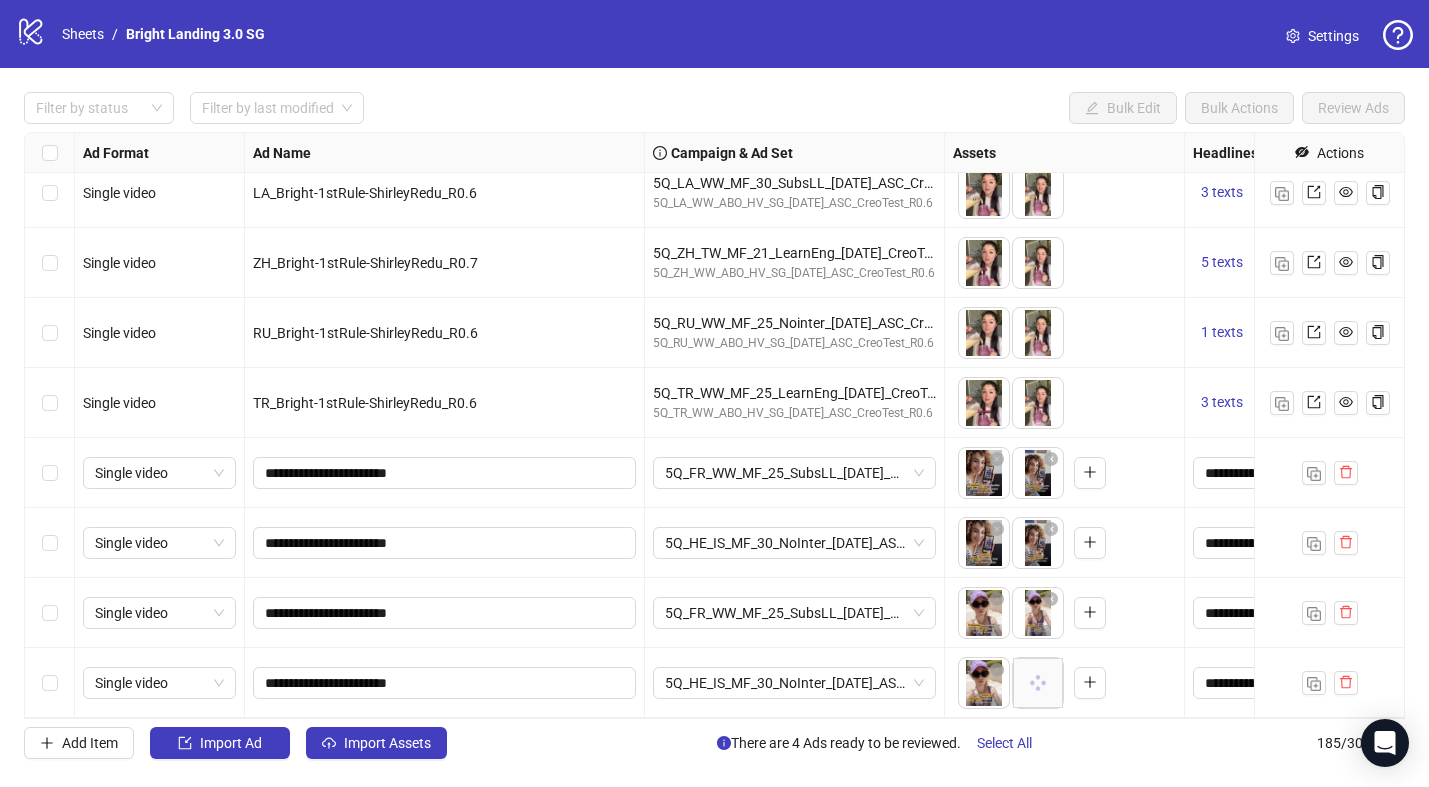 drag, startPoint x: 1047, startPoint y: 700, endPoint x: 989, endPoint y: 700, distance: 58 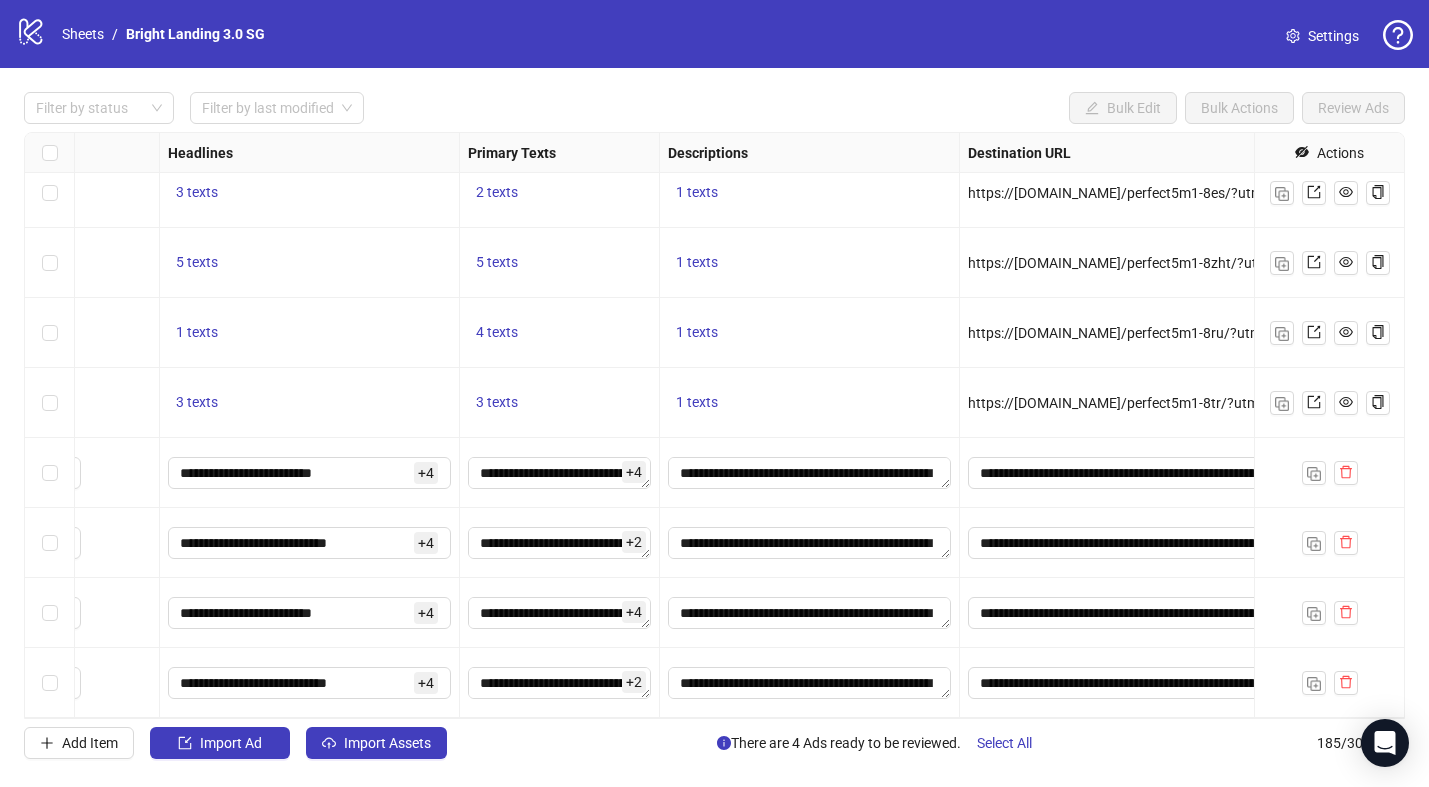 scroll, scrollTop: 12405, scrollLeft: 0, axis: vertical 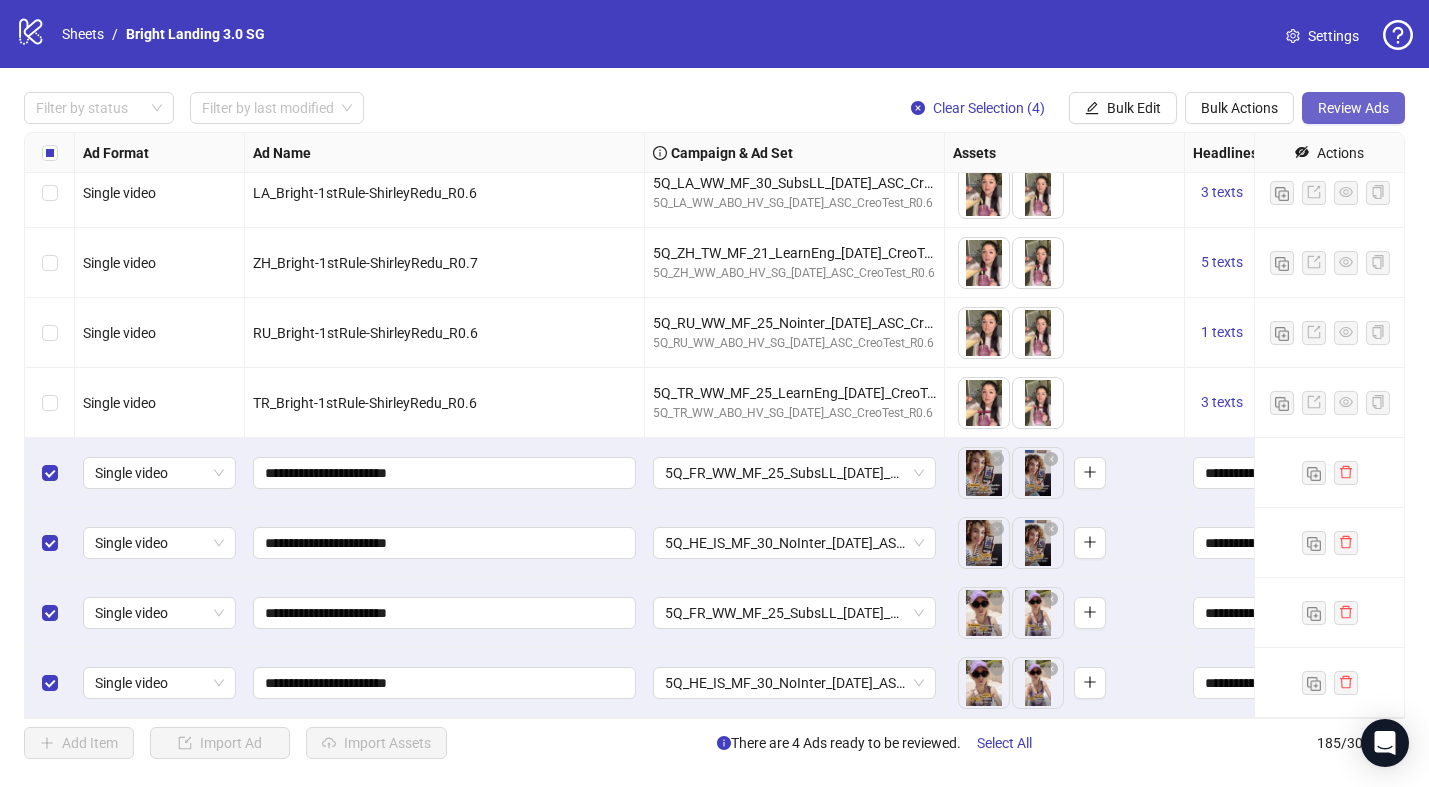 click on "Review Ads" at bounding box center (1353, 108) 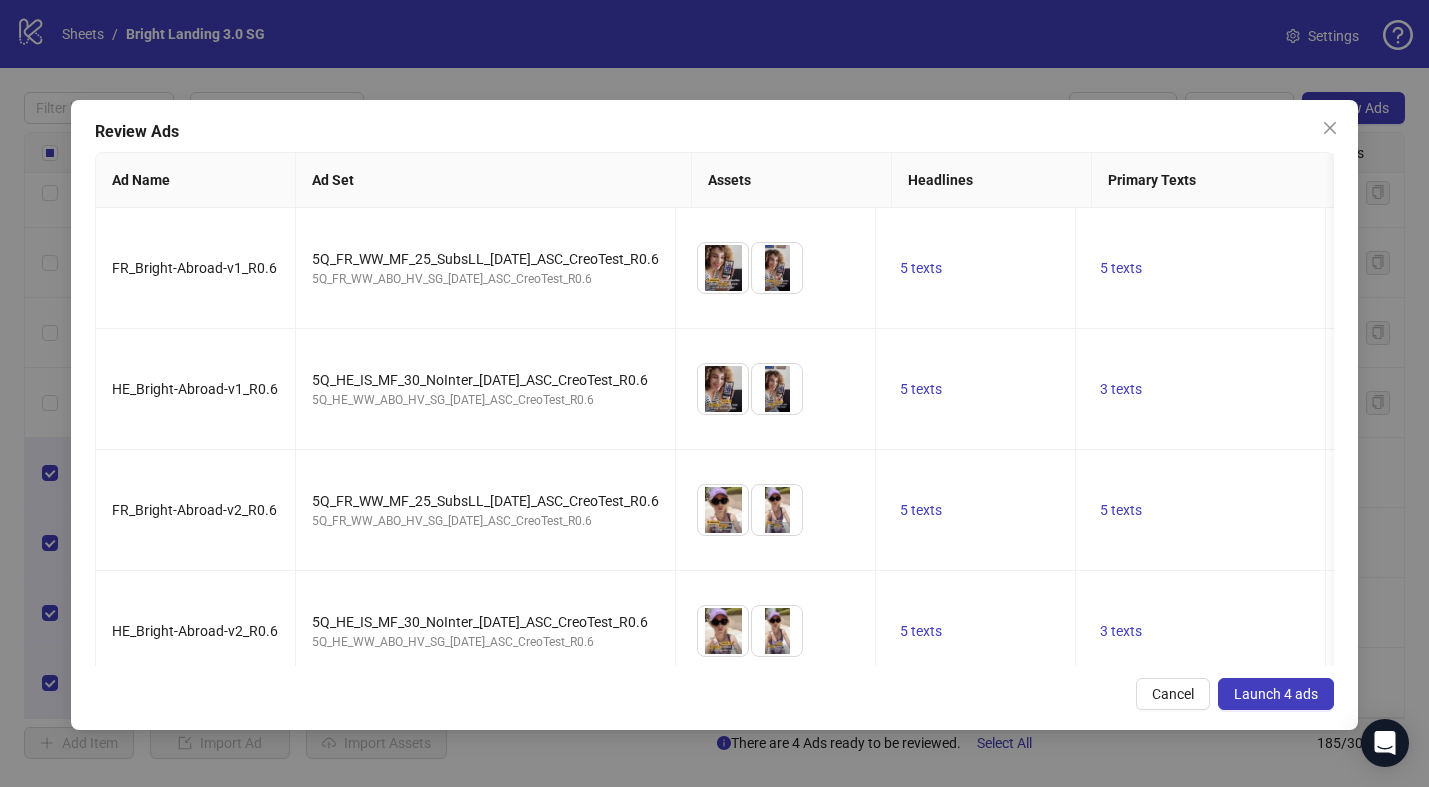 click on "Launch 4 ads" at bounding box center (1276, 694) 